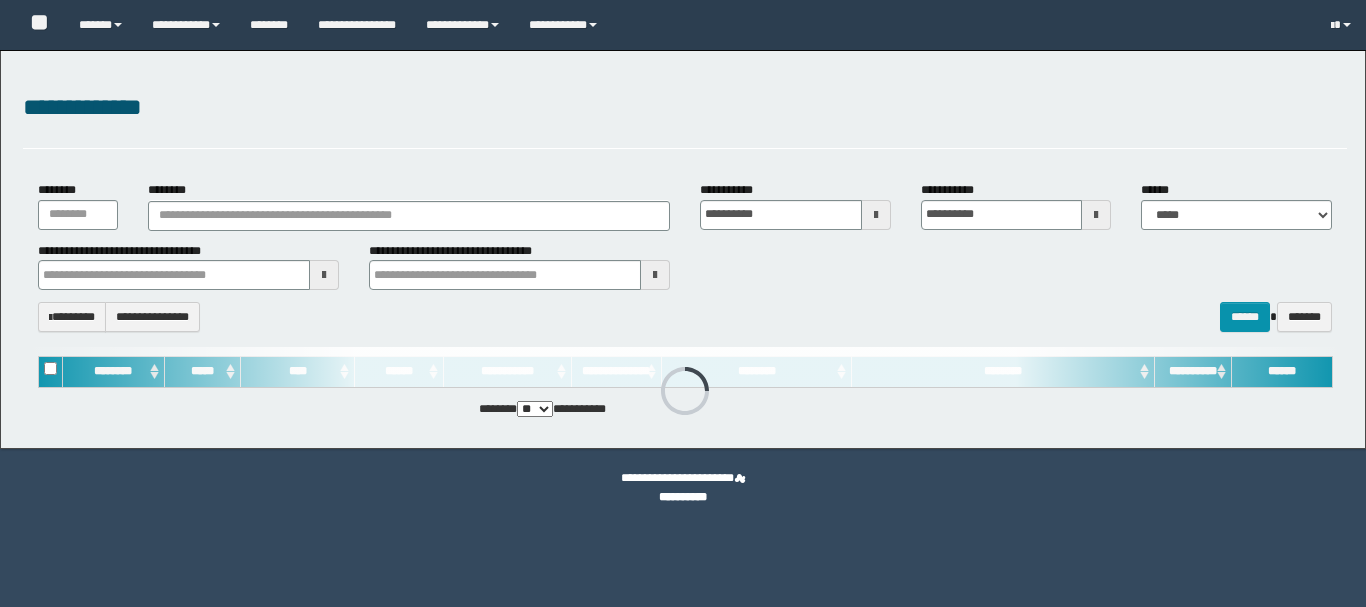 scroll, scrollTop: 0, scrollLeft: 0, axis: both 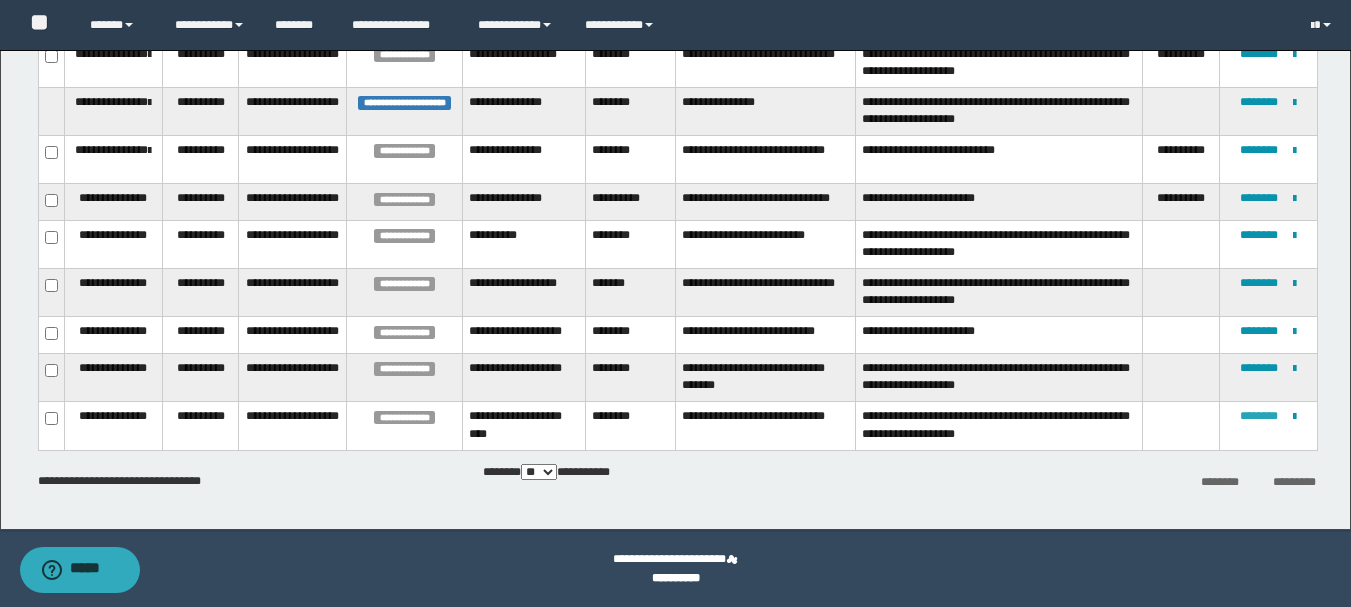 click on "********" at bounding box center (1259, 416) 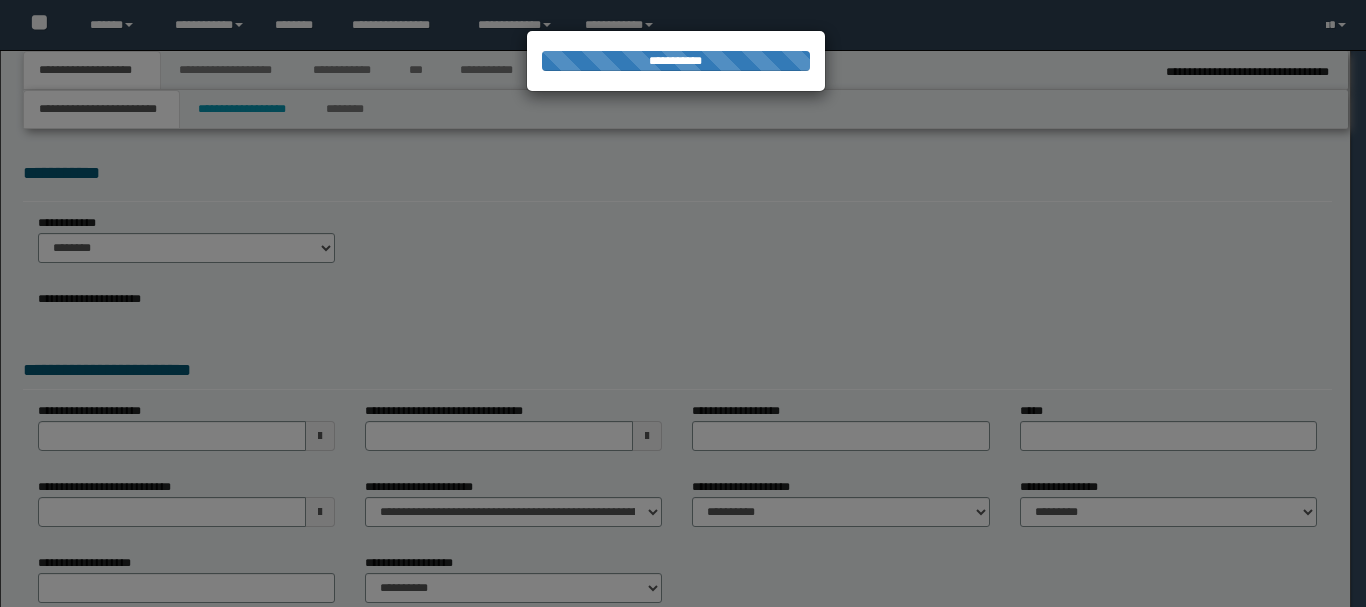 select on "*" 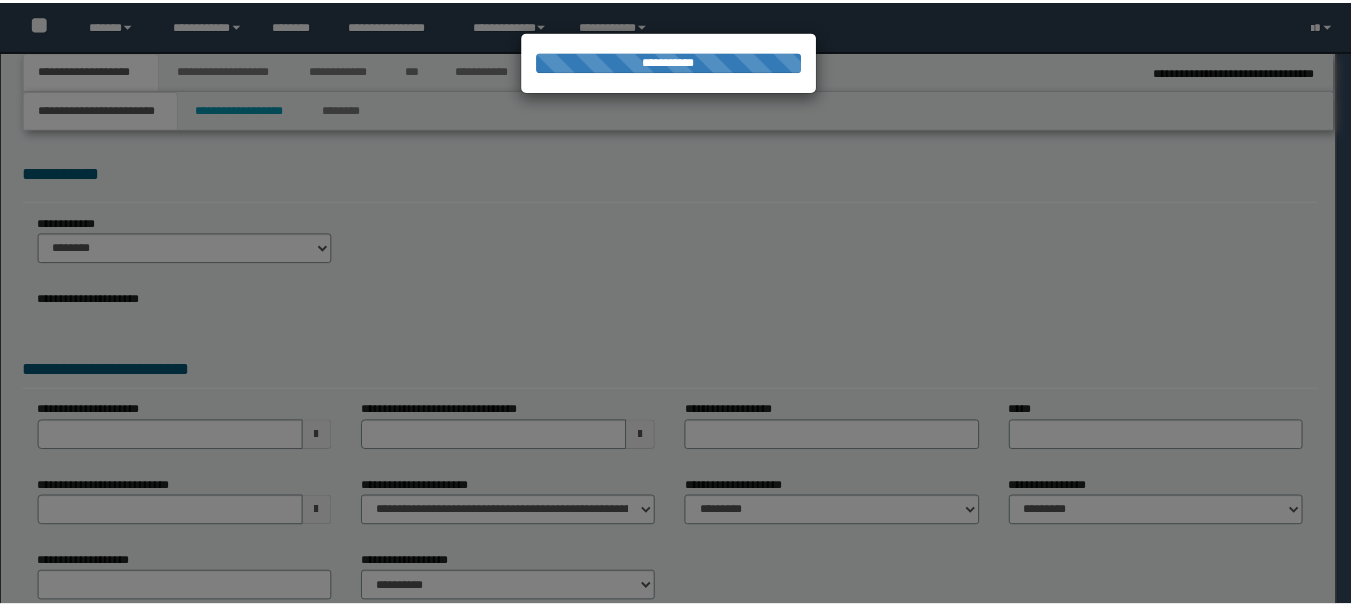 scroll, scrollTop: 0, scrollLeft: 0, axis: both 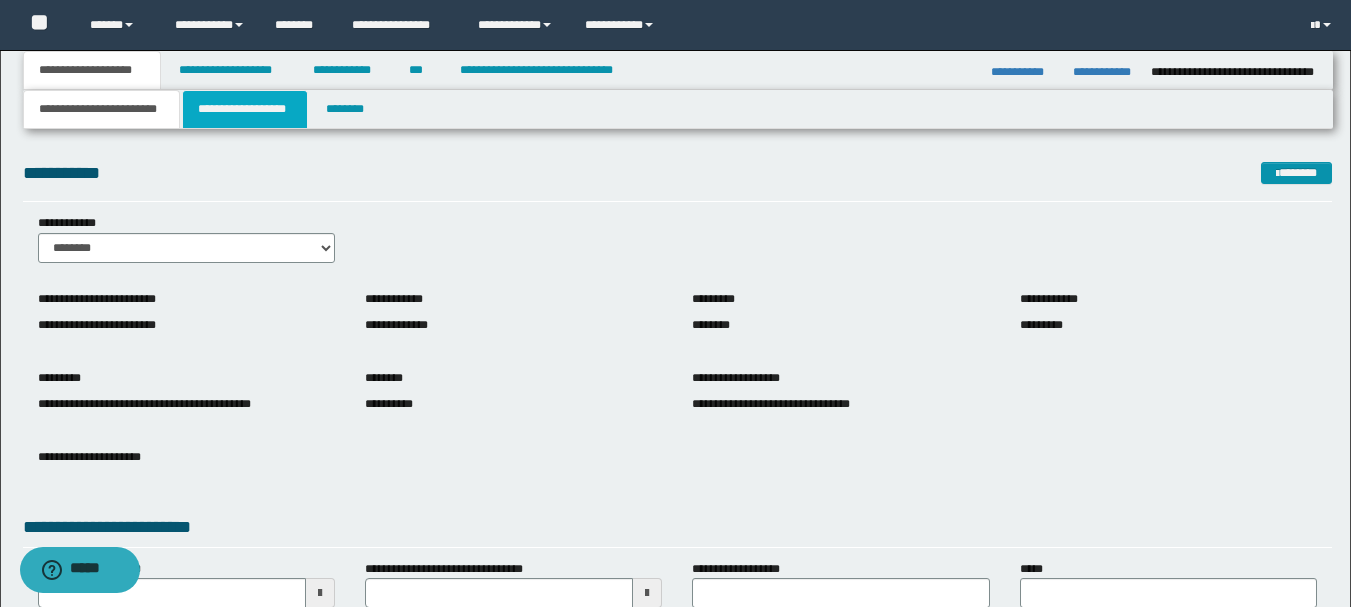 click on "**********" at bounding box center [245, 109] 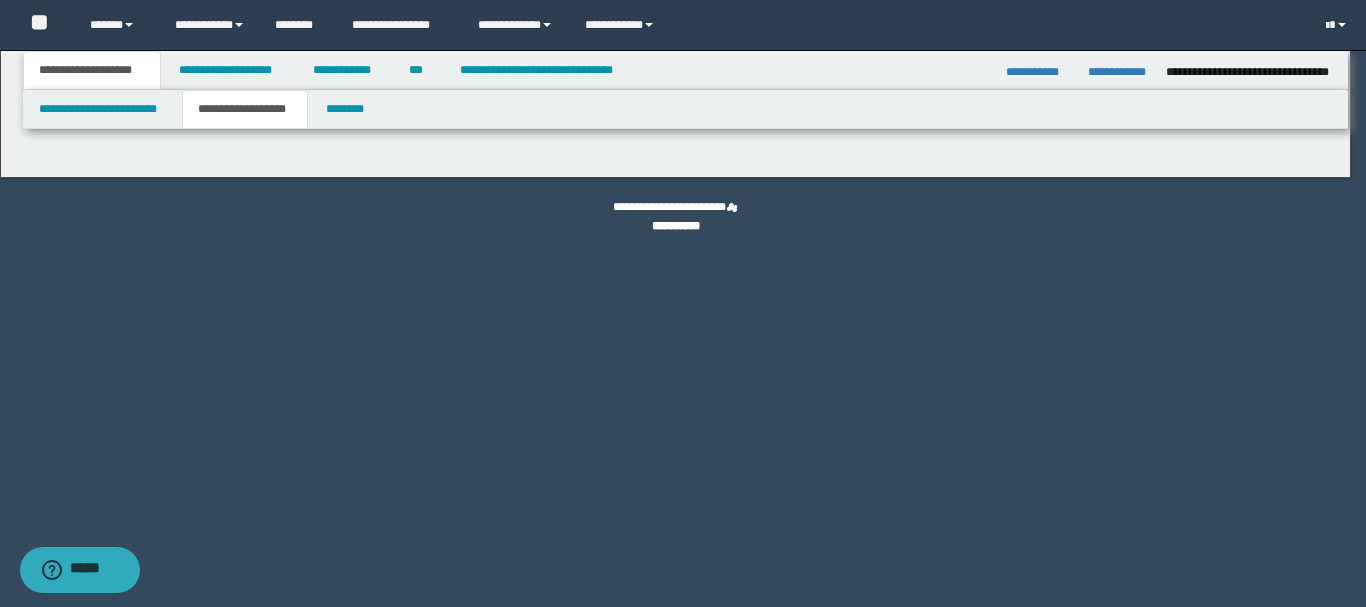 type on "********" 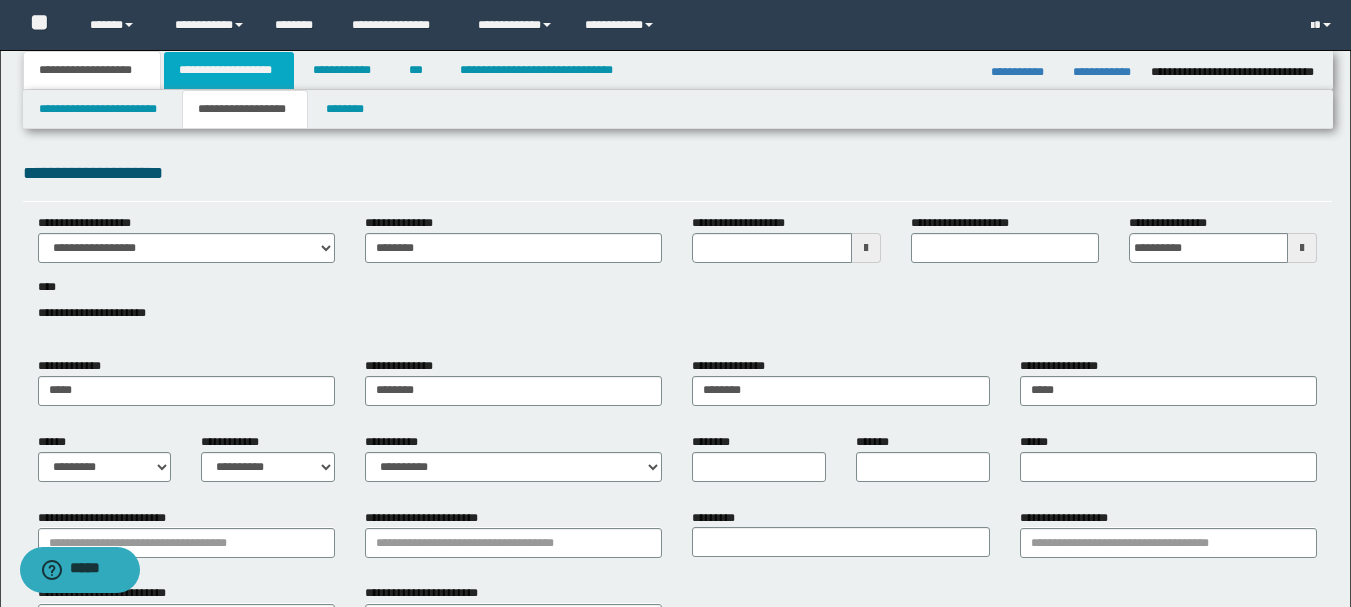 click on "**********" at bounding box center (229, 70) 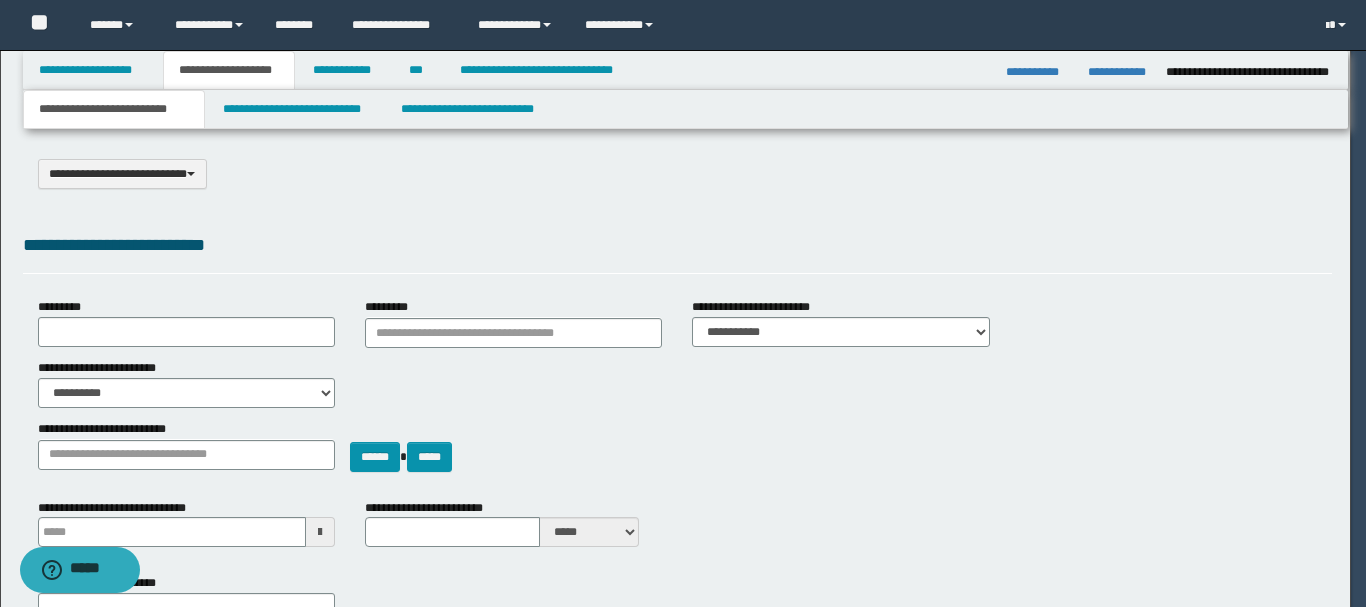 select on "*" 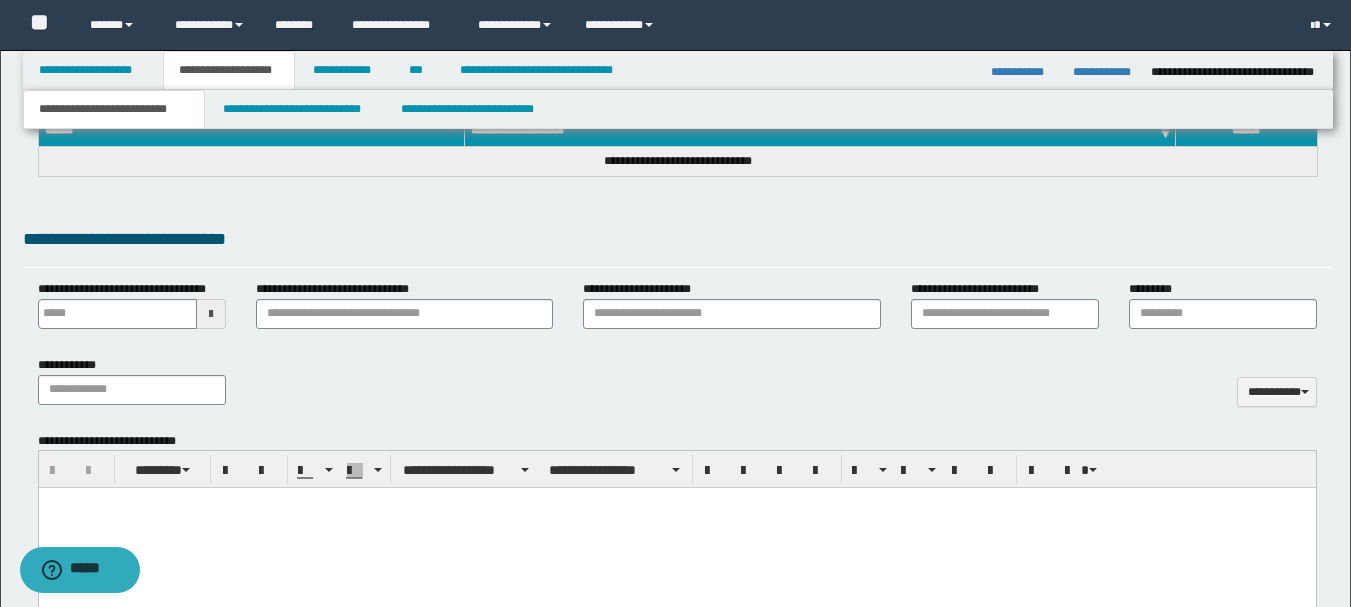 scroll, scrollTop: 700, scrollLeft: 0, axis: vertical 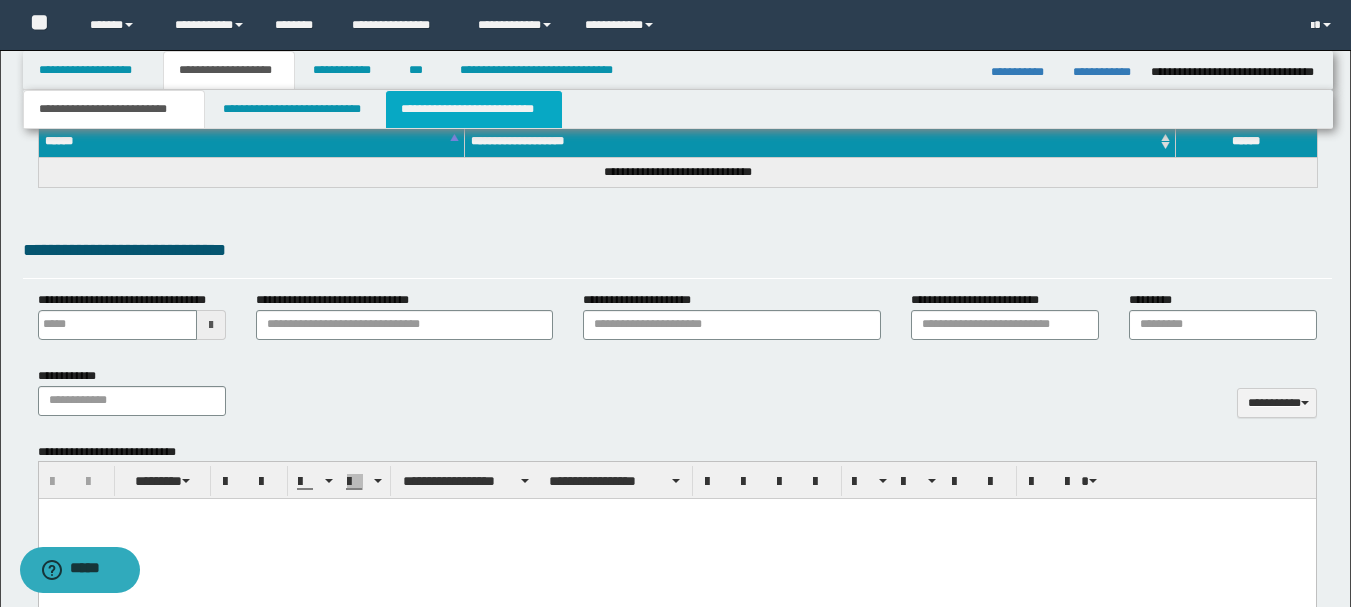click on "**********" at bounding box center [474, 109] 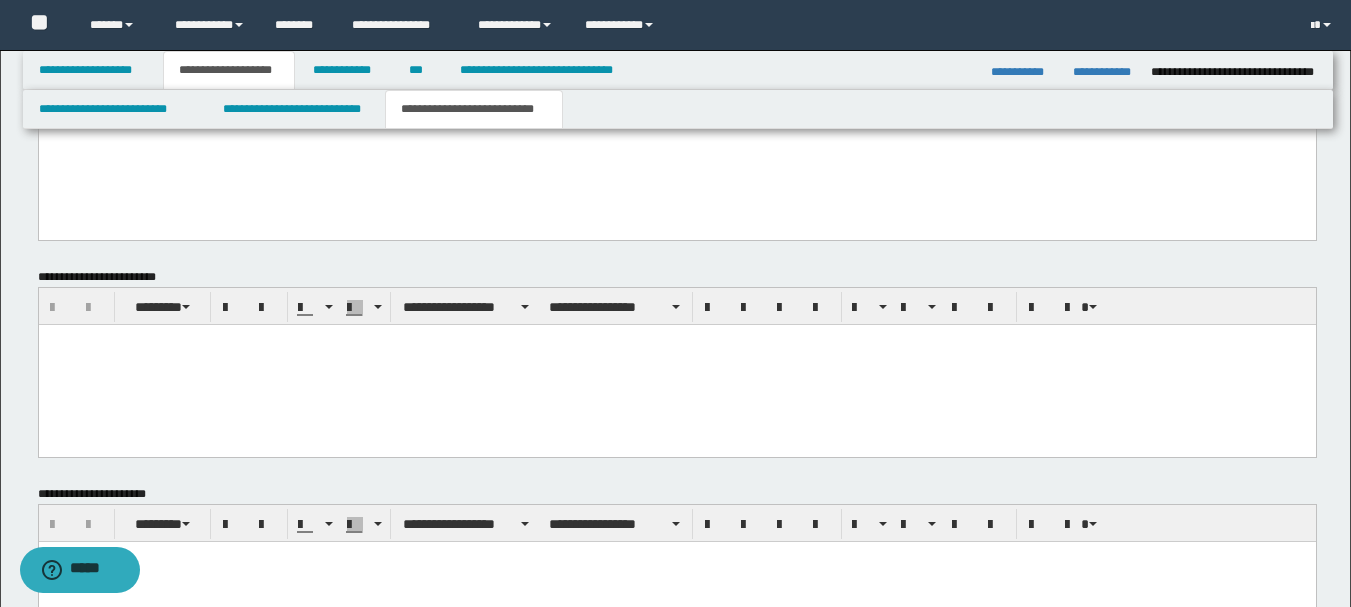 scroll, scrollTop: 311, scrollLeft: 0, axis: vertical 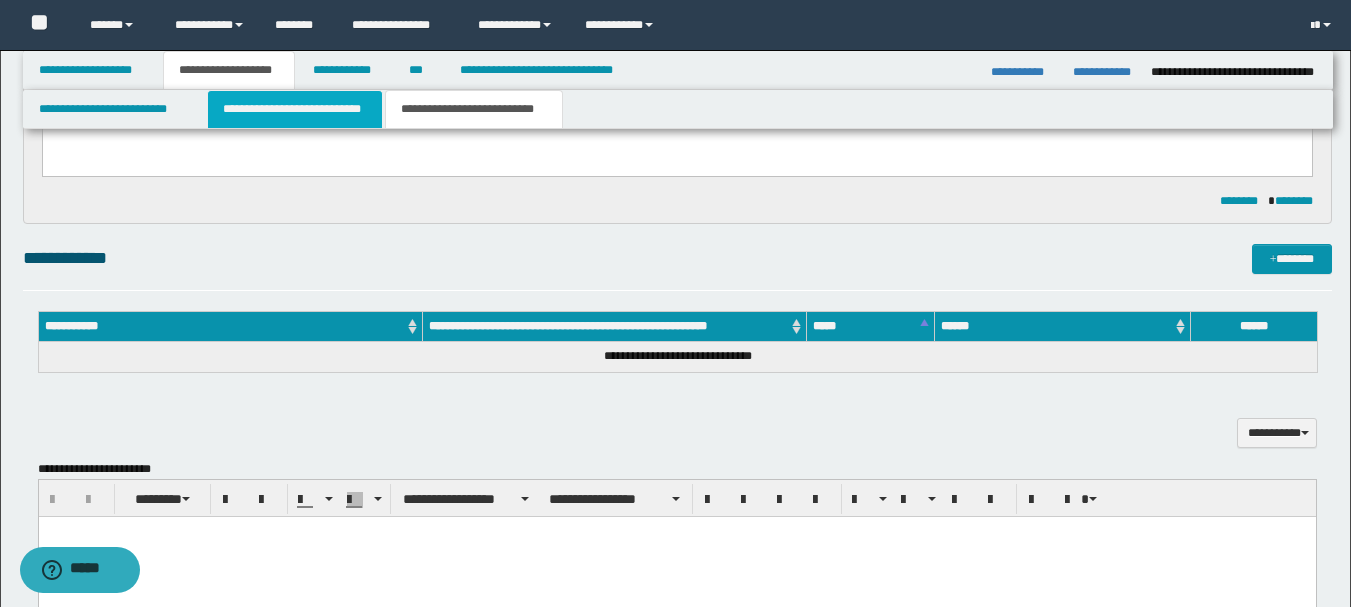 click on "**********" at bounding box center (295, 109) 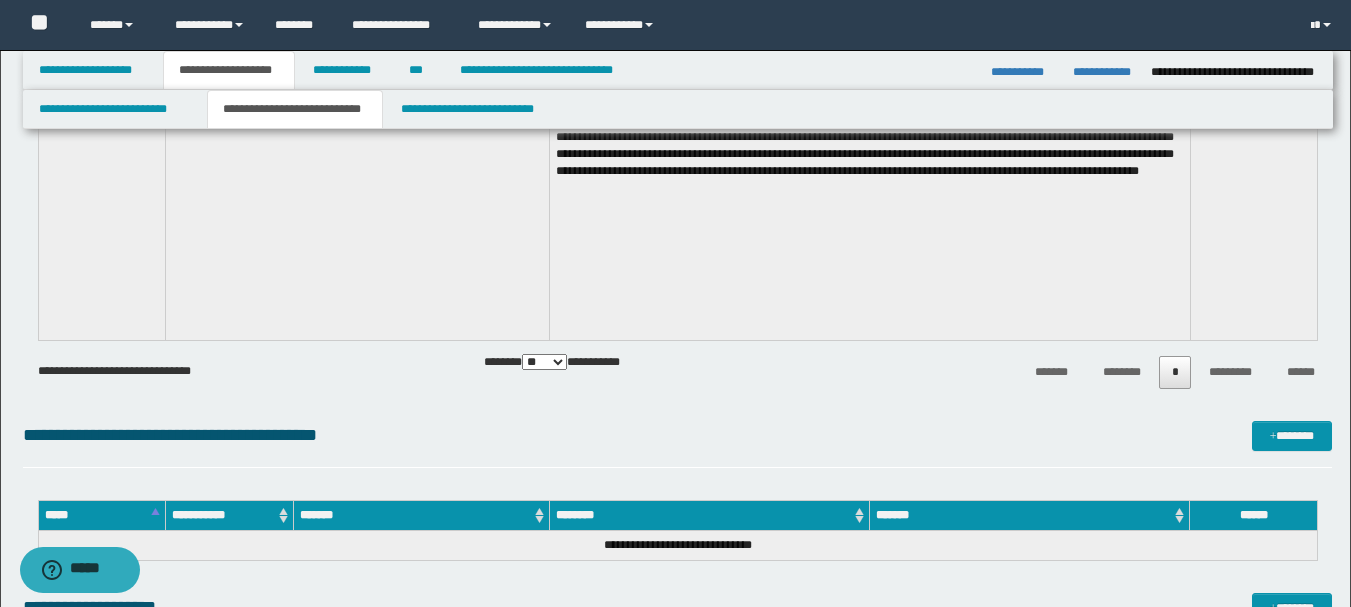 scroll, scrollTop: 4500, scrollLeft: 0, axis: vertical 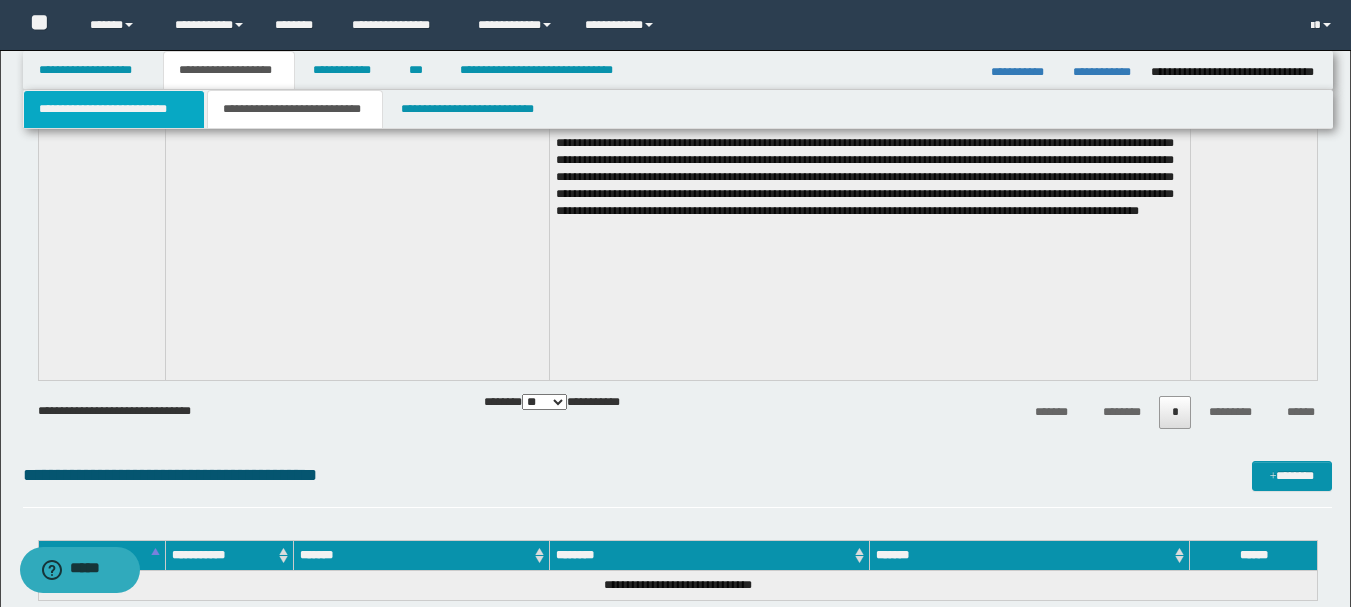 click on "**********" at bounding box center [114, 109] 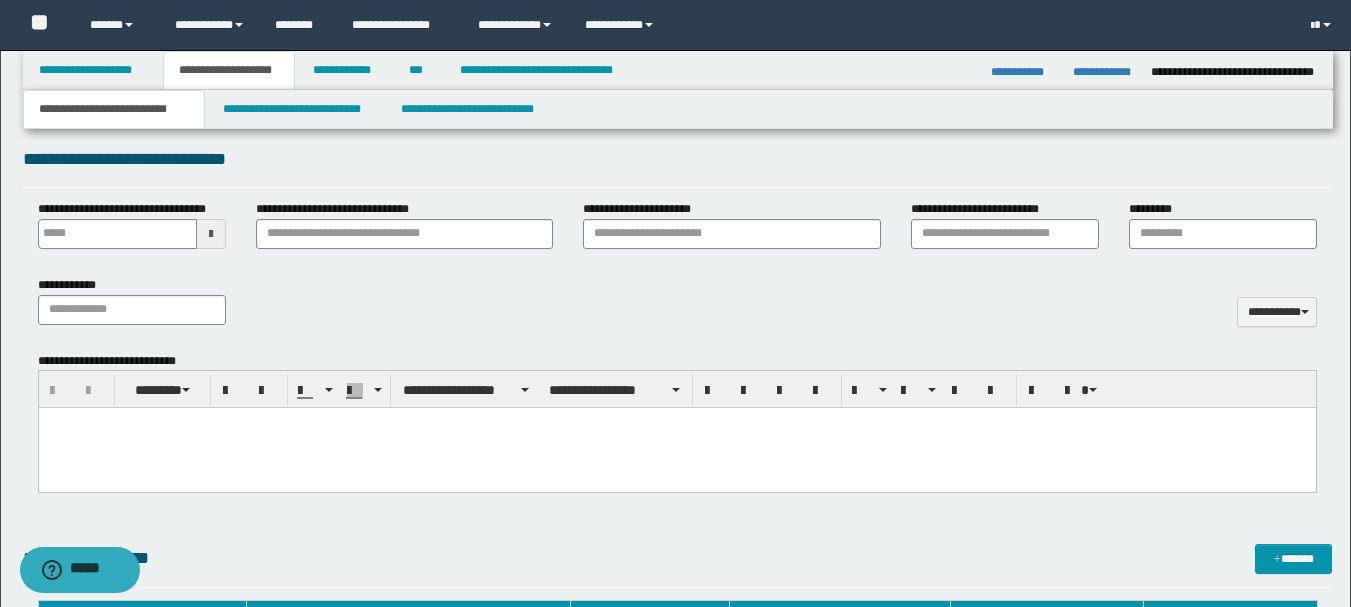 scroll, scrollTop: 783, scrollLeft: 0, axis: vertical 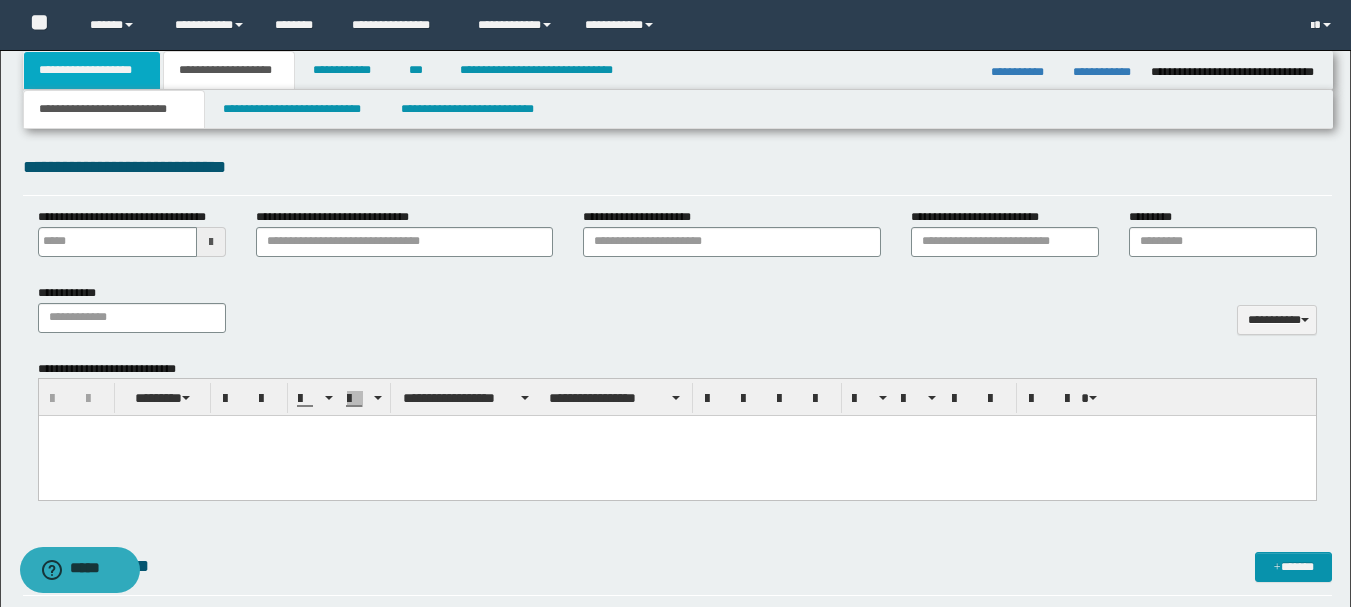 click on "**********" at bounding box center [92, 70] 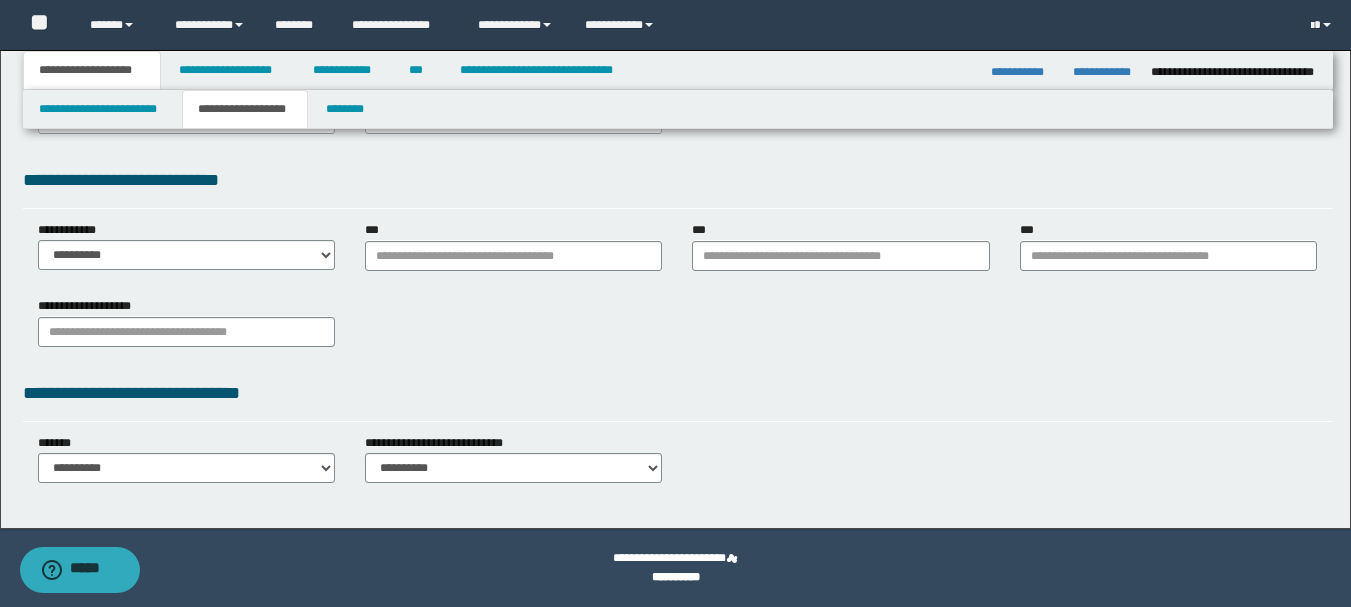 scroll, scrollTop: 500, scrollLeft: 0, axis: vertical 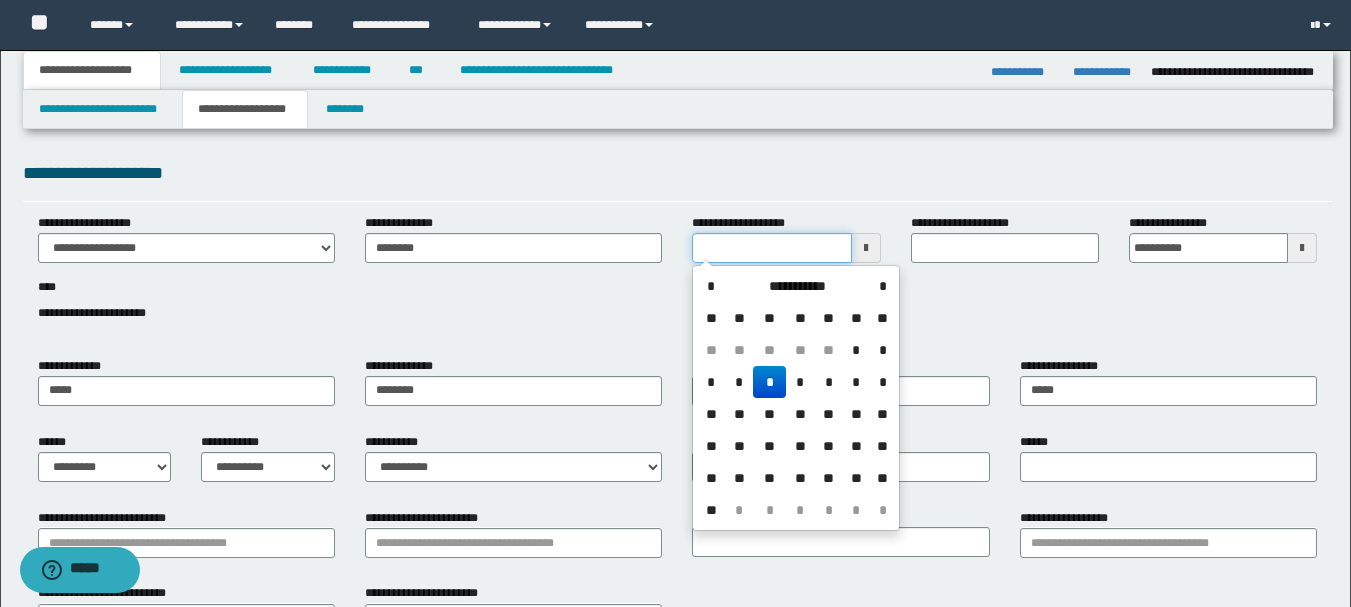 click on "**********" at bounding box center (771, 248) 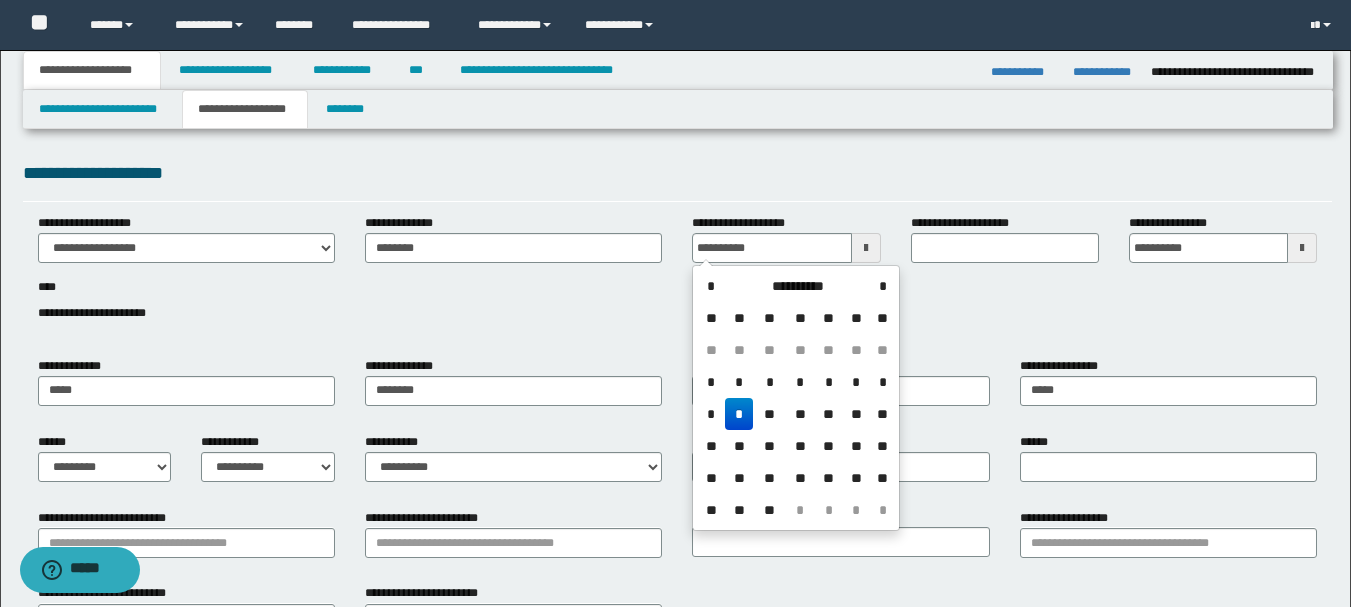 click on "*" at bounding box center (739, 414) 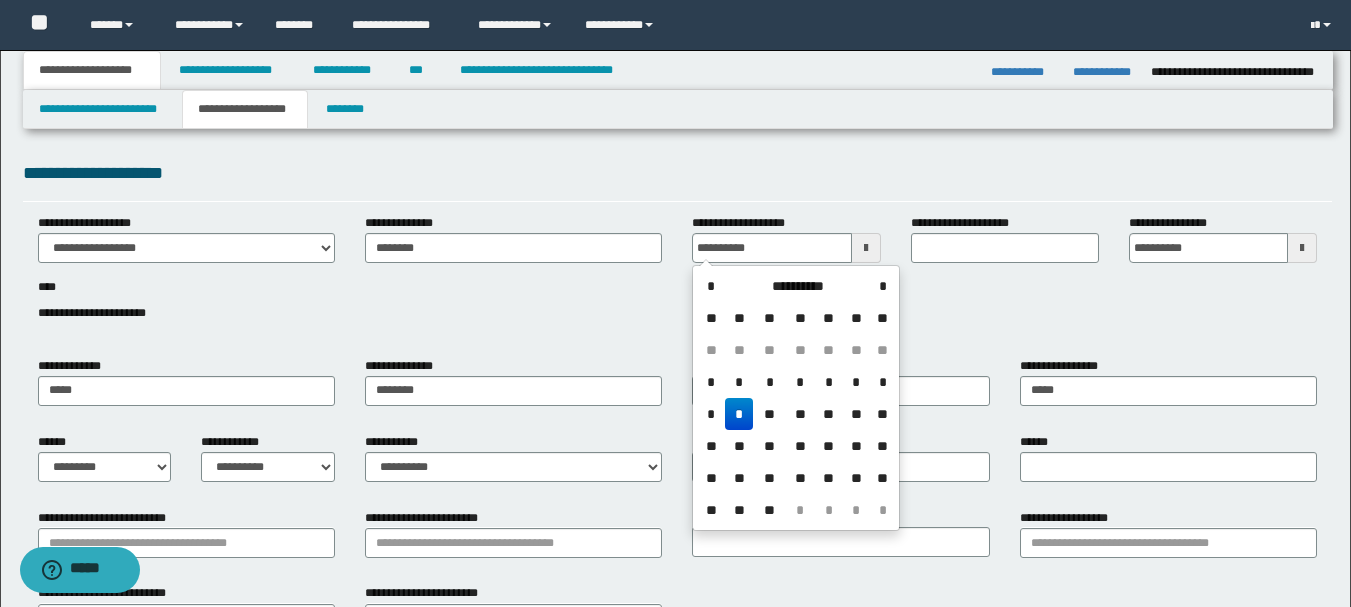 type on "**********" 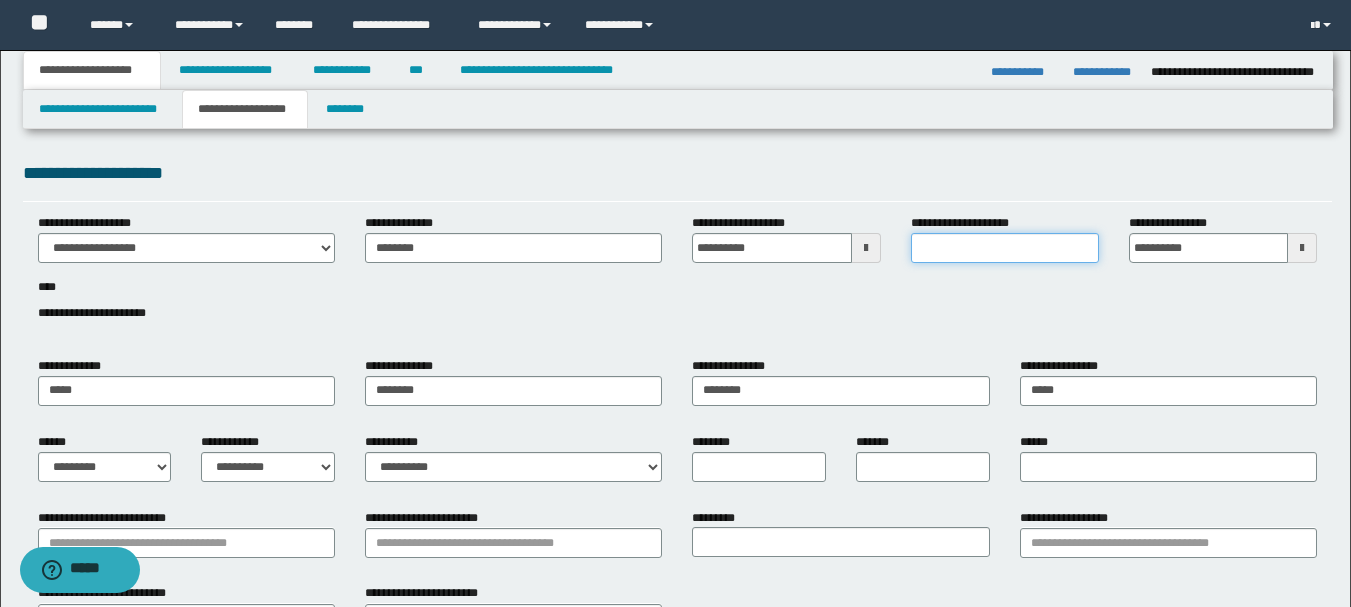 click on "**********" at bounding box center [1005, 248] 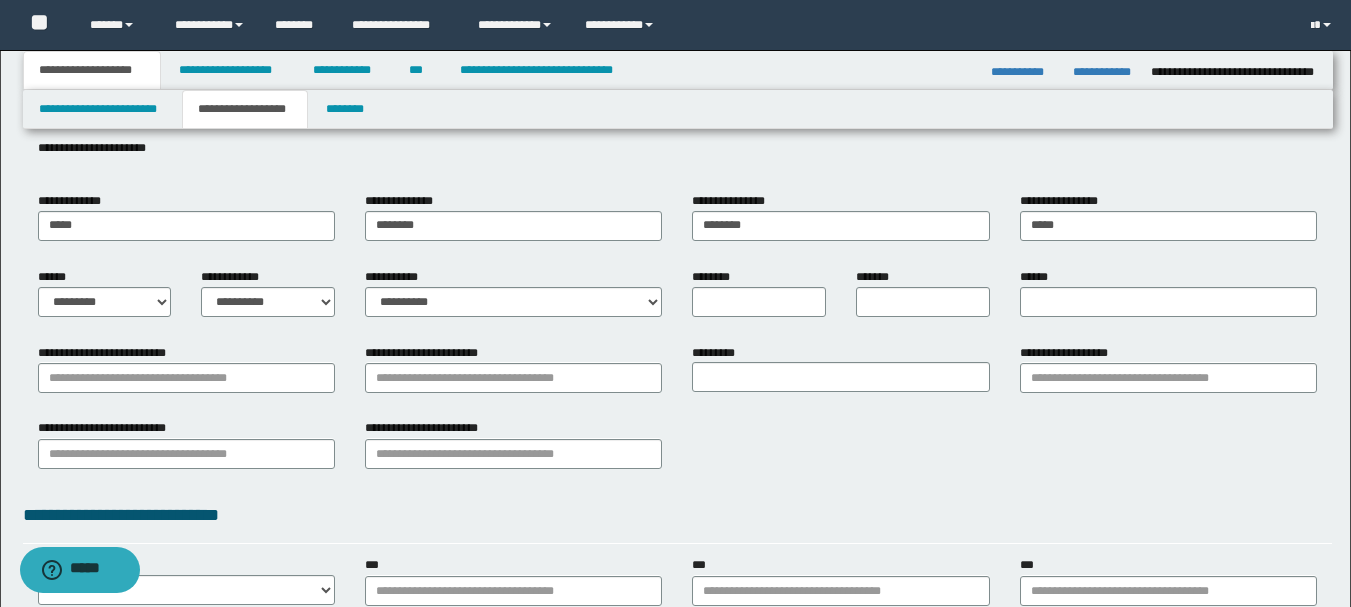 scroll, scrollTop: 200, scrollLeft: 0, axis: vertical 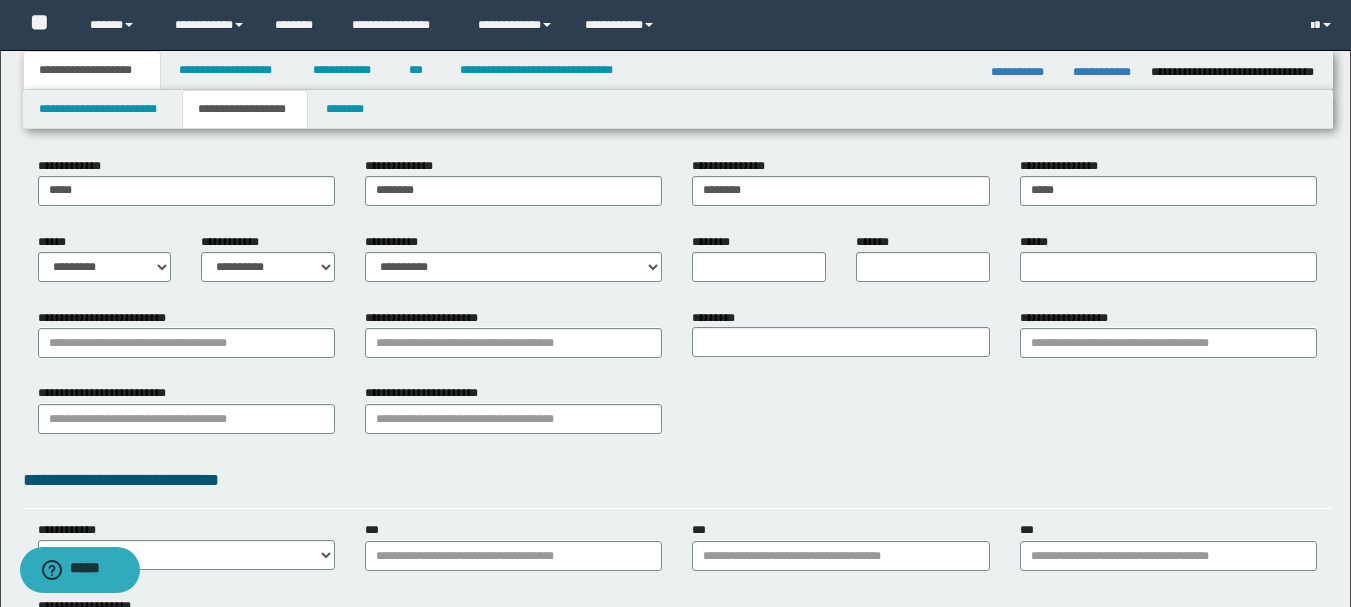 type on "******" 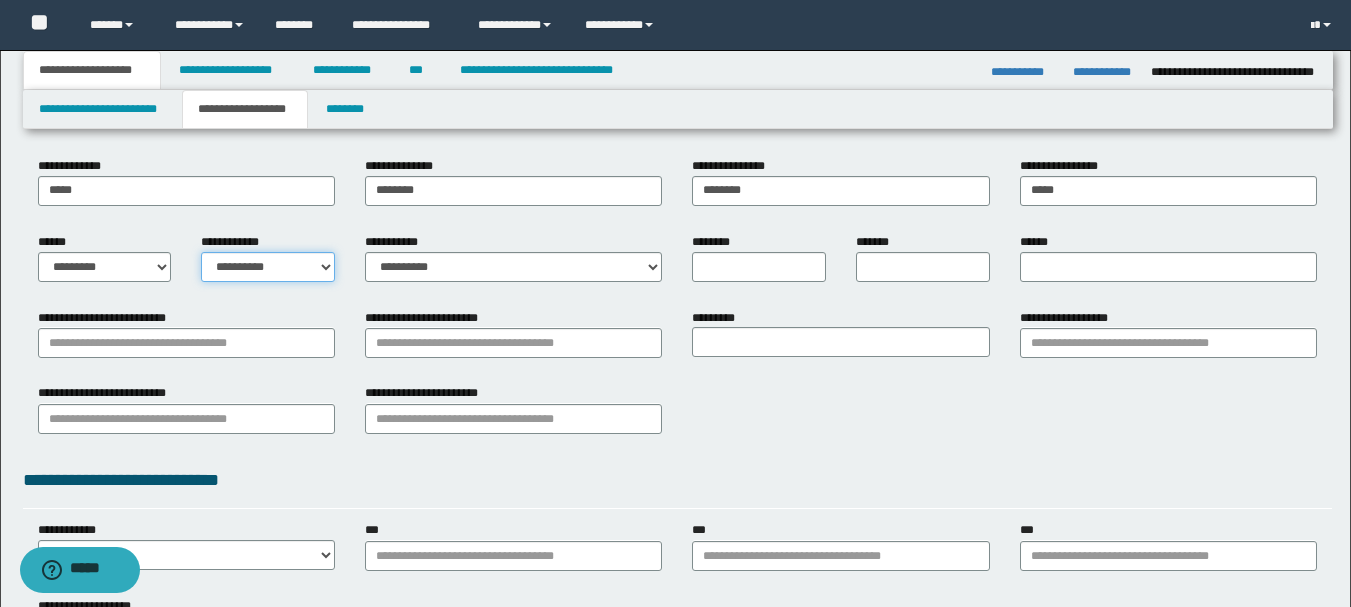 click on "**********" at bounding box center (268, 267) 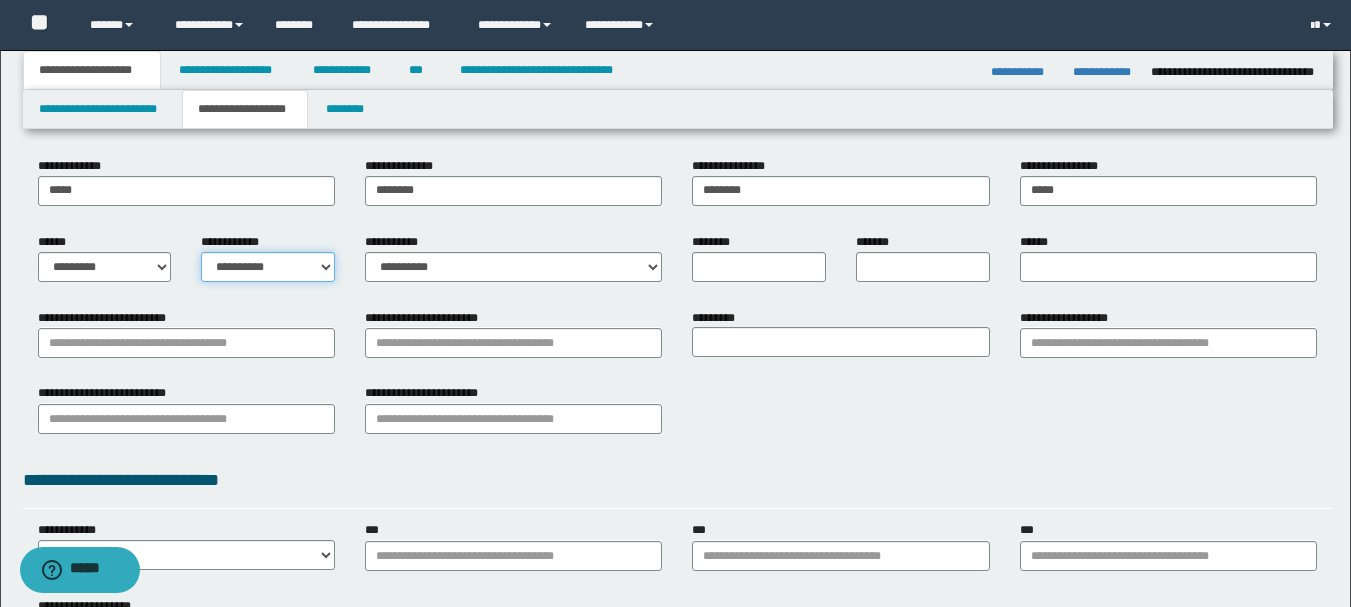select on "*" 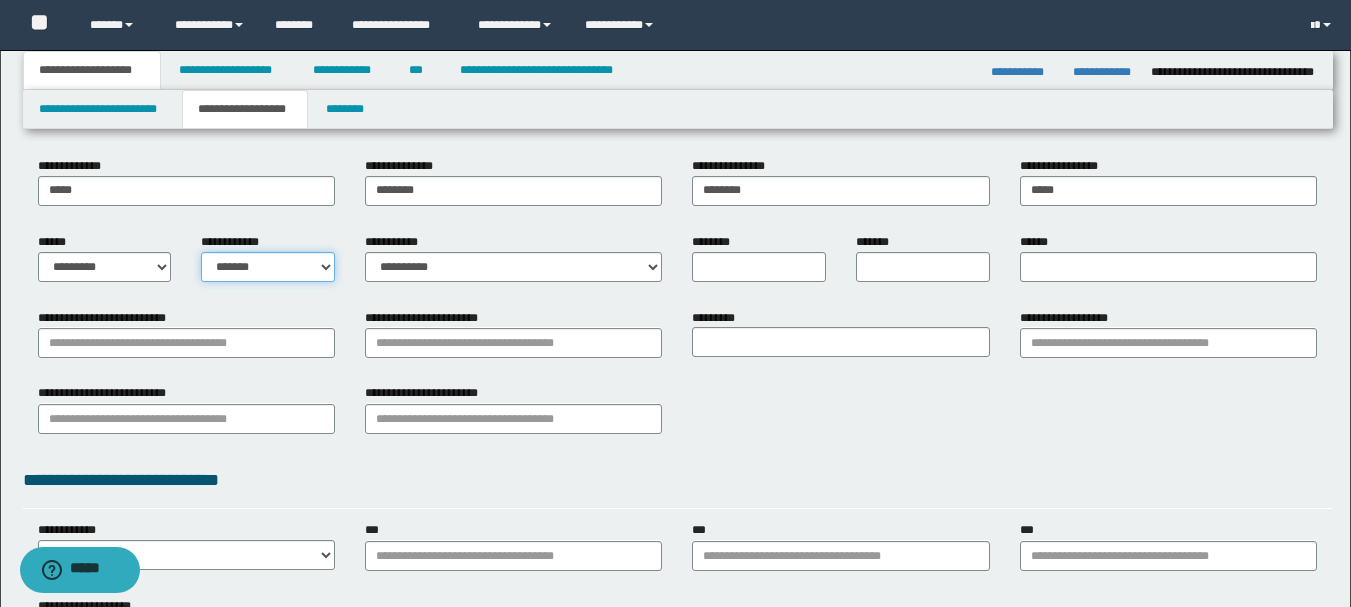 click on "**********" at bounding box center [268, 267] 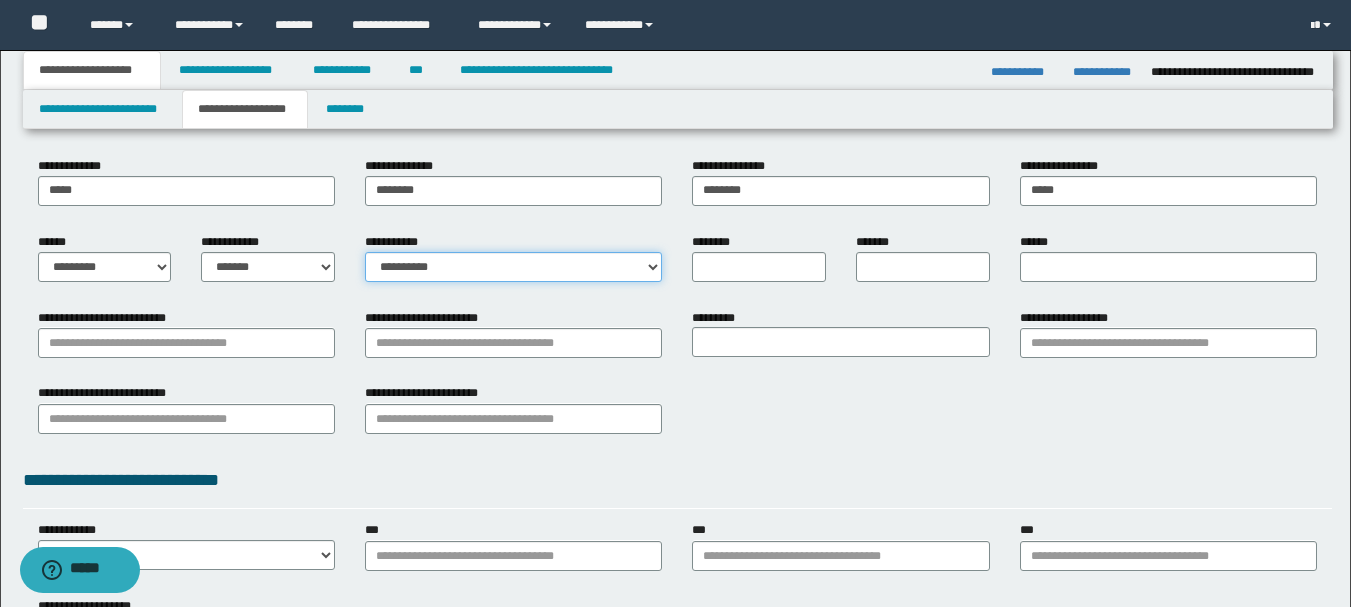 click on "**********" at bounding box center (513, 267) 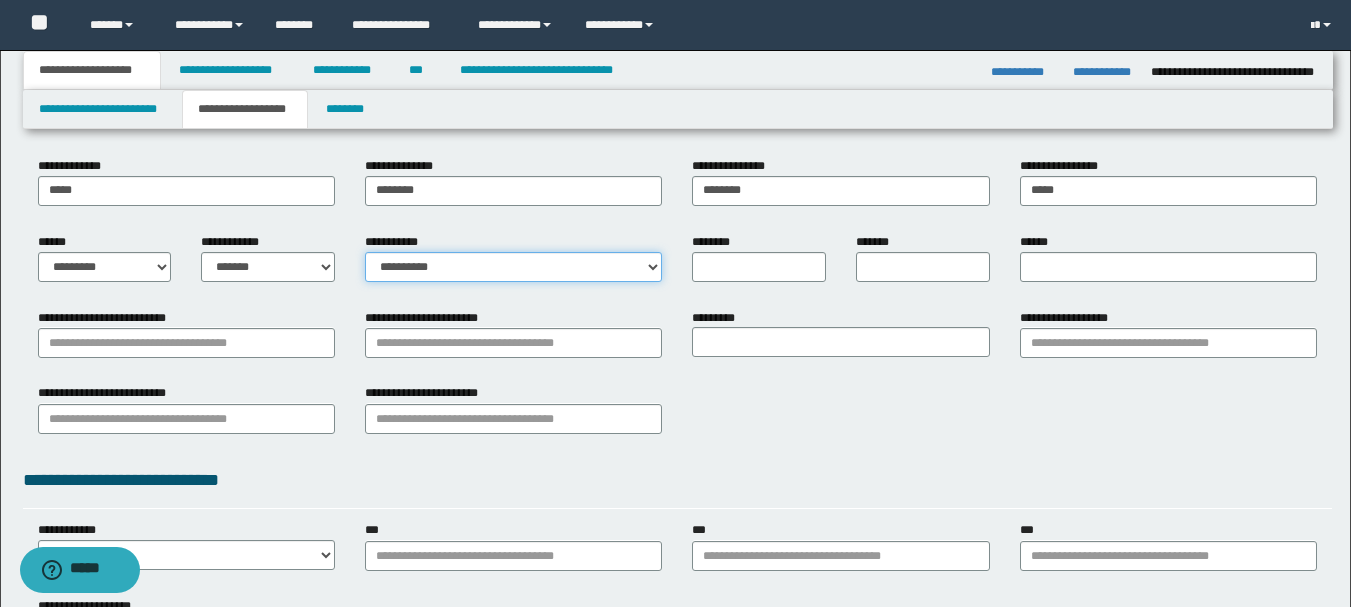 select on "*" 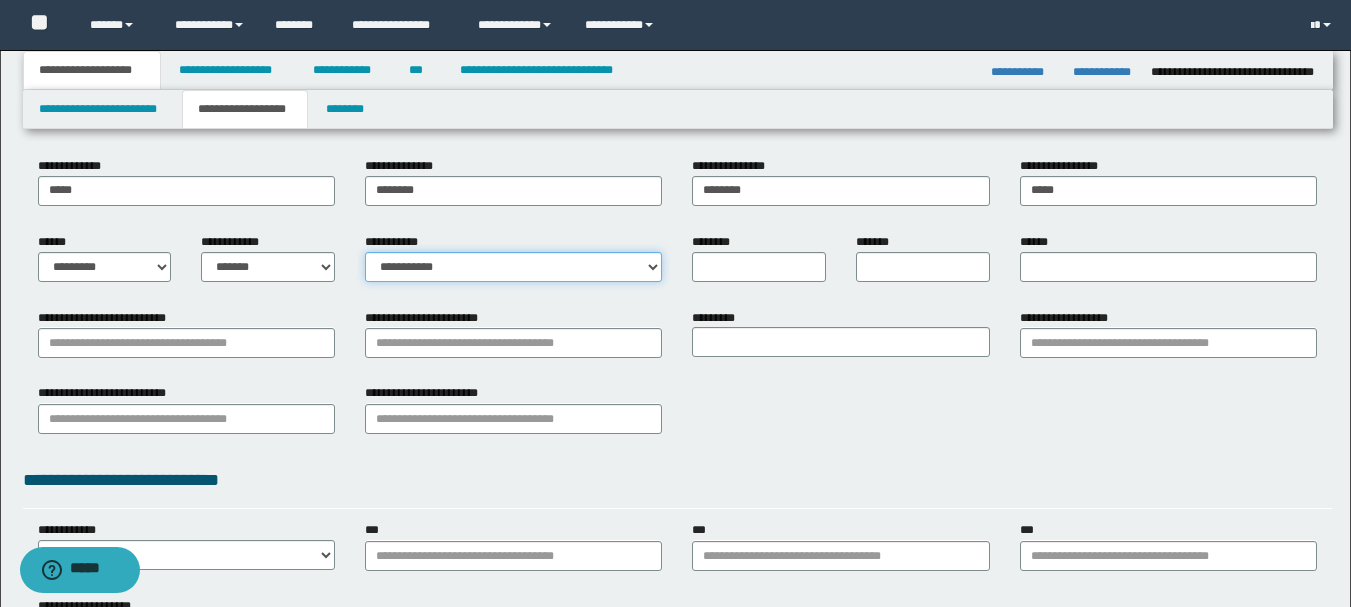 click on "**********" at bounding box center (513, 267) 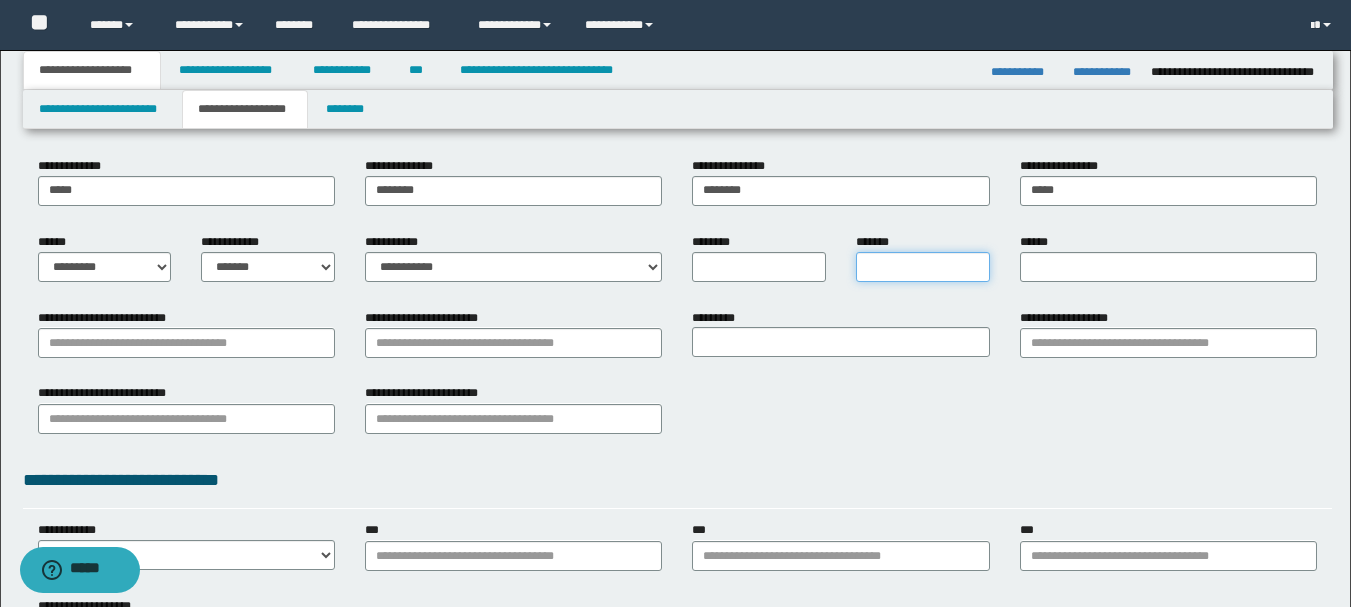 click on "*******" at bounding box center [923, 267] 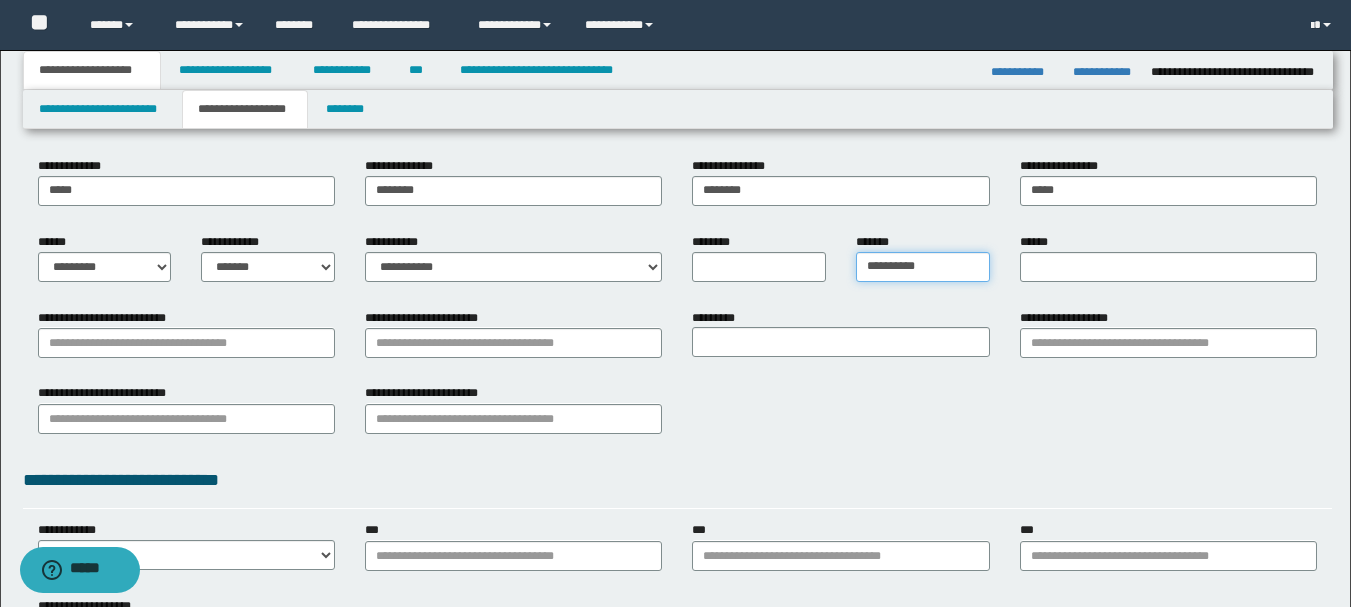 type on "**********" 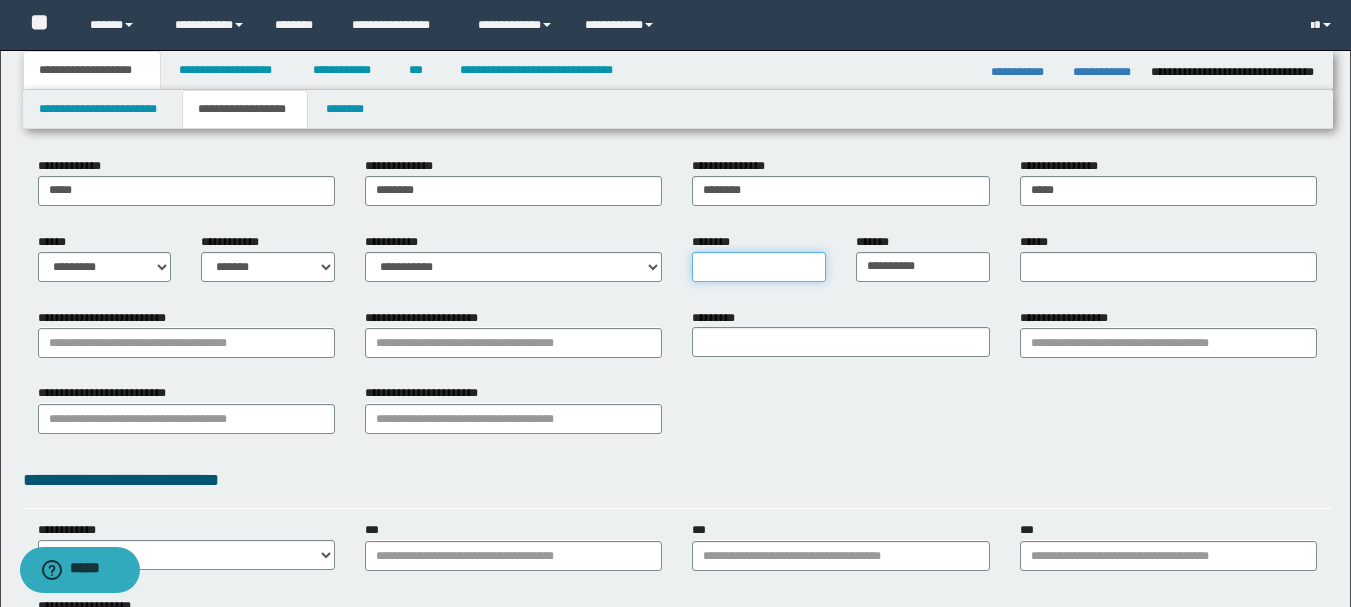 click on "********" at bounding box center (759, 267) 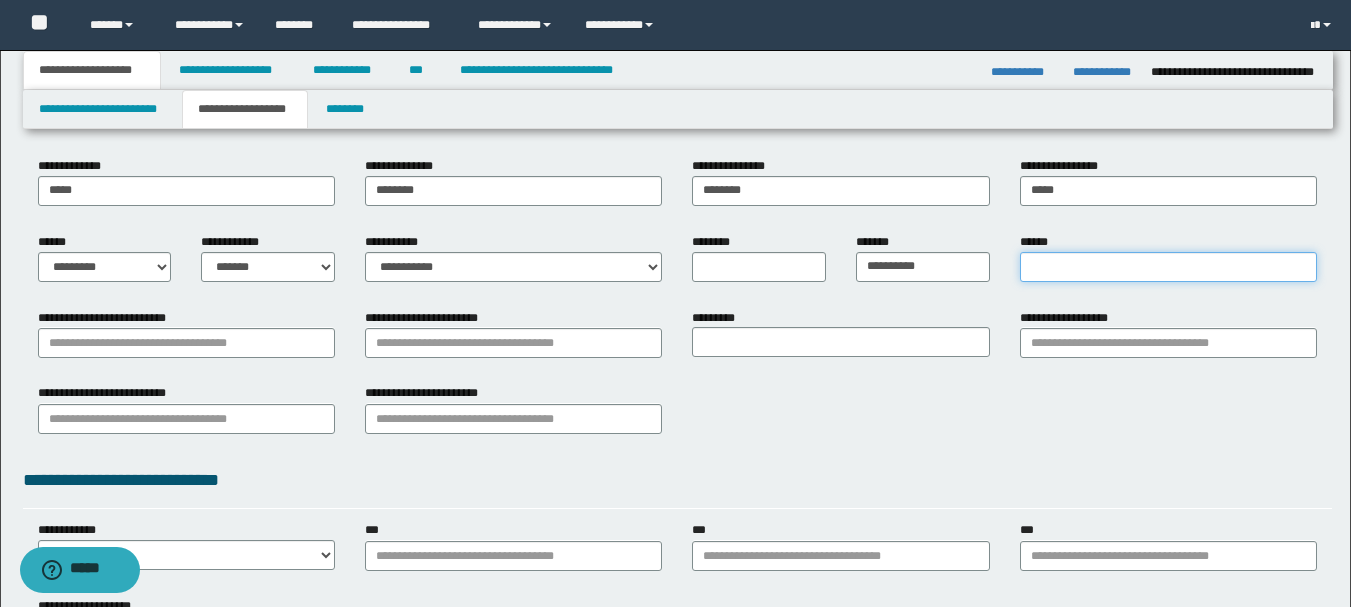 click on "******" at bounding box center [1168, 267] 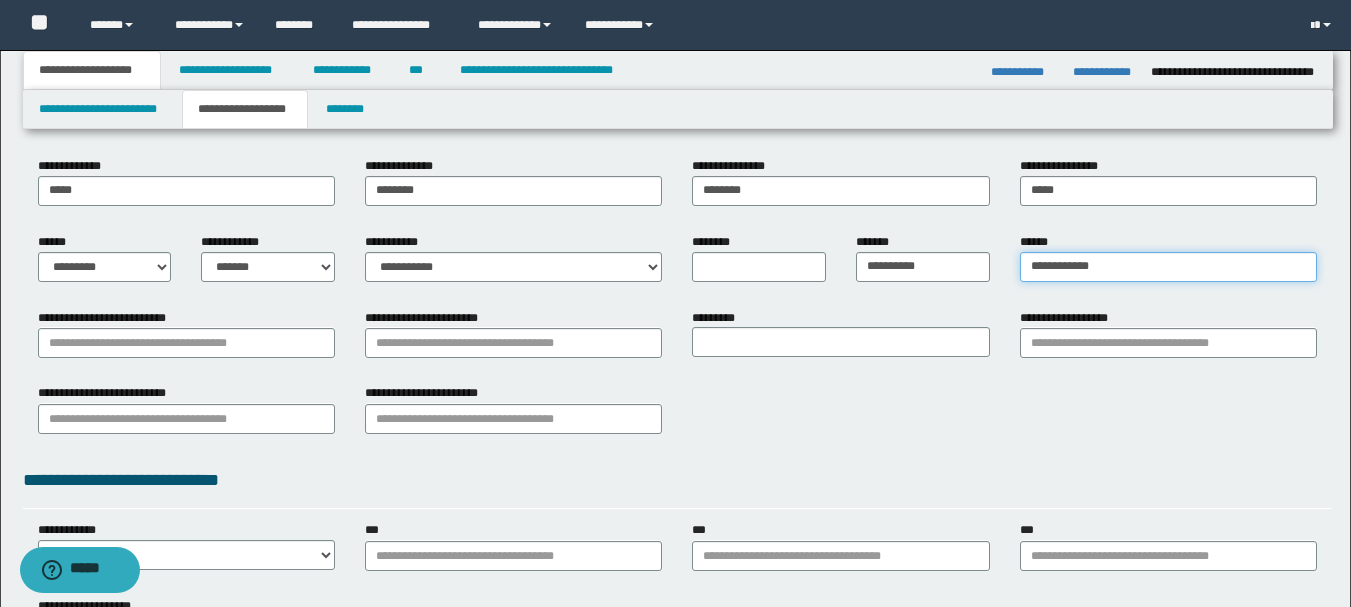 click on "**********" at bounding box center [1168, 267] 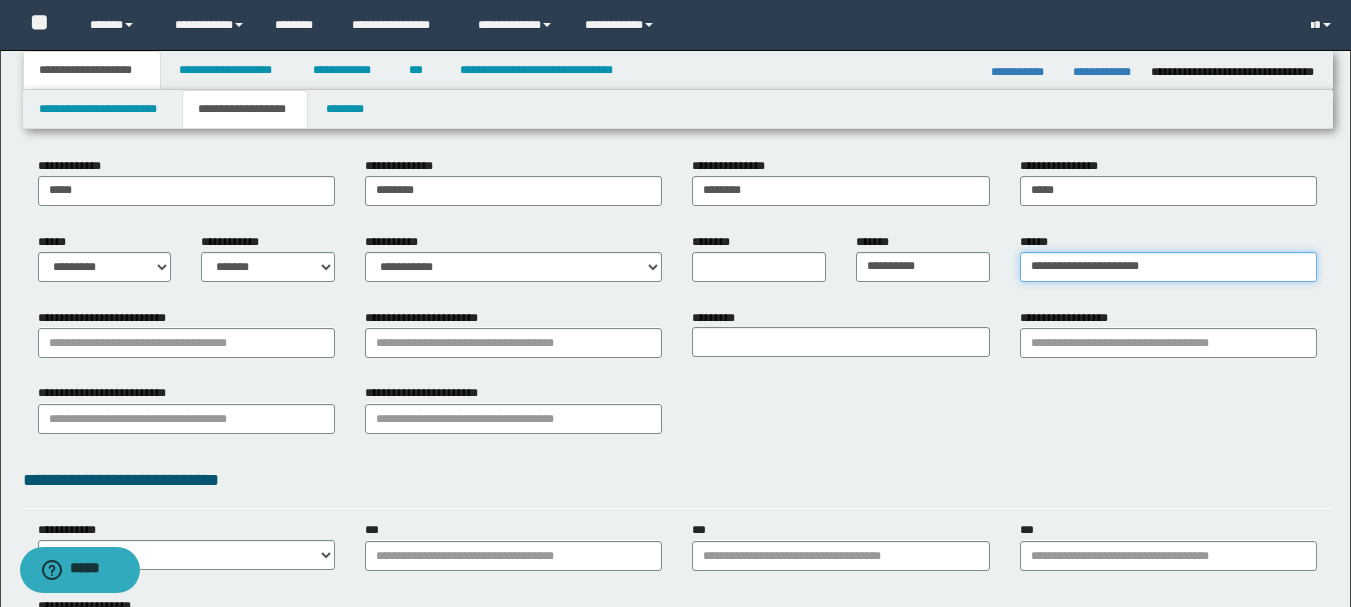 type on "**********" 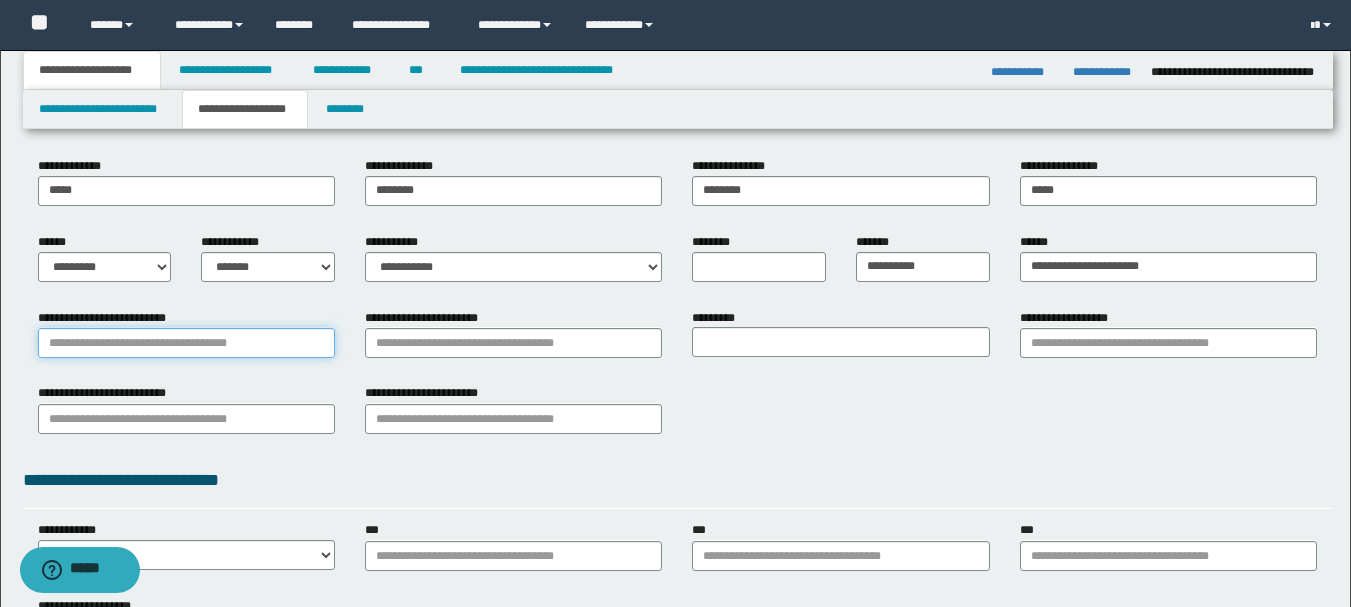 click on "**********" at bounding box center [186, 343] 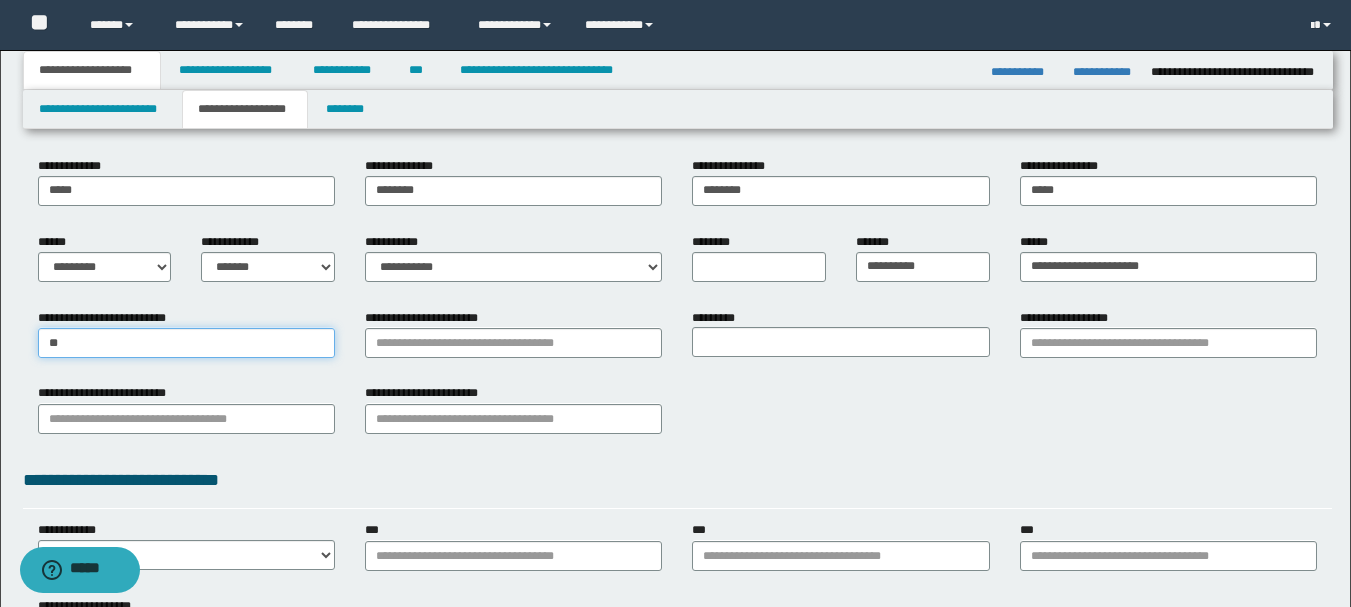 type on "***" 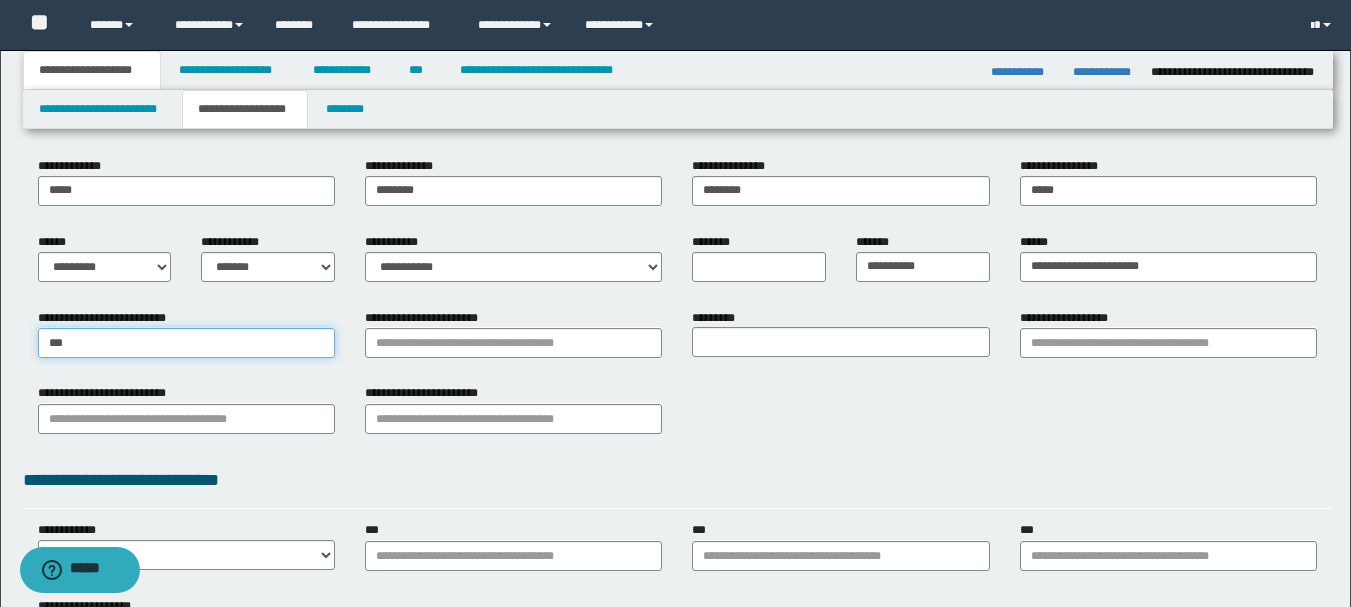 type 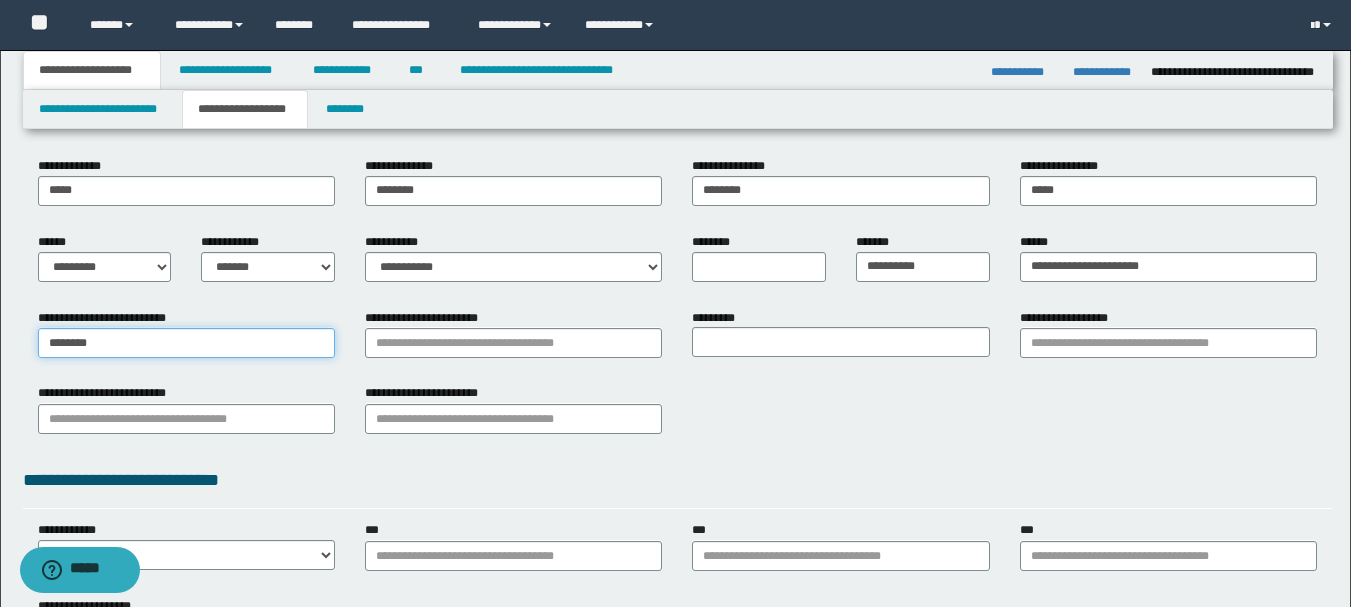type on "*********" 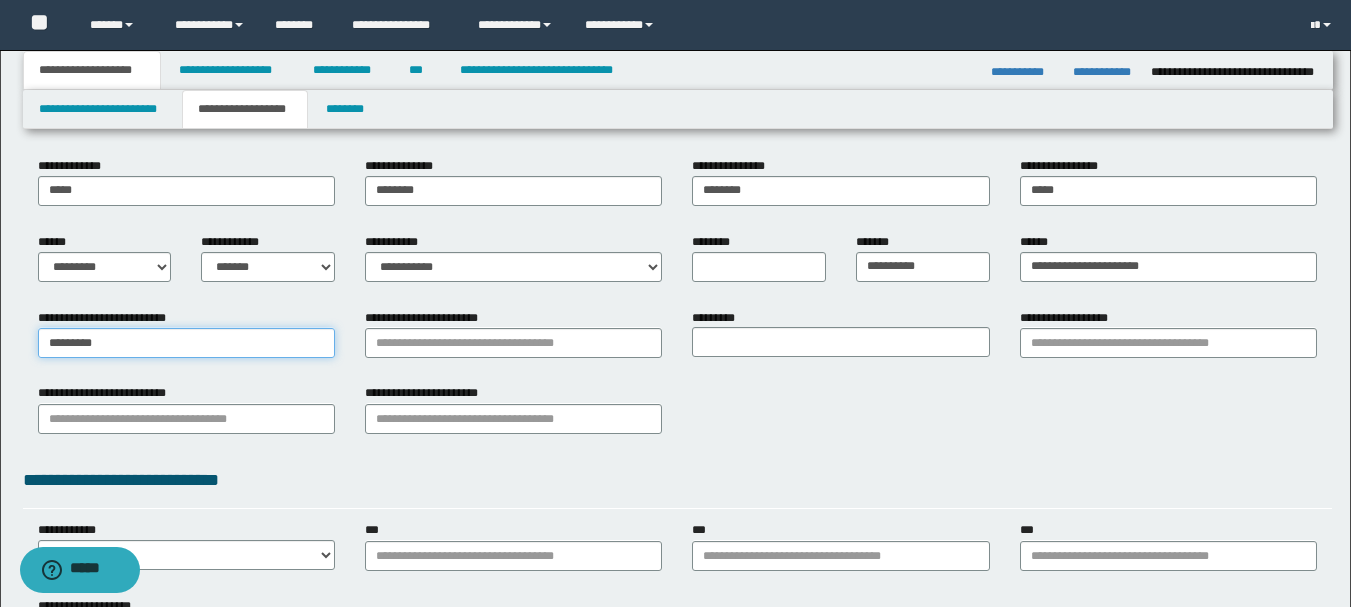 type on "*********" 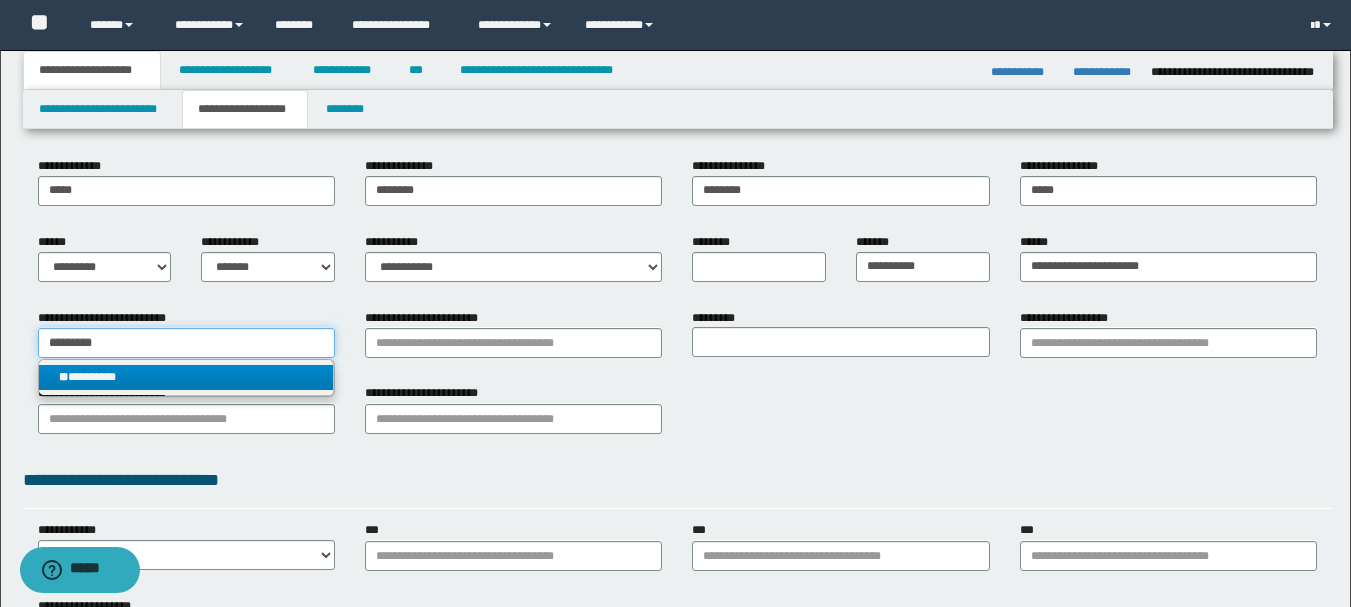 type on "*********" 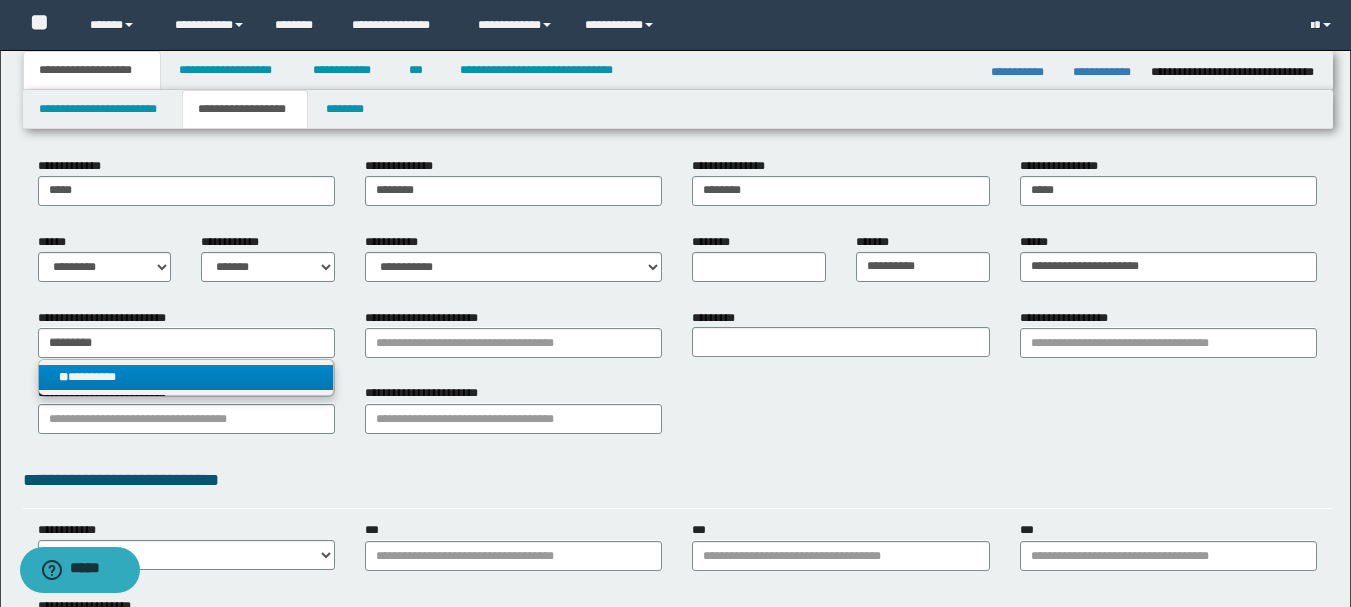 type 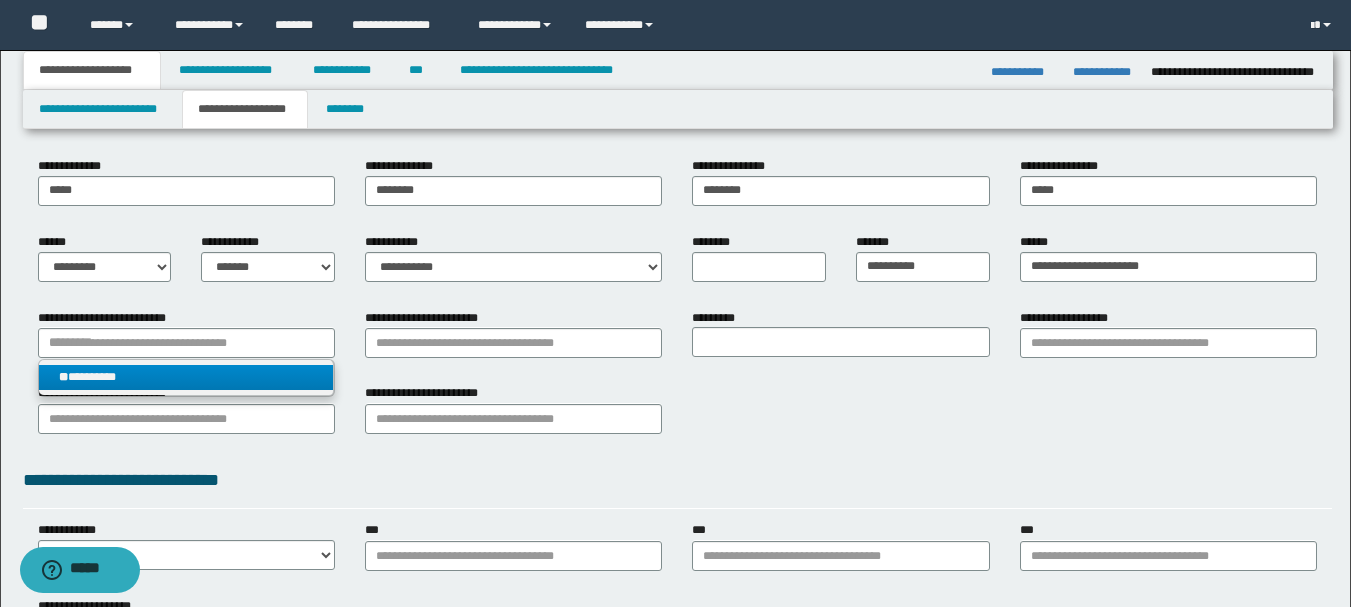 click on "** *********" at bounding box center [186, 377] 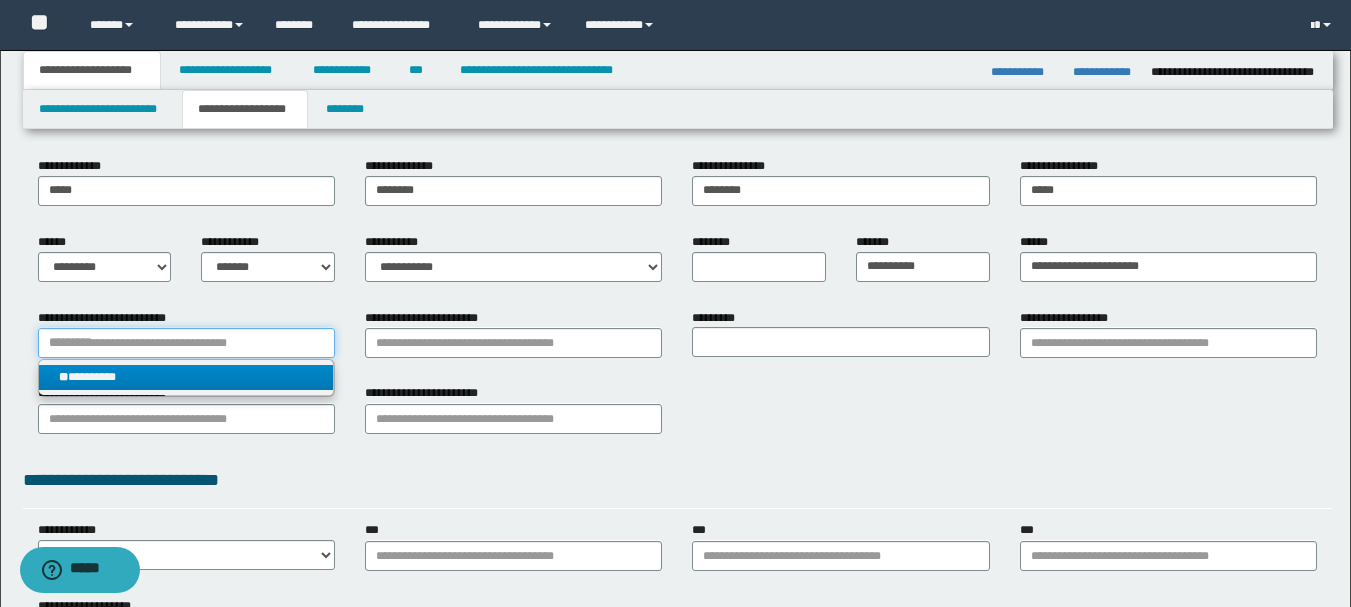 type 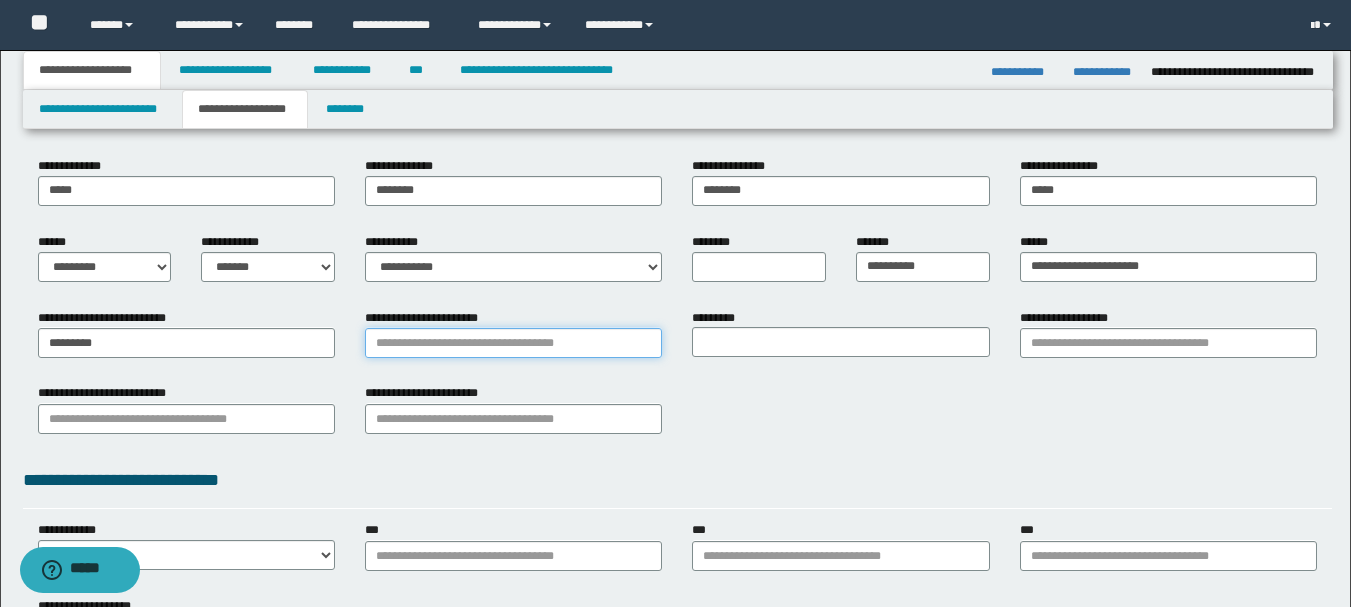 click on "**********" at bounding box center (513, 343) 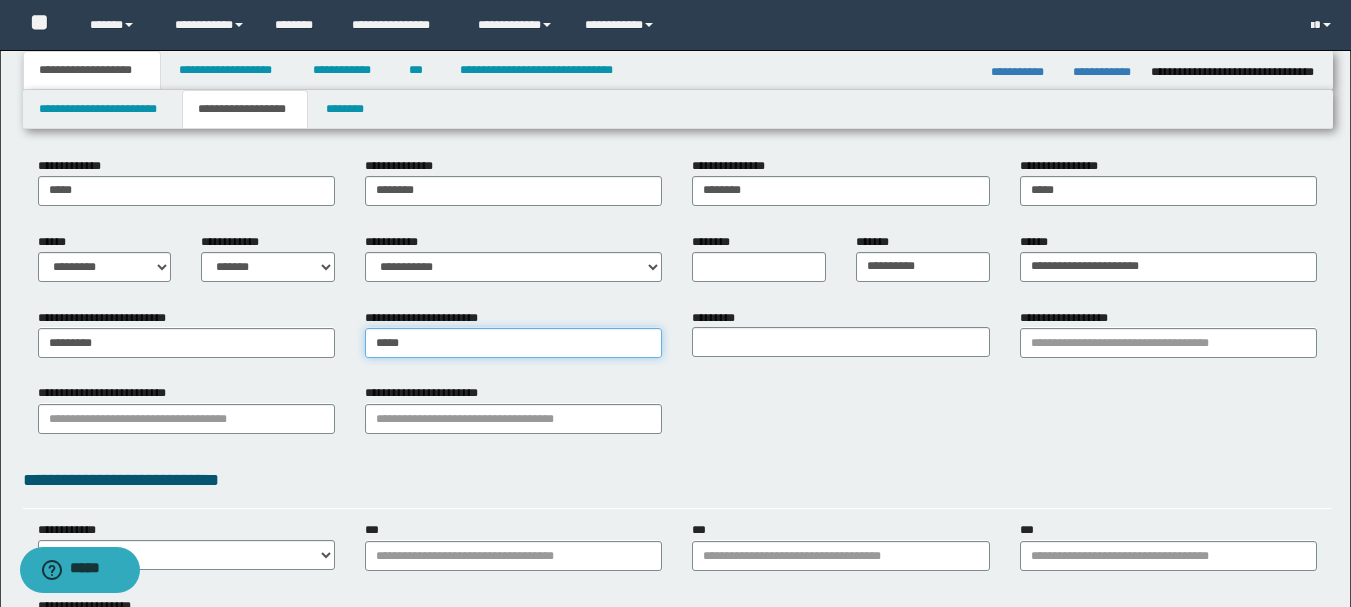 type on "******" 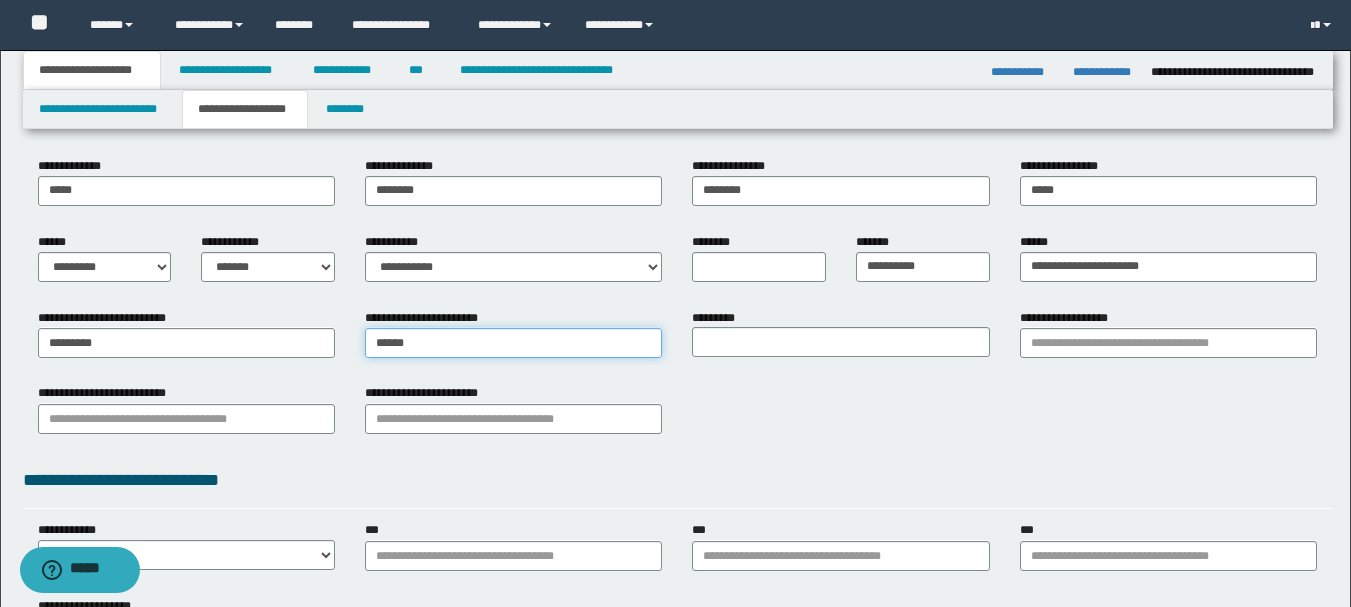 type on "******" 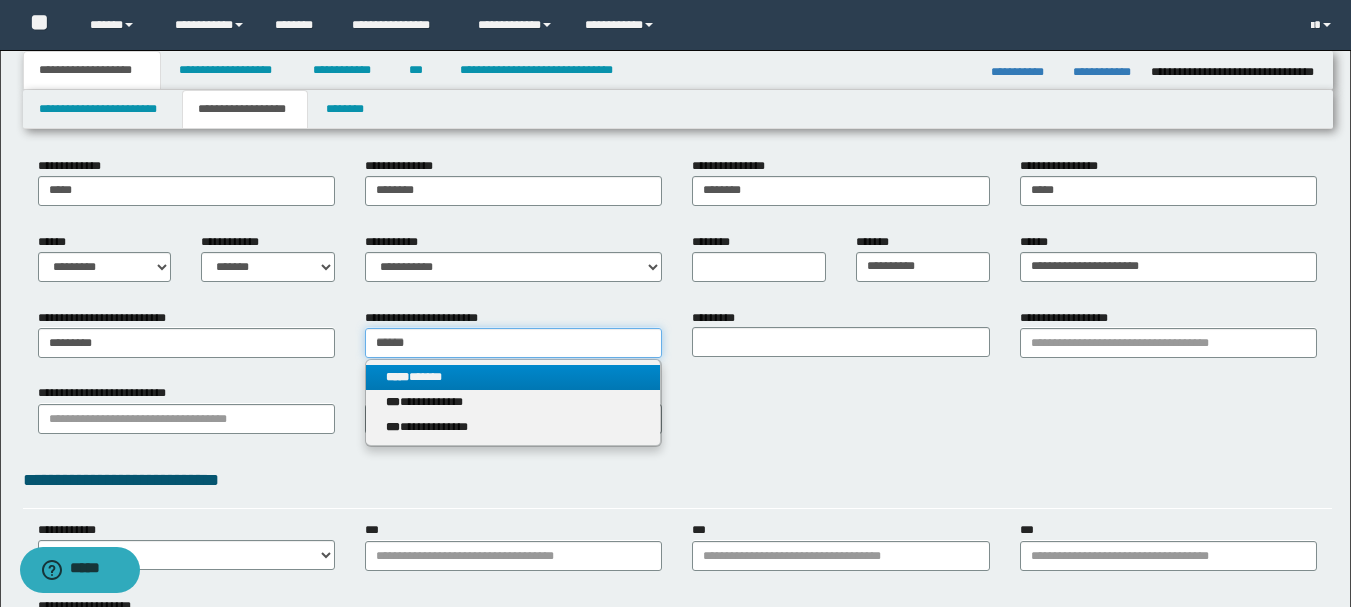 type on "******" 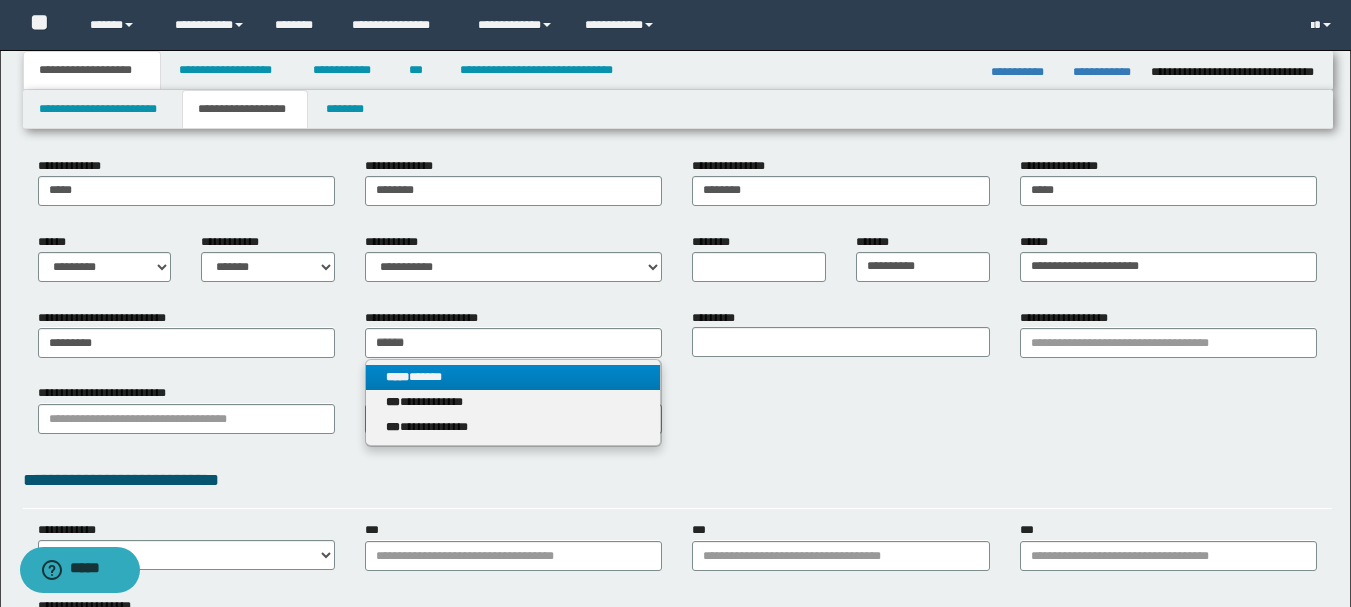 type 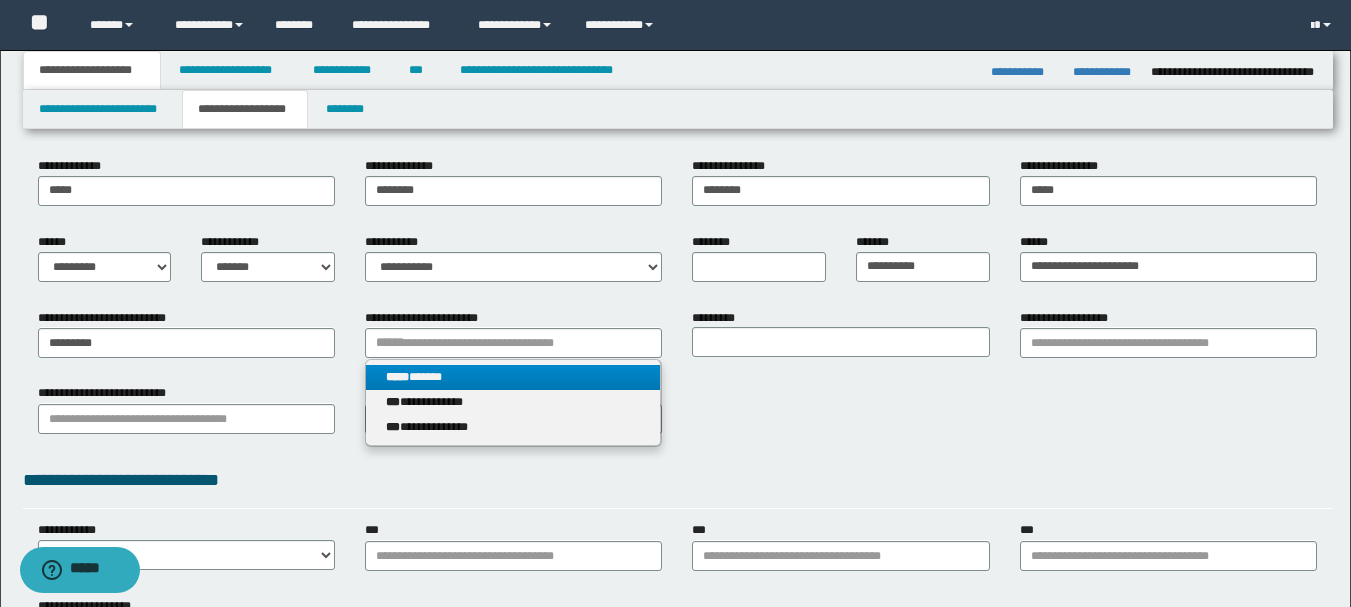 click on "***** ******" at bounding box center (513, 377) 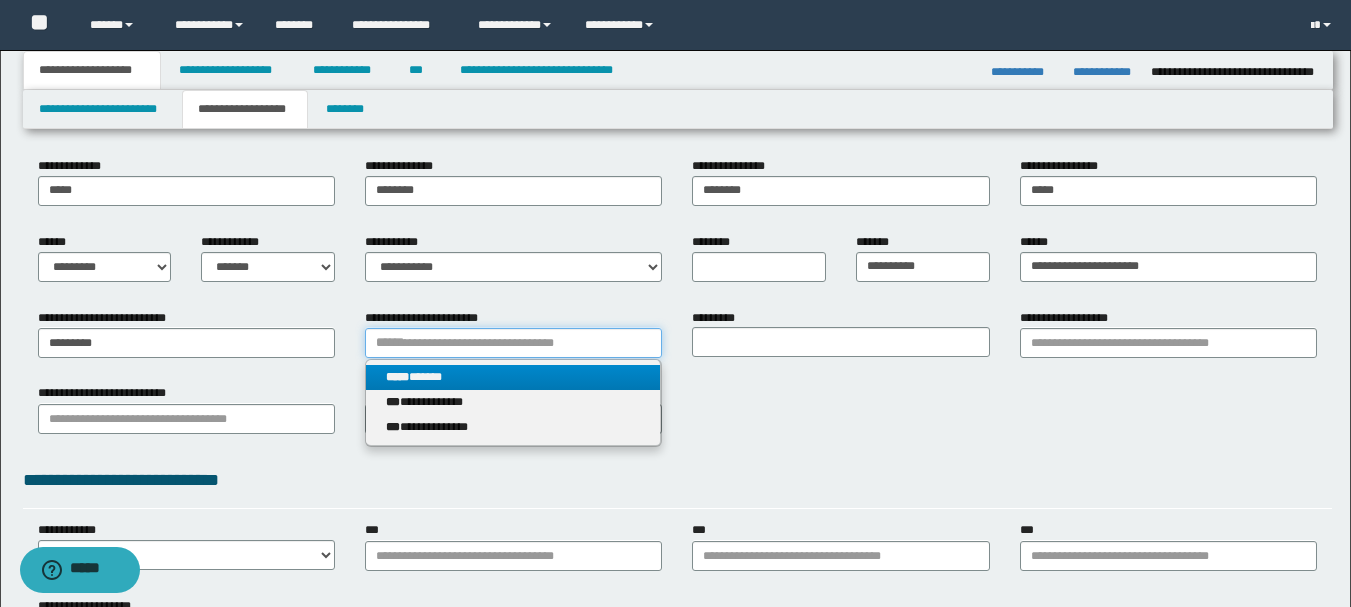 type 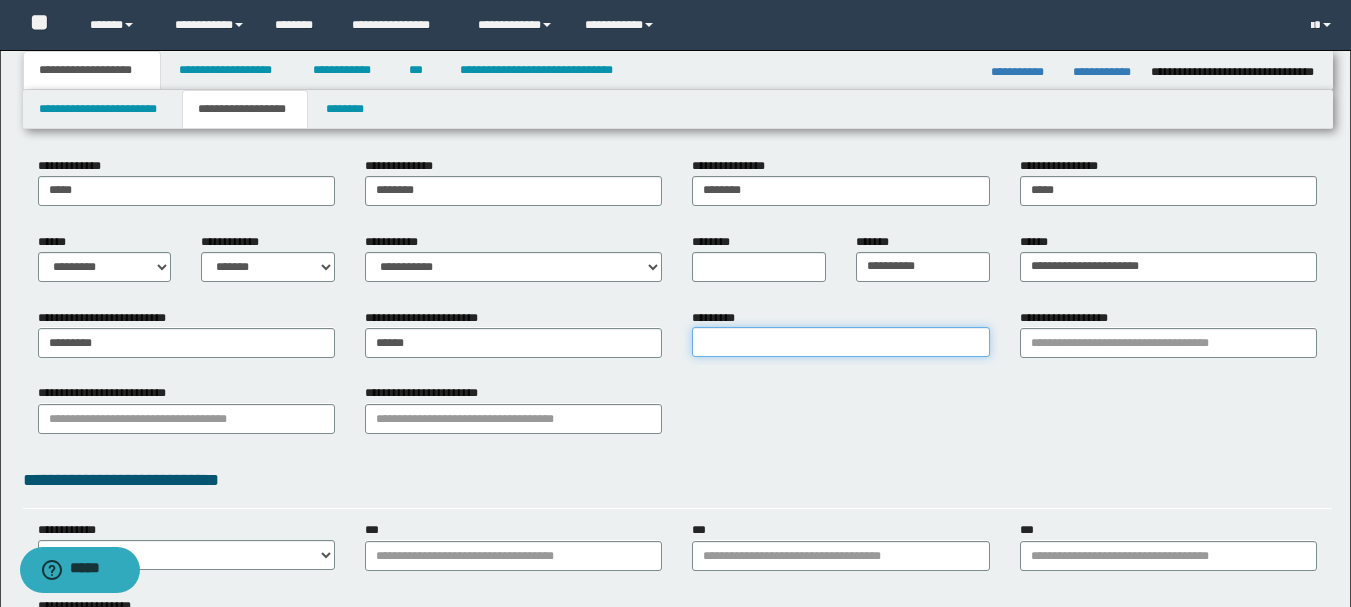 click on "*********" at bounding box center (840, 342) 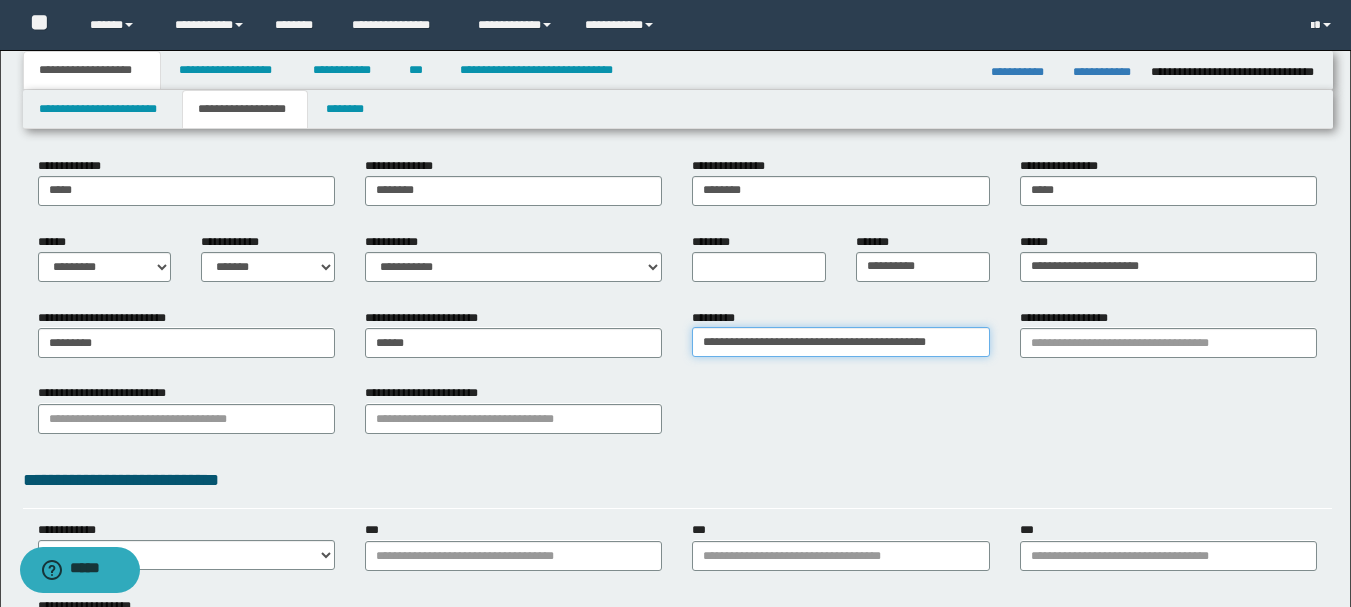 type on "**********" 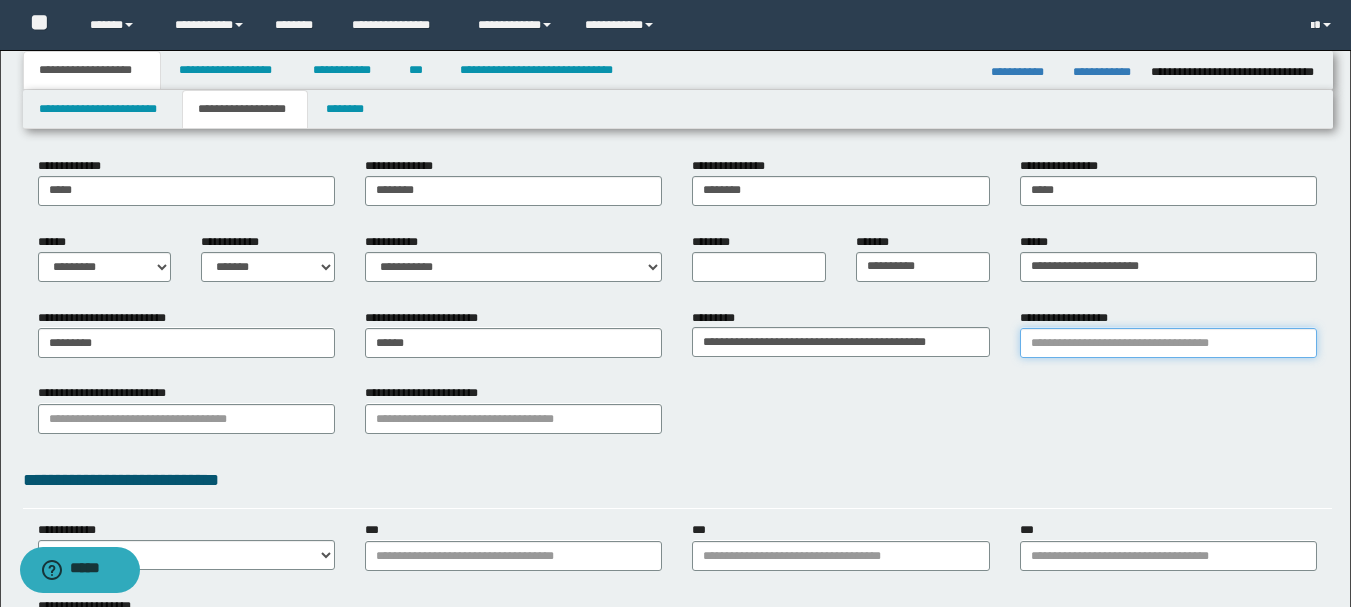 click on "**********" at bounding box center [1168, 343] 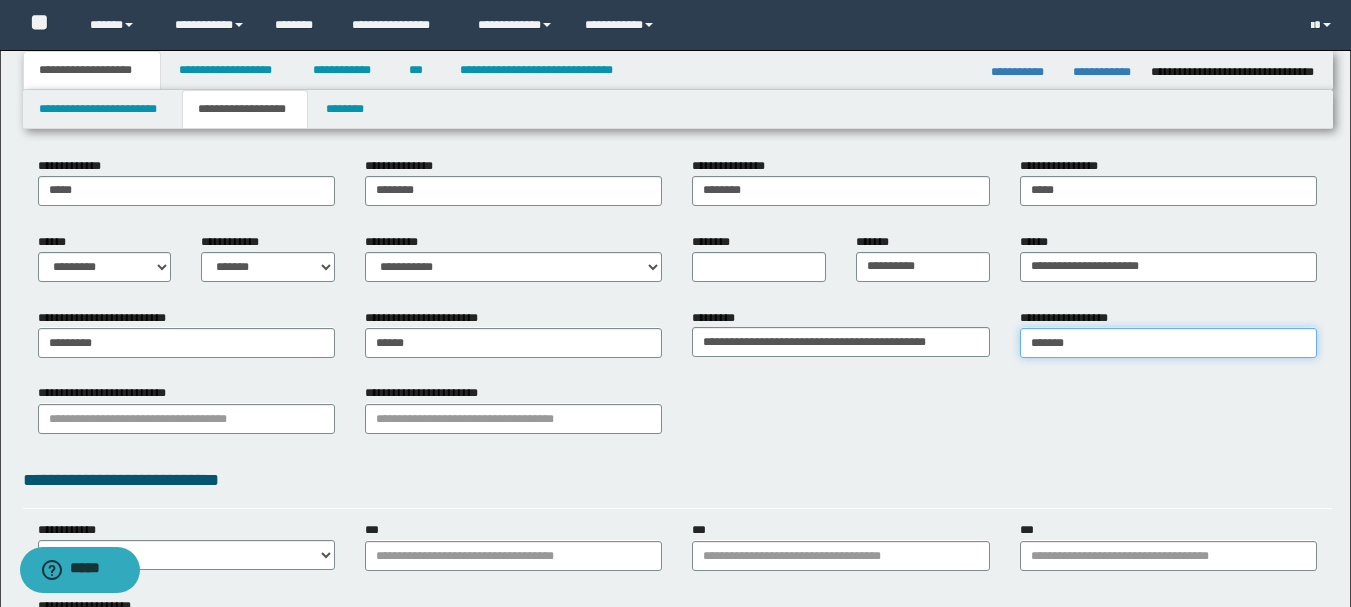 type on "********" 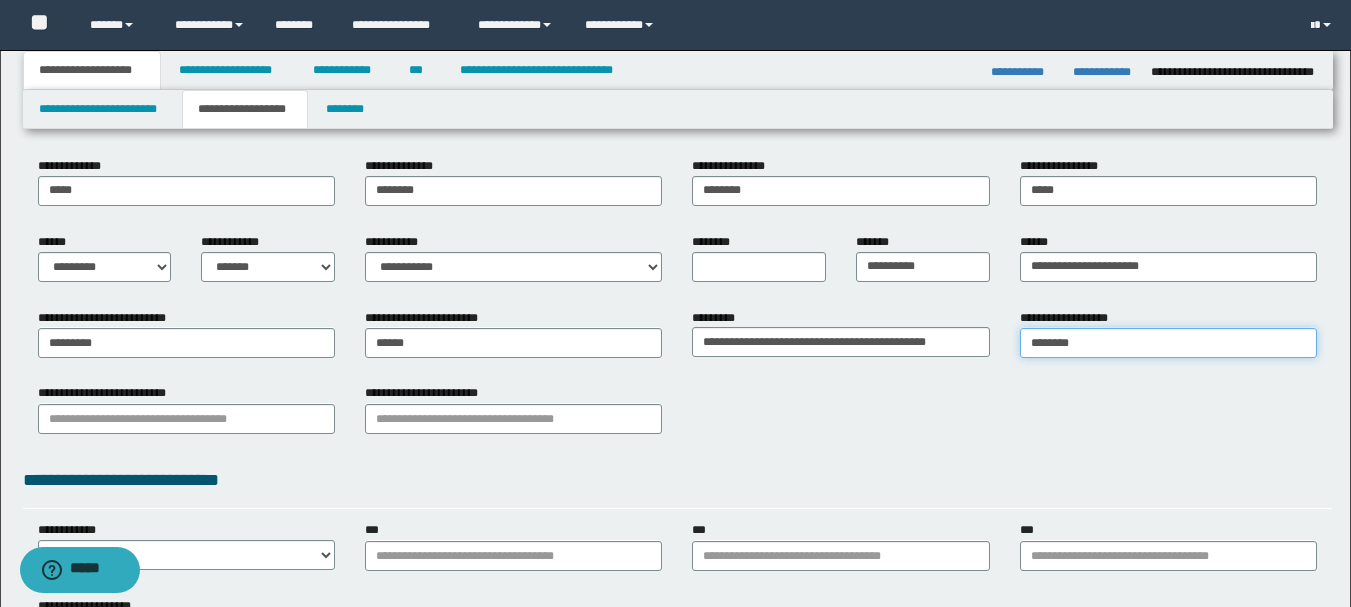 type on "********" 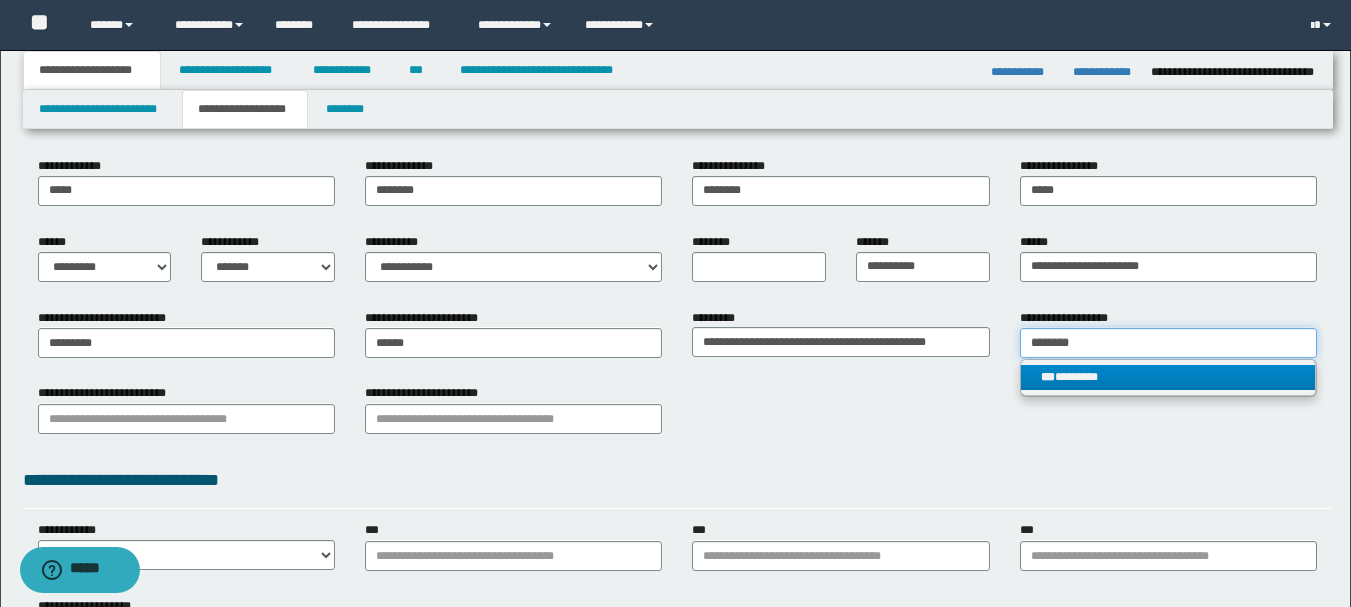 type on "********" 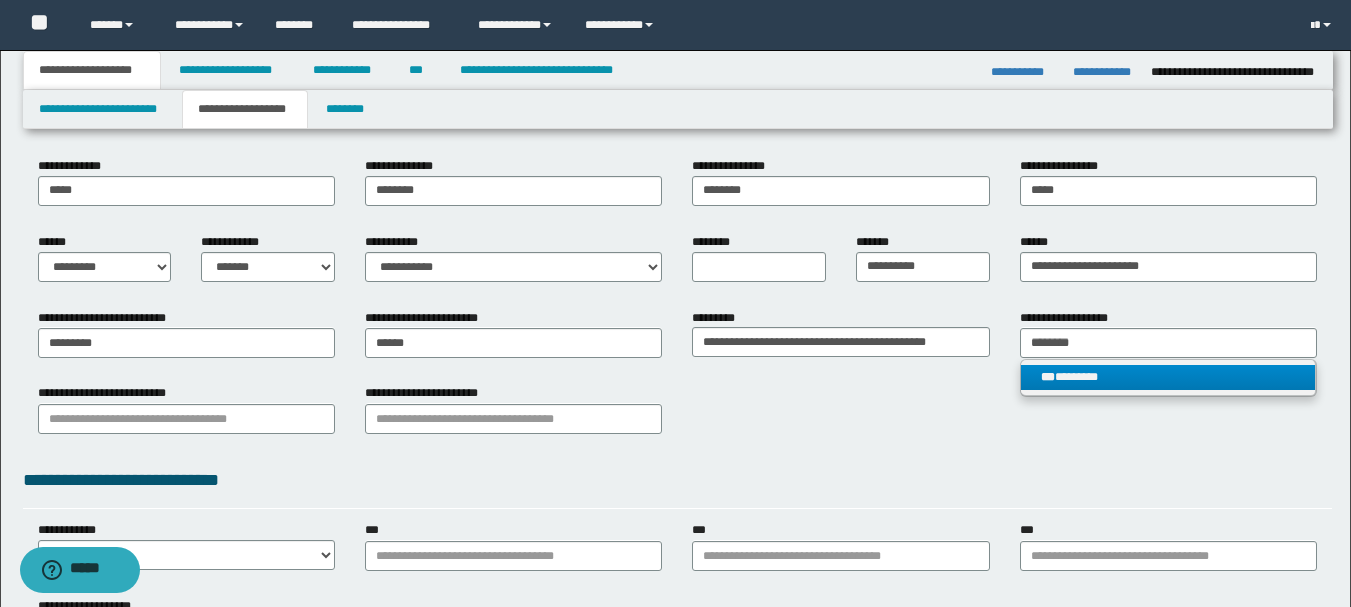 type 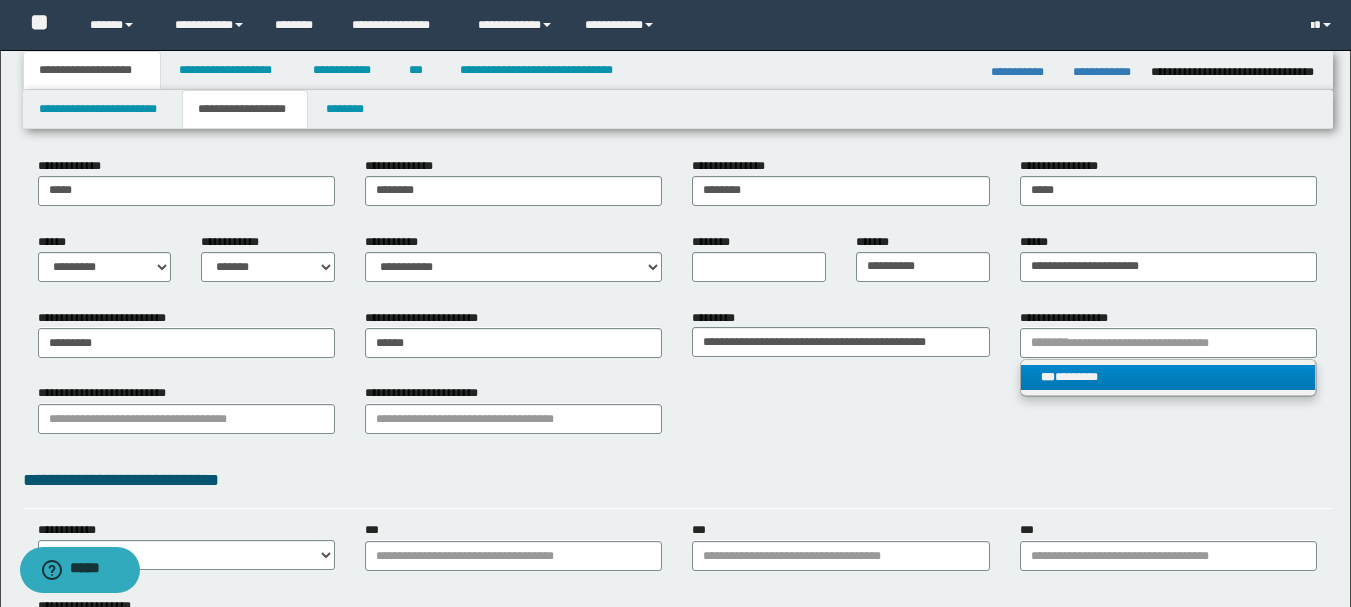 click on "*** ********" at bounding box center (1168, 377) 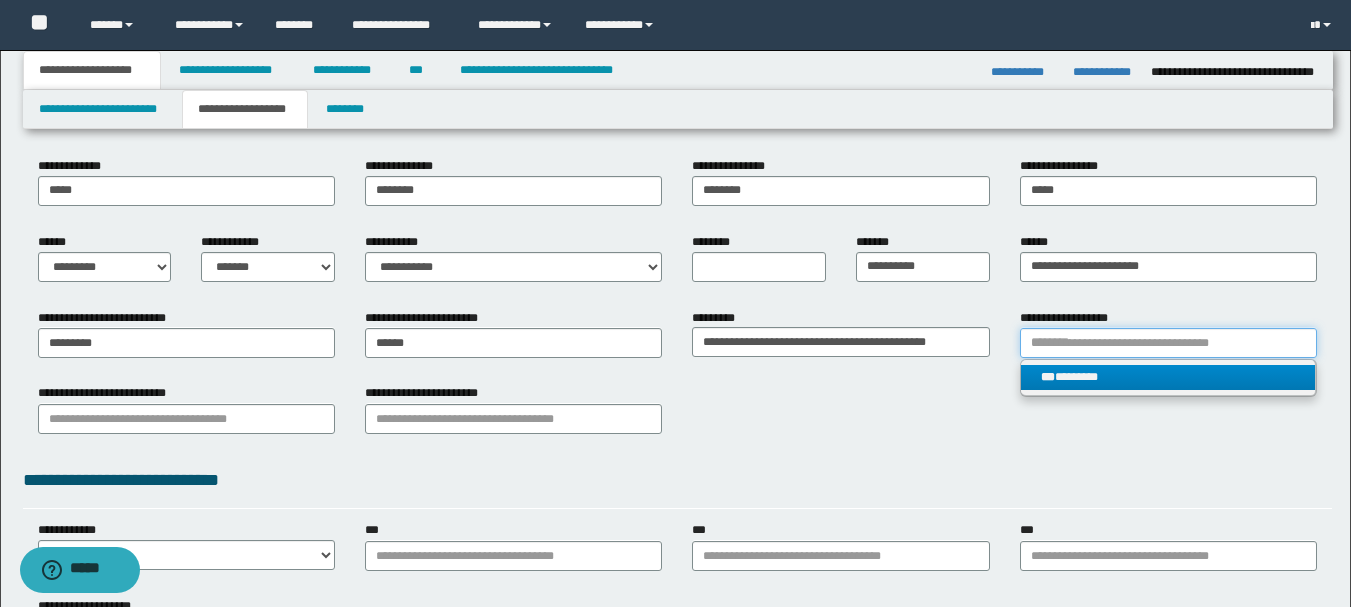 type 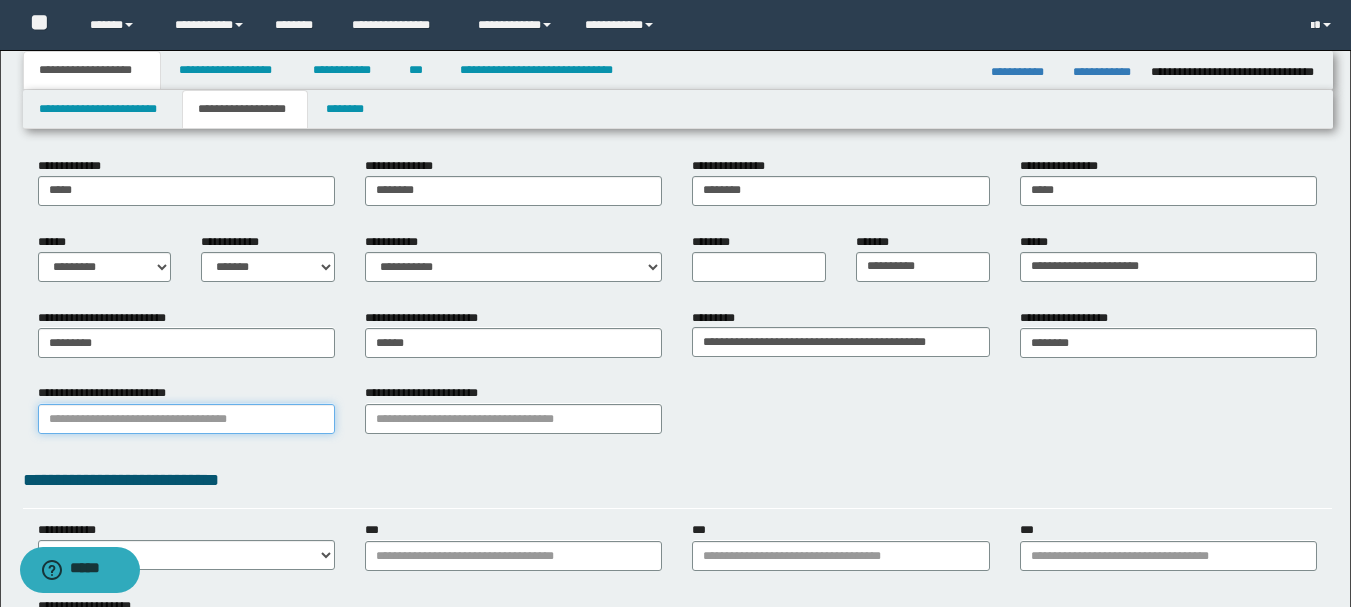 click on "**********" at bounding box center [186, 419] 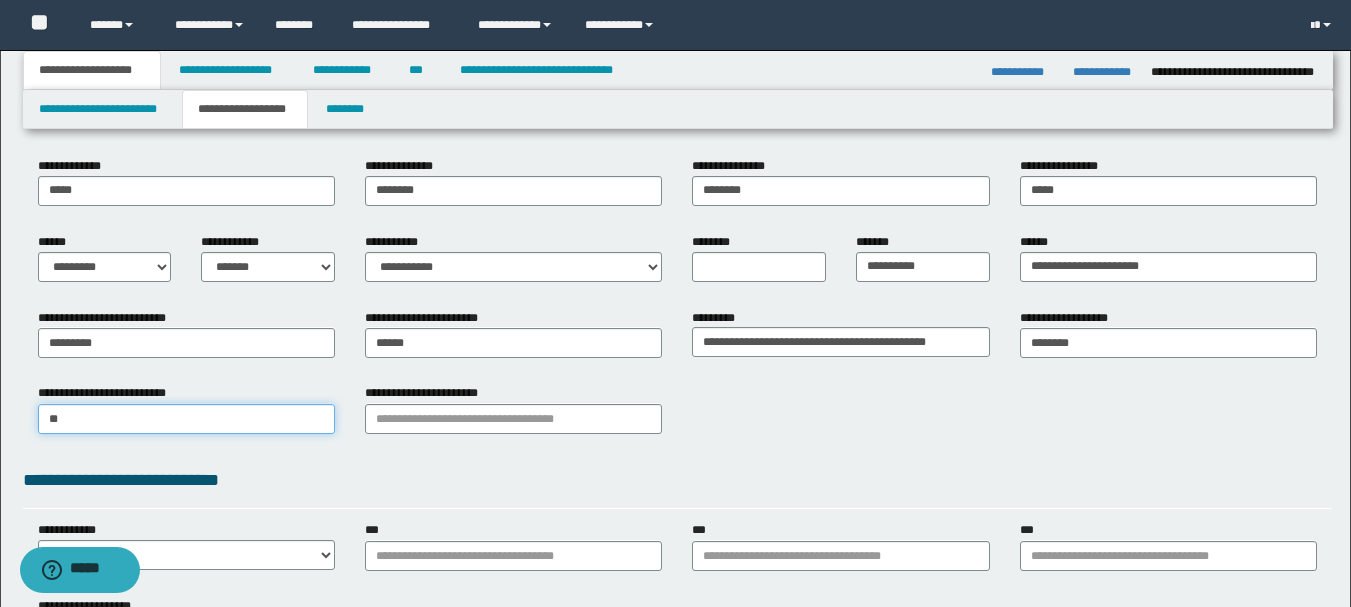 type on "***" 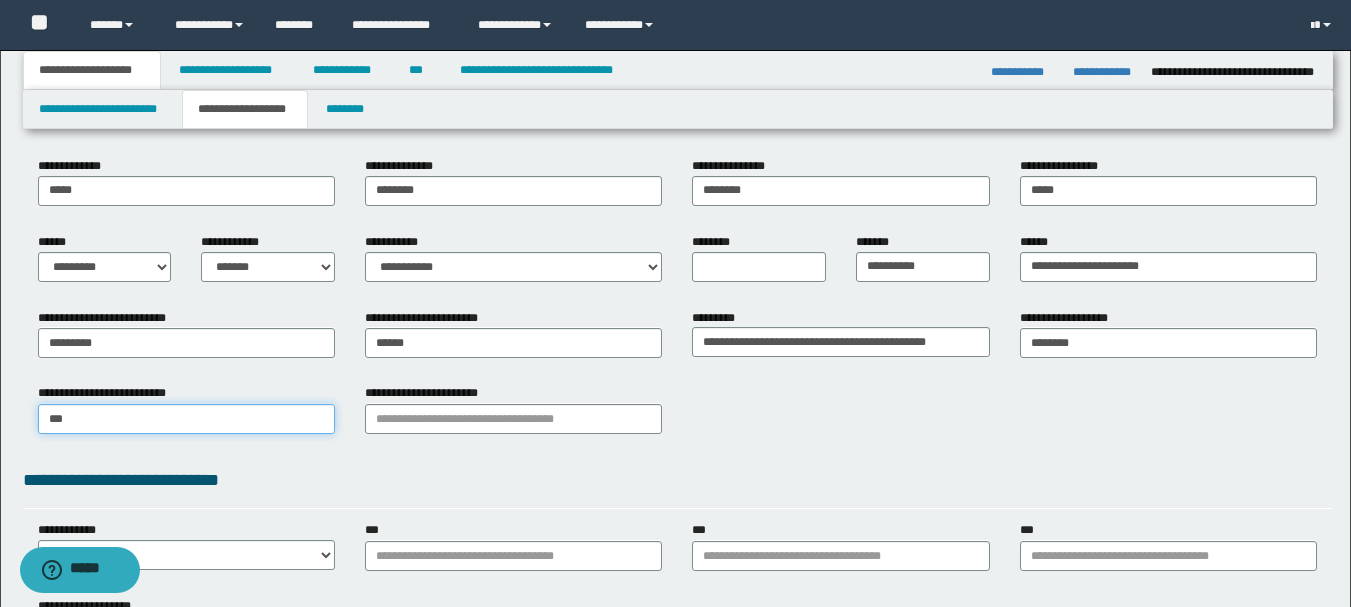 type on "*********" 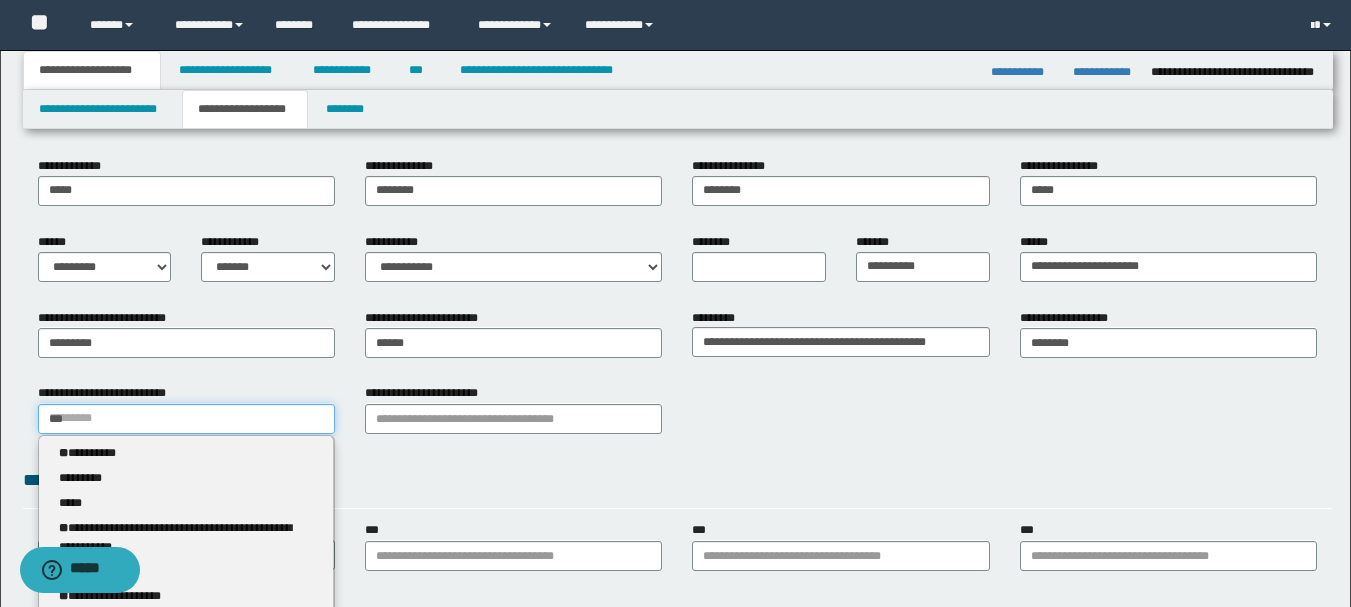type 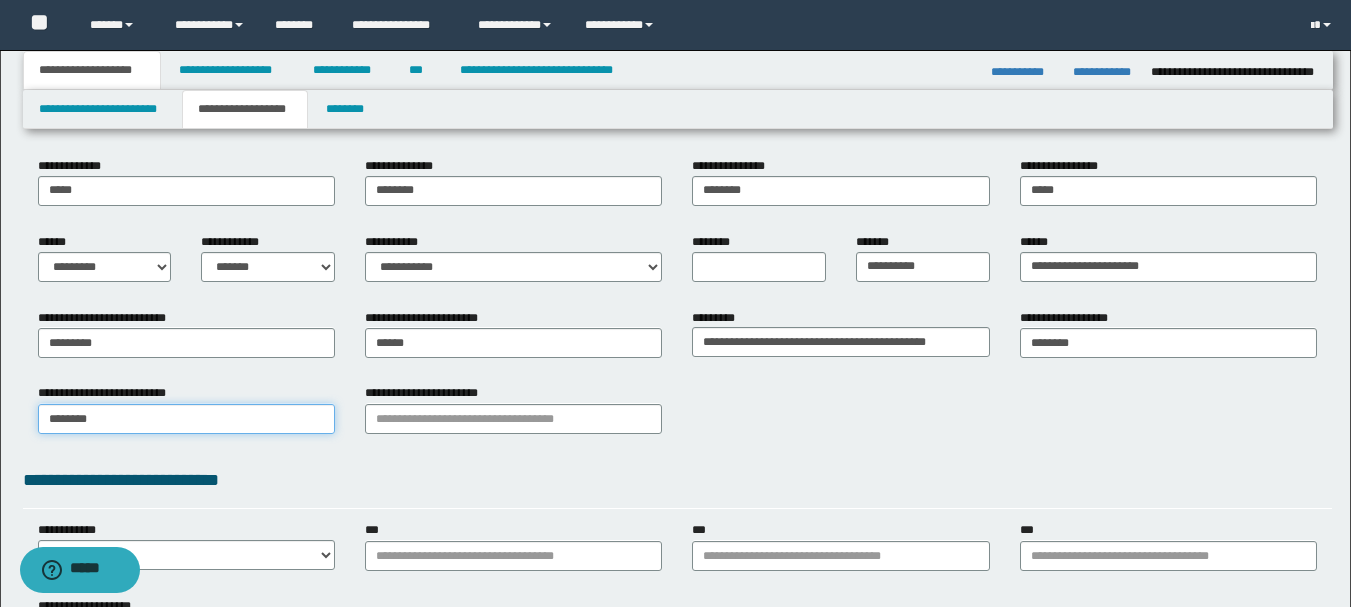 type on "*********" 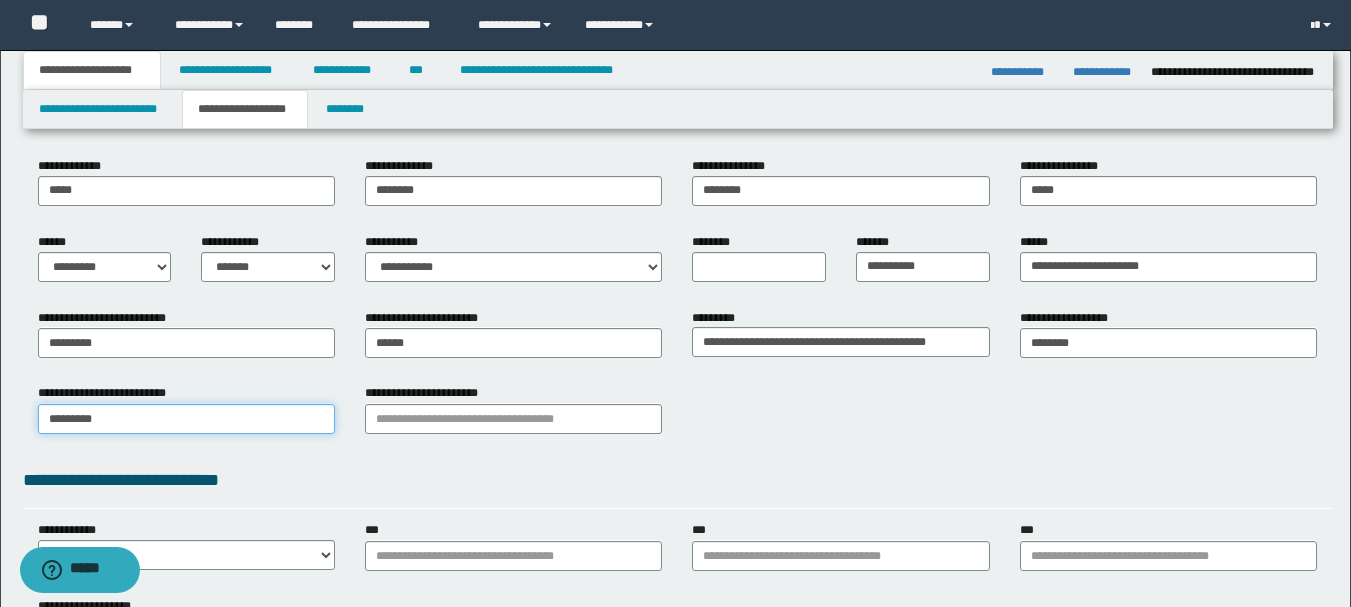 type on "*********" 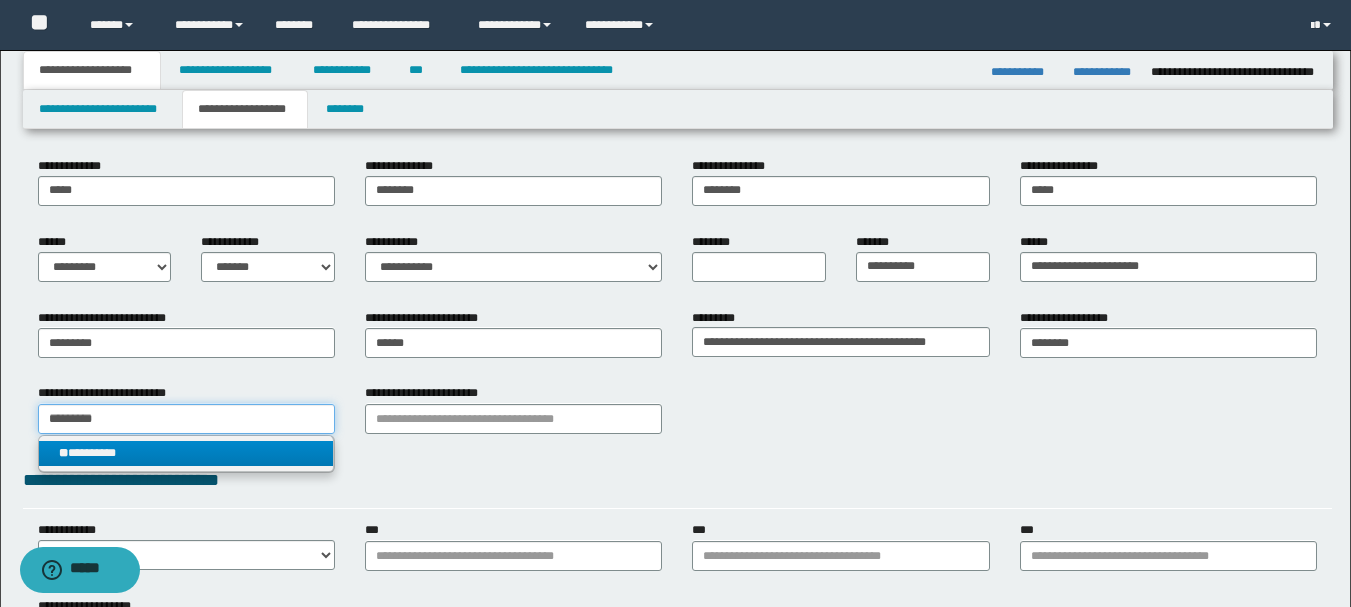 type on "*********" 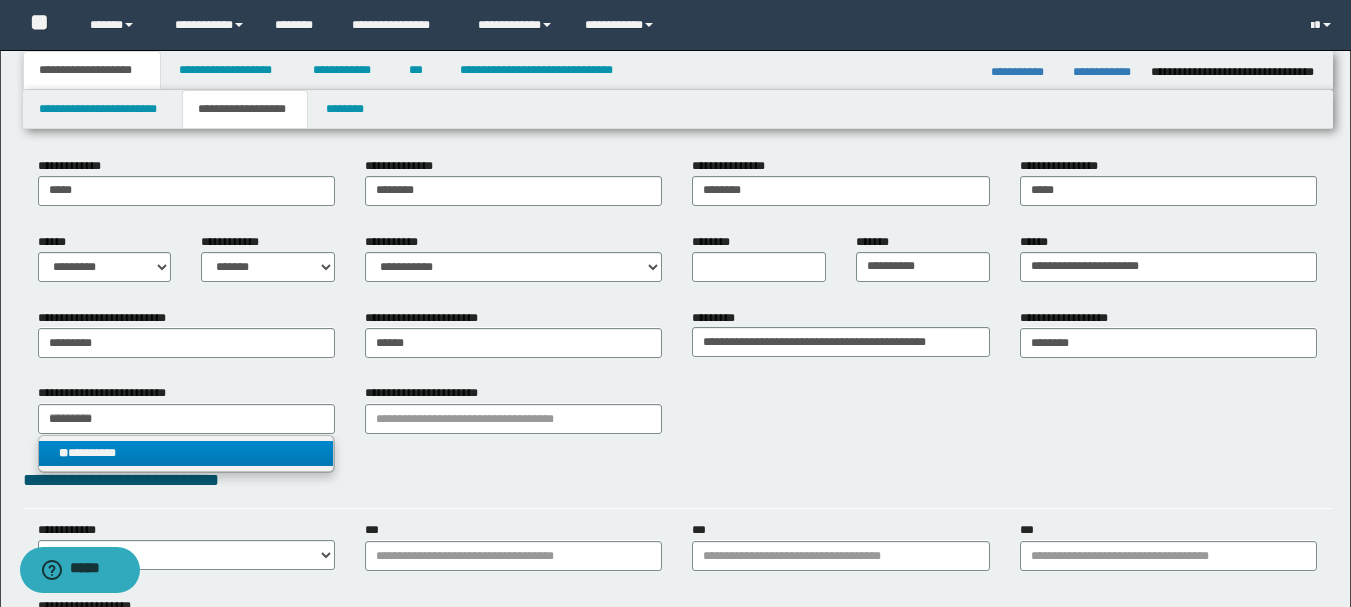 type 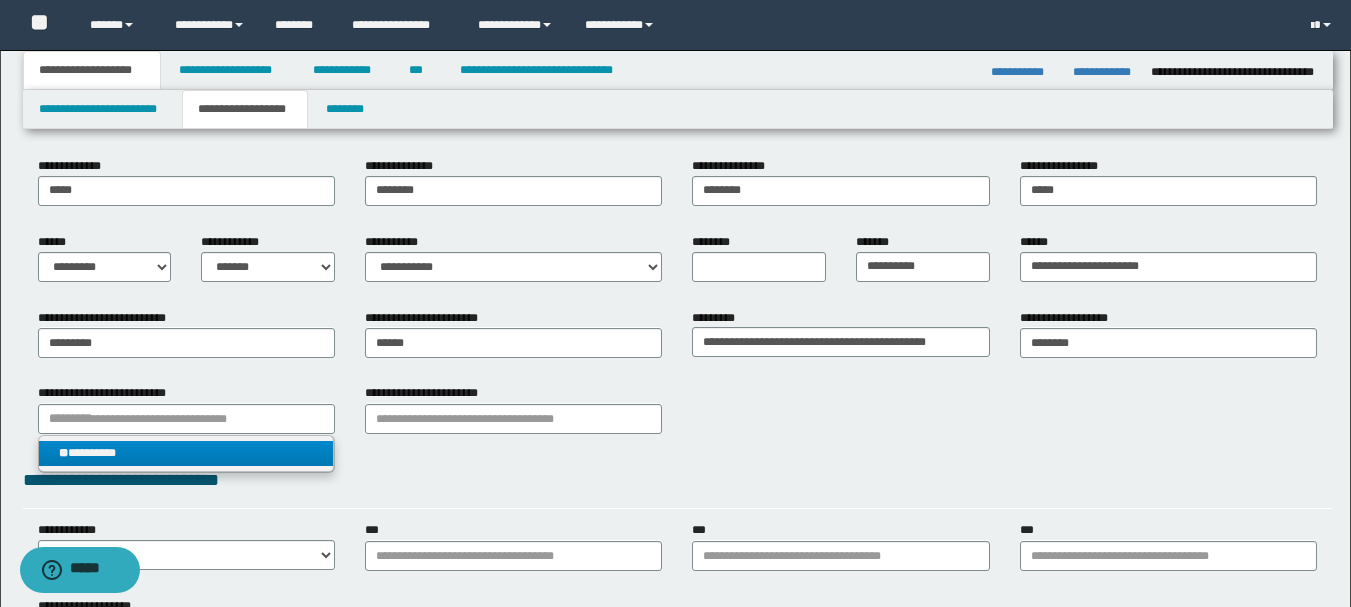 click on "** *********" at bounding box center [186, 453] 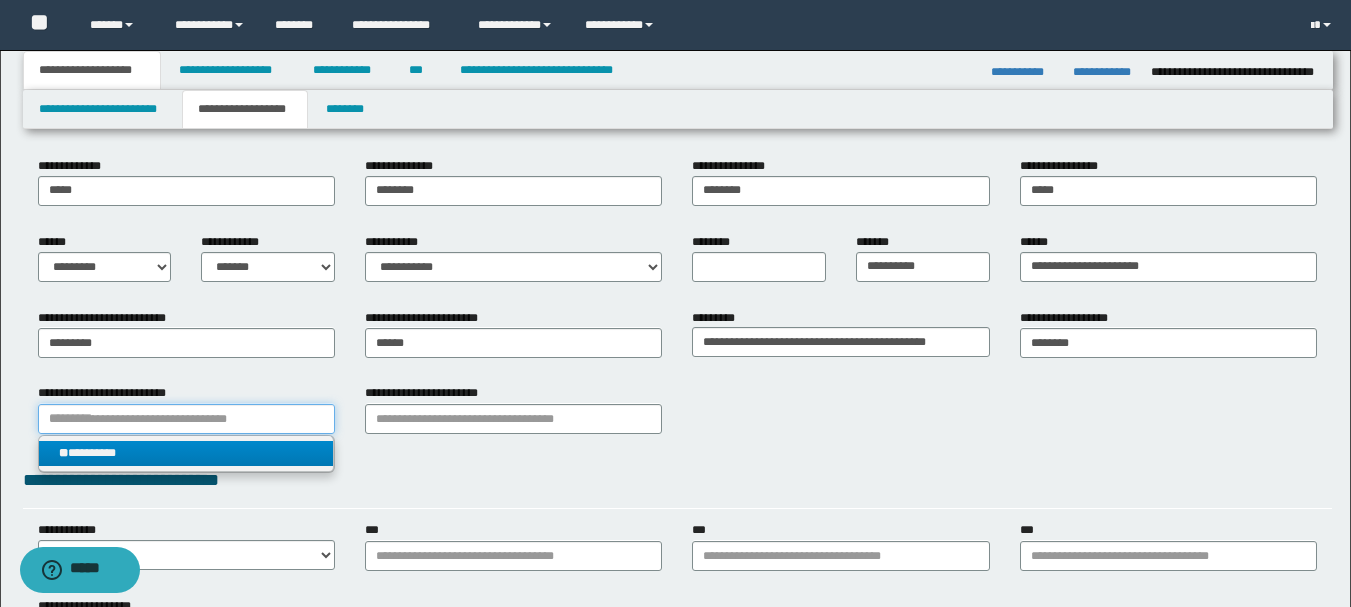 type 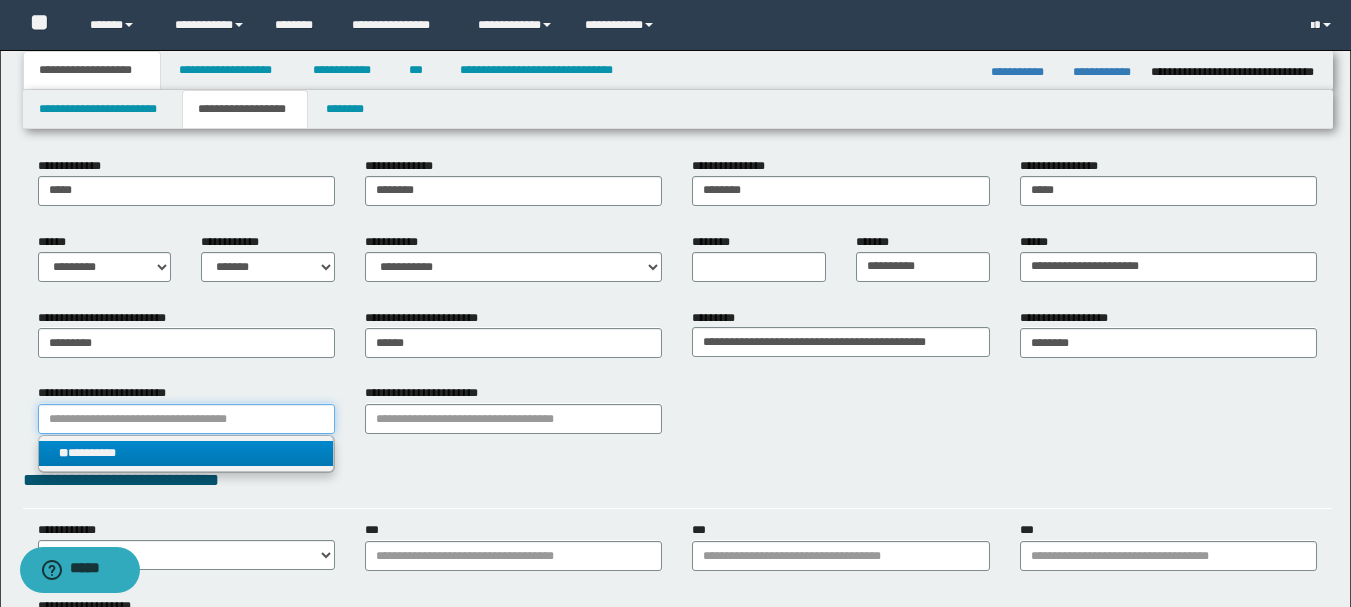type on "*********" 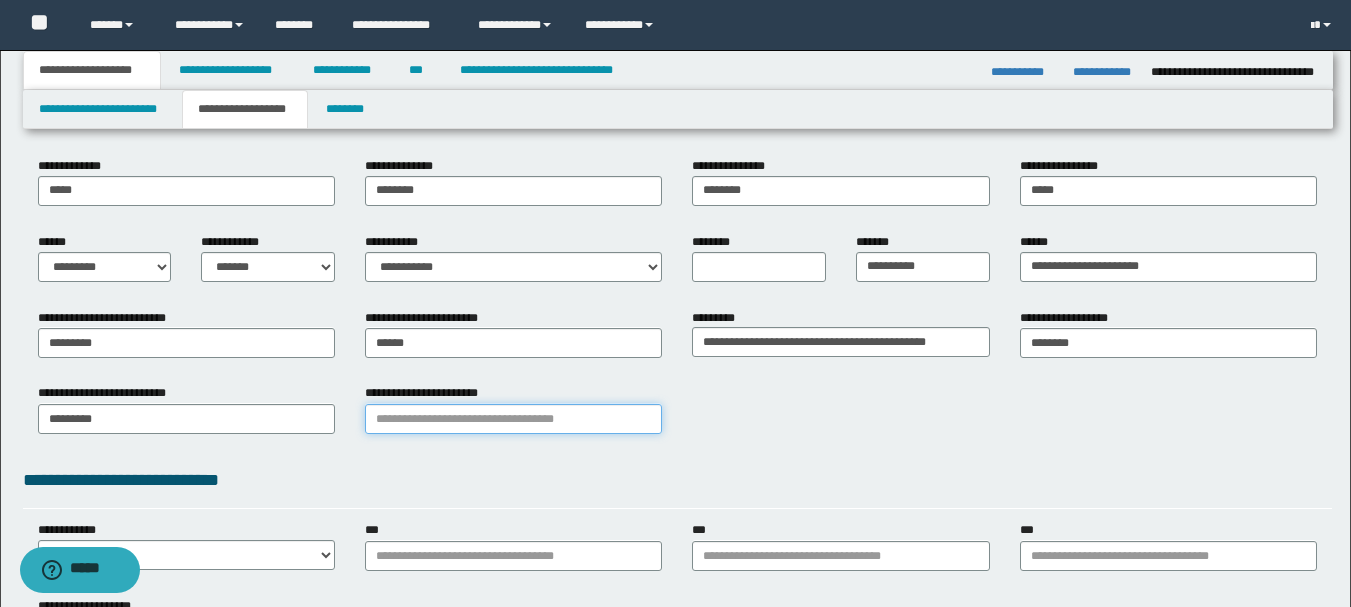 click on "**********" at bounding box center [513, 419] 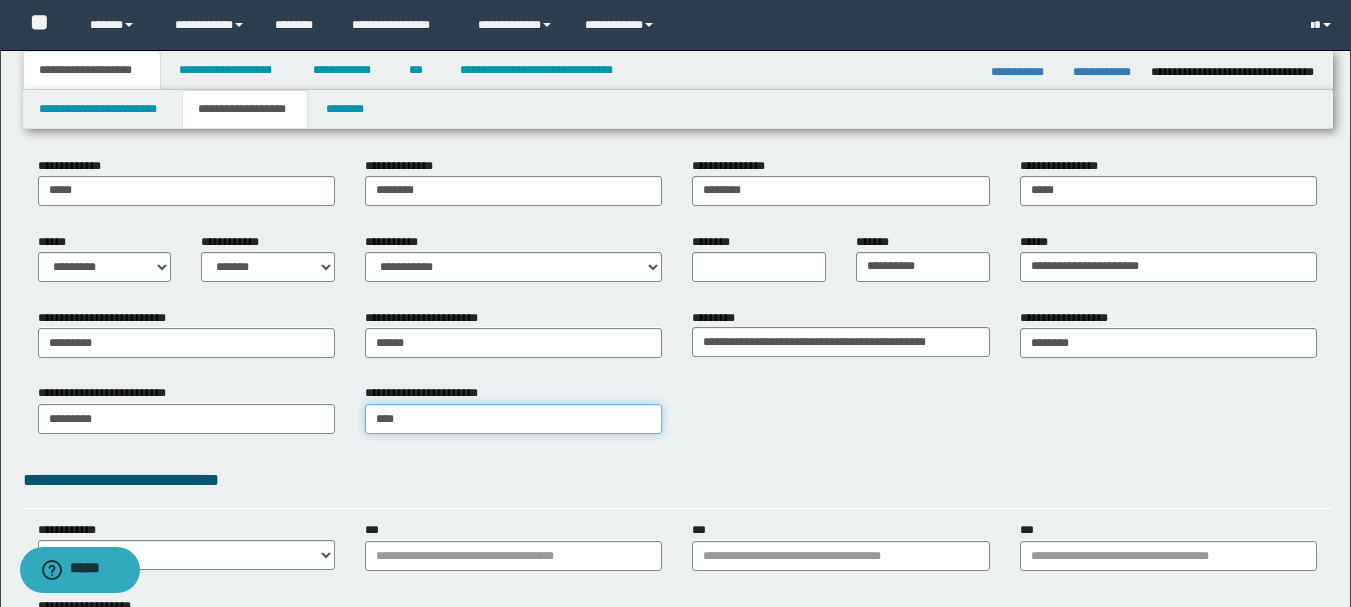 type on "*****" 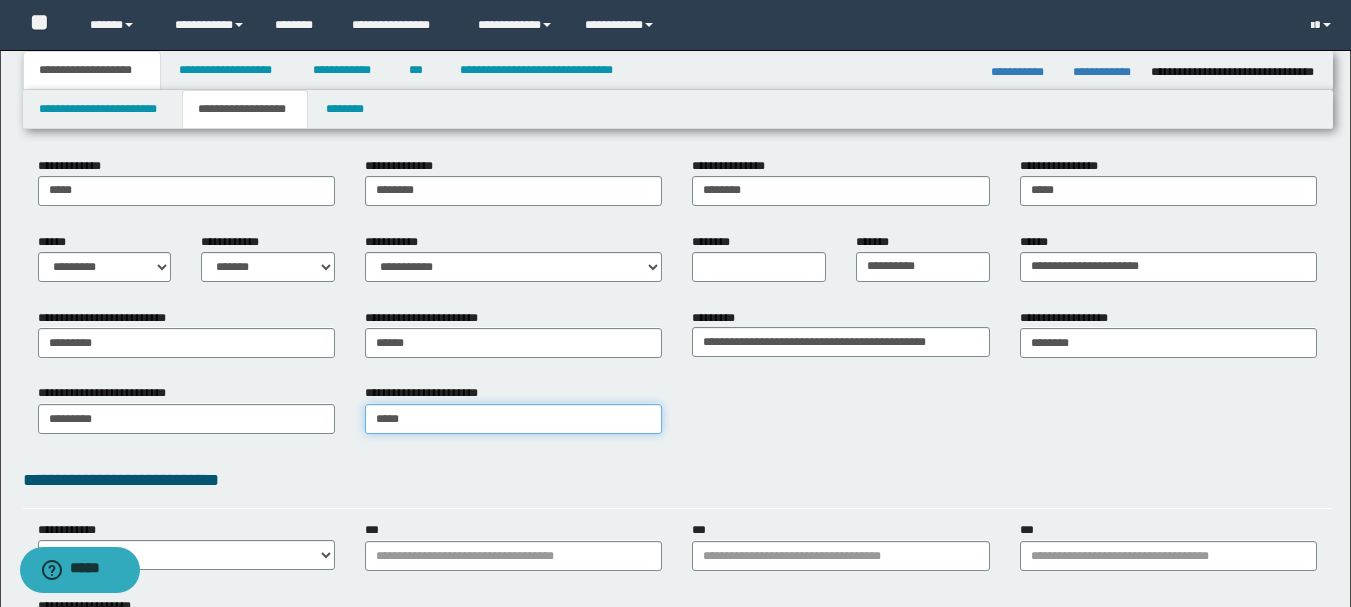 type on "*****" 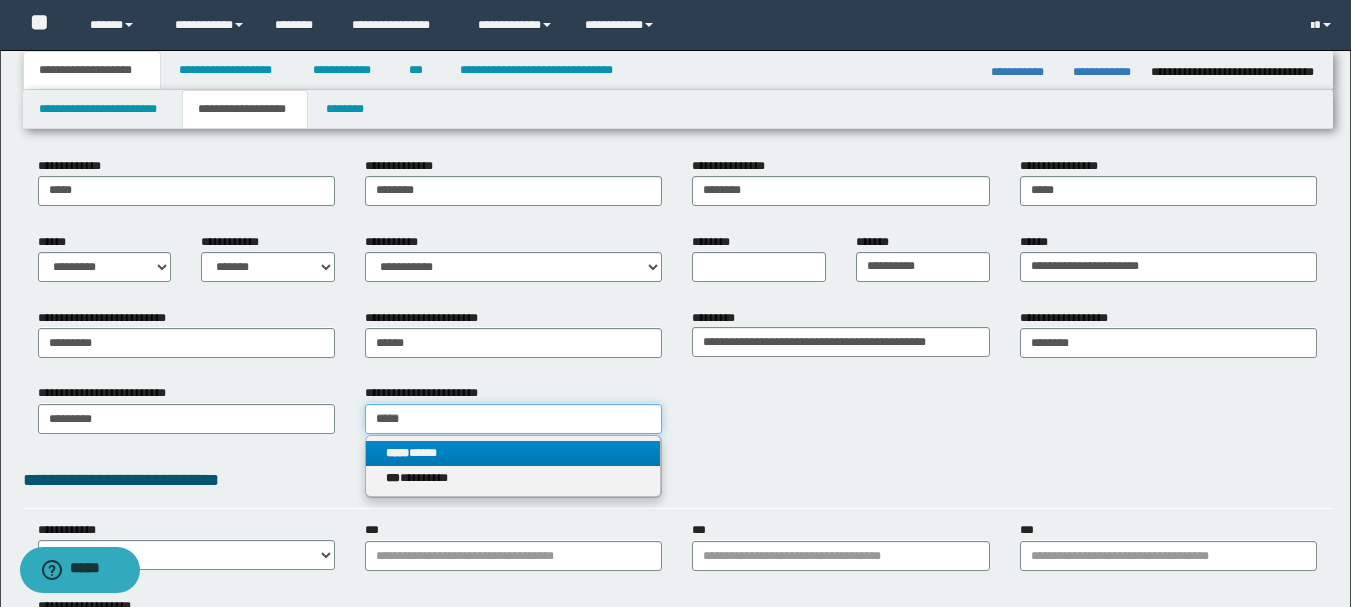 type on "*****" 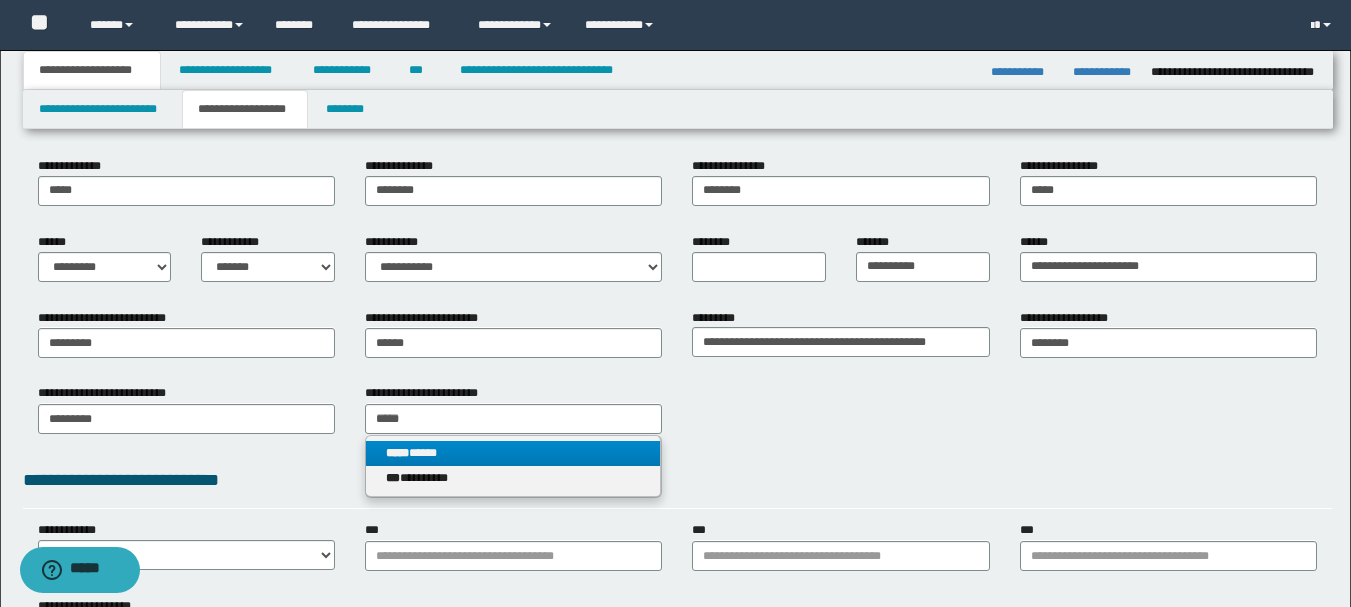 type 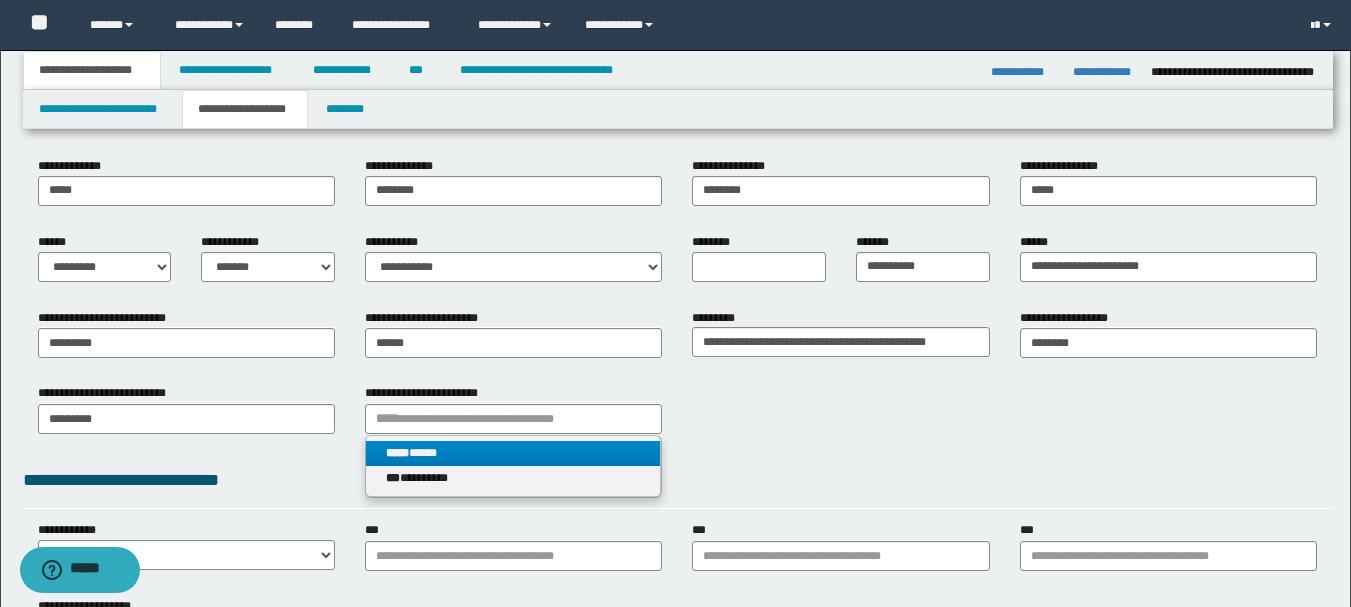 click on "***** *****" at bounding box center (513, 453) 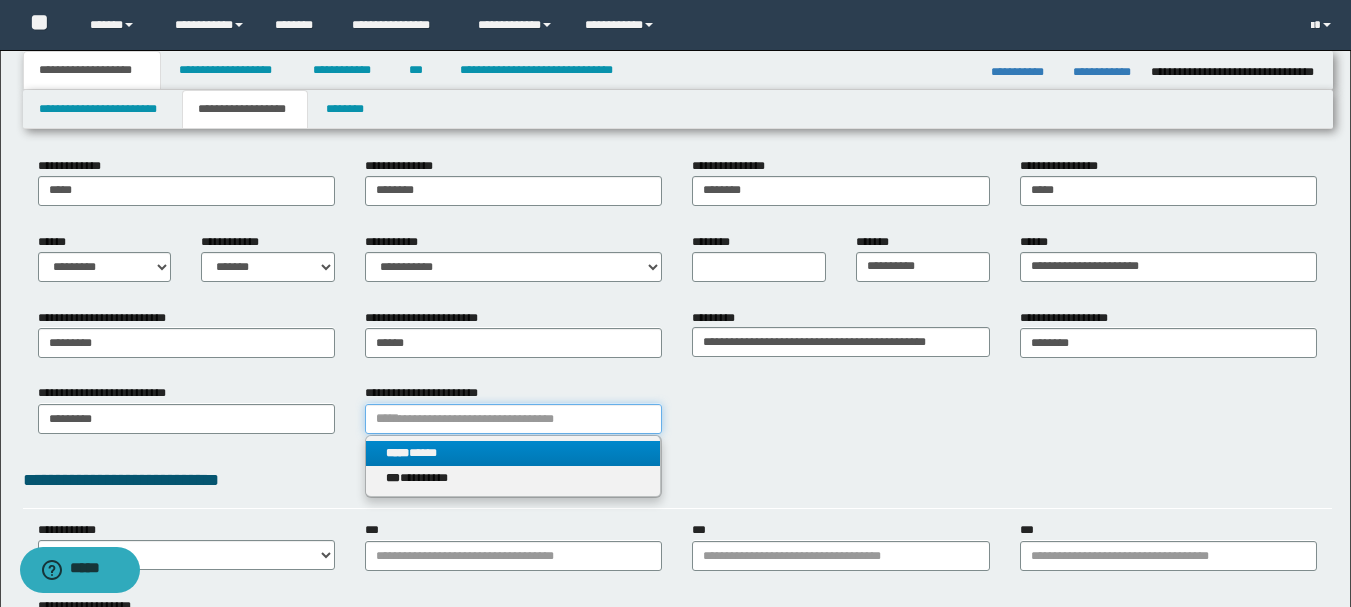 type 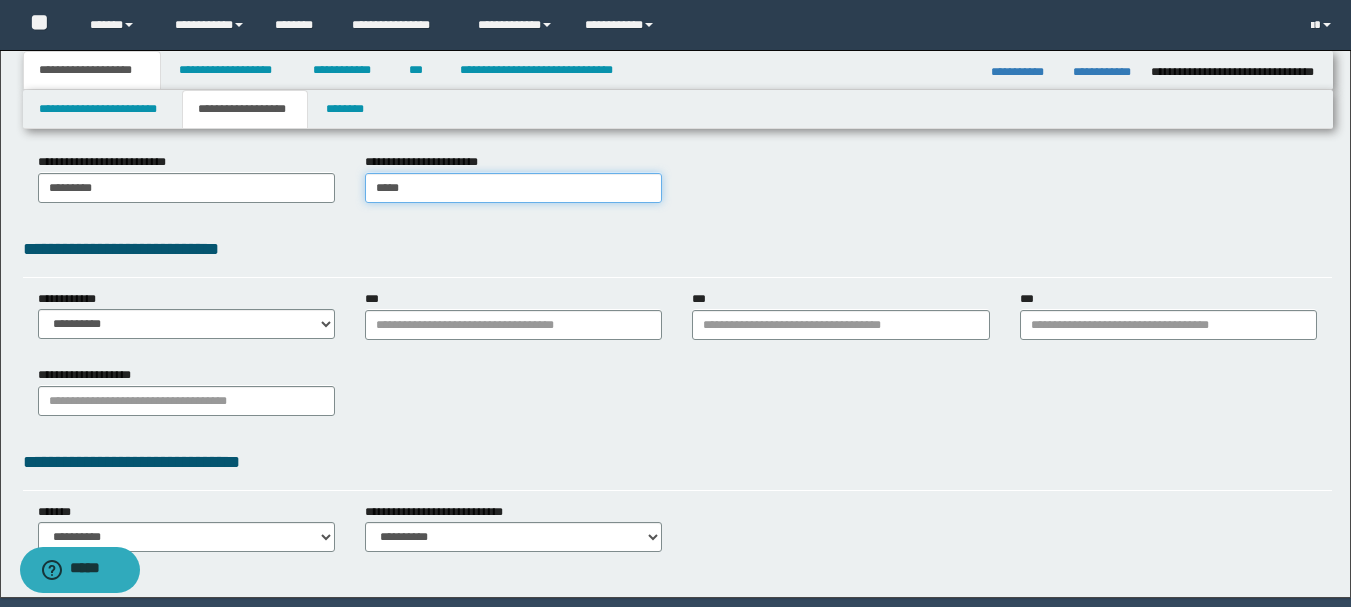 scroll, scrollTop: 500, scrollLeft: 0, axis: vertical 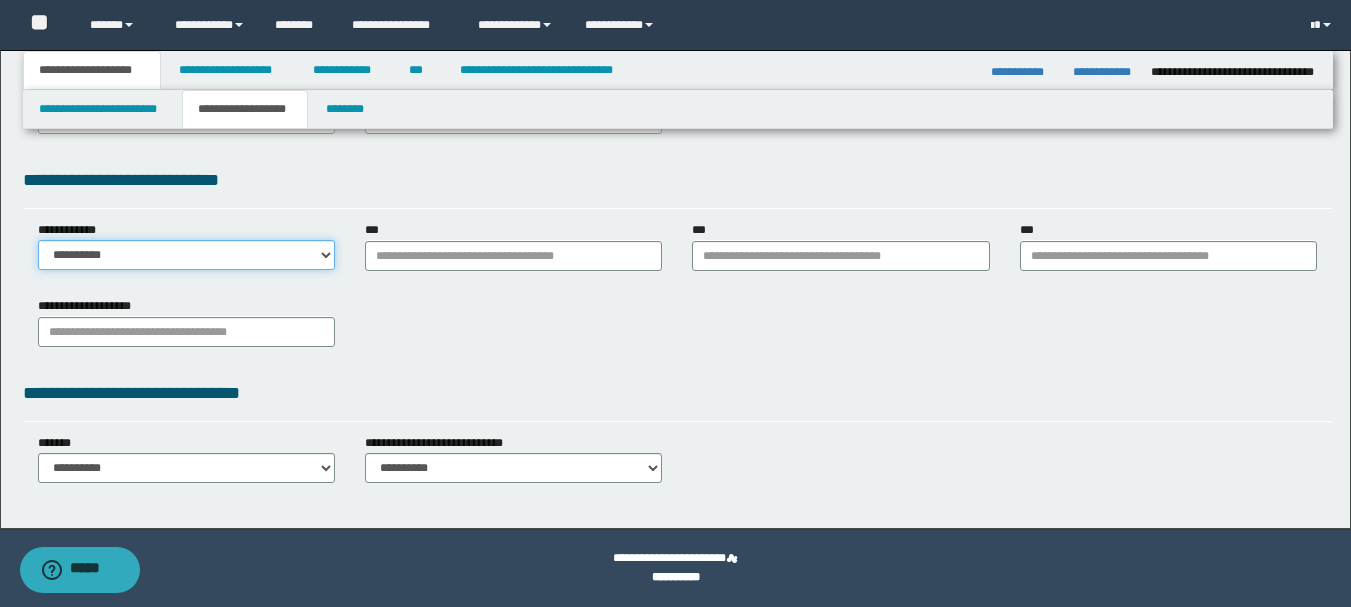 click on "**********" at bounding box center (186, 255) 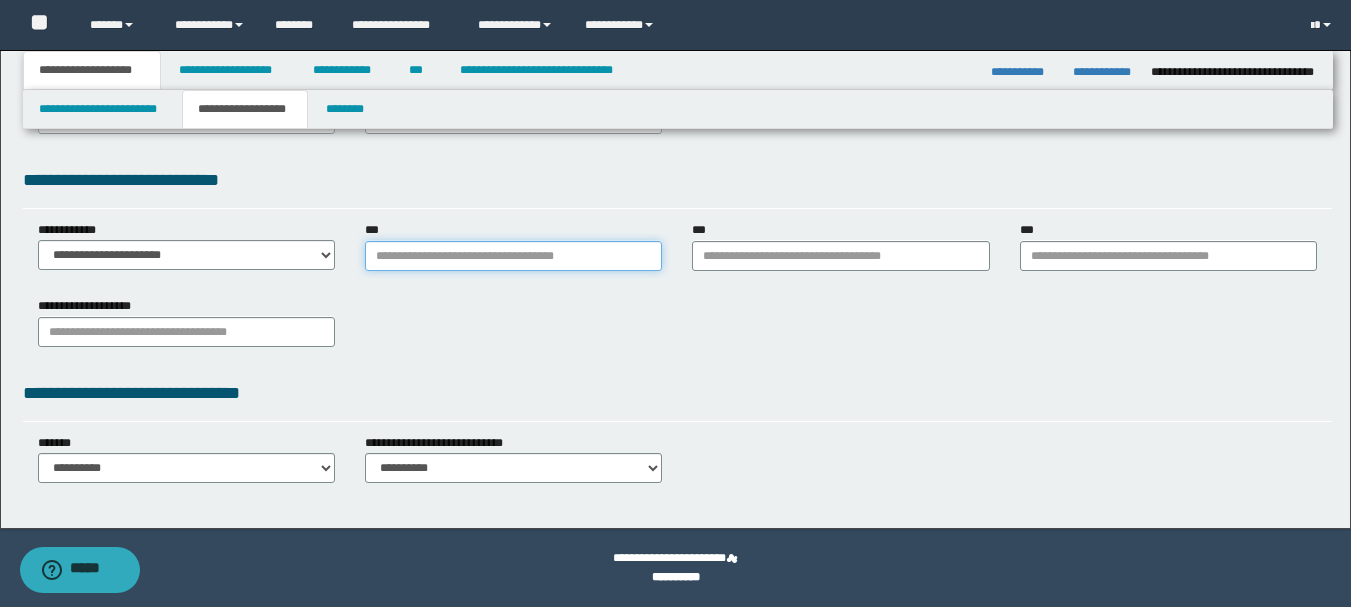 click on "***" at bounding box center [513, 256] 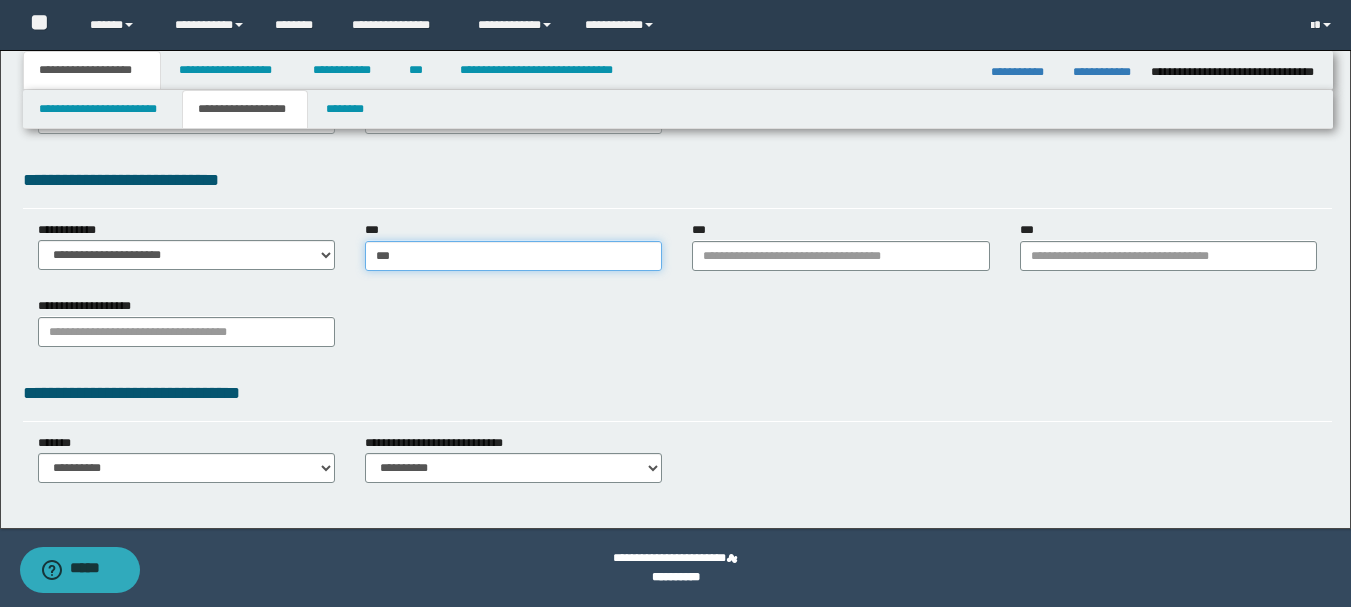 type on "****" 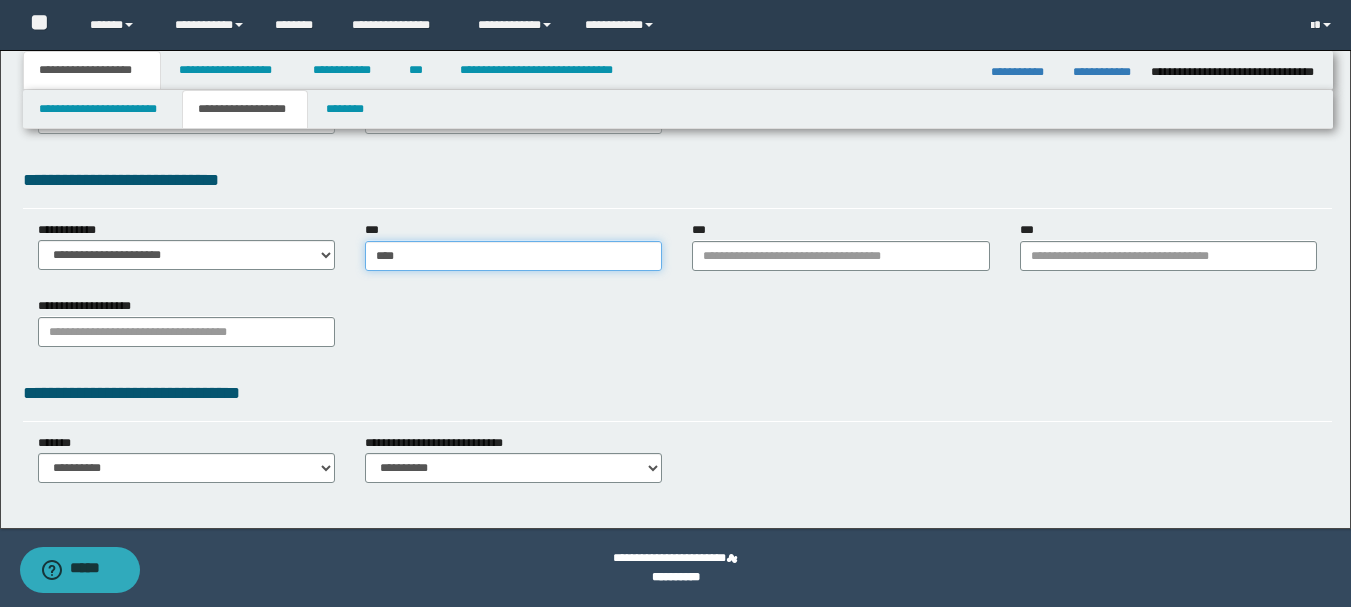 type on "********" 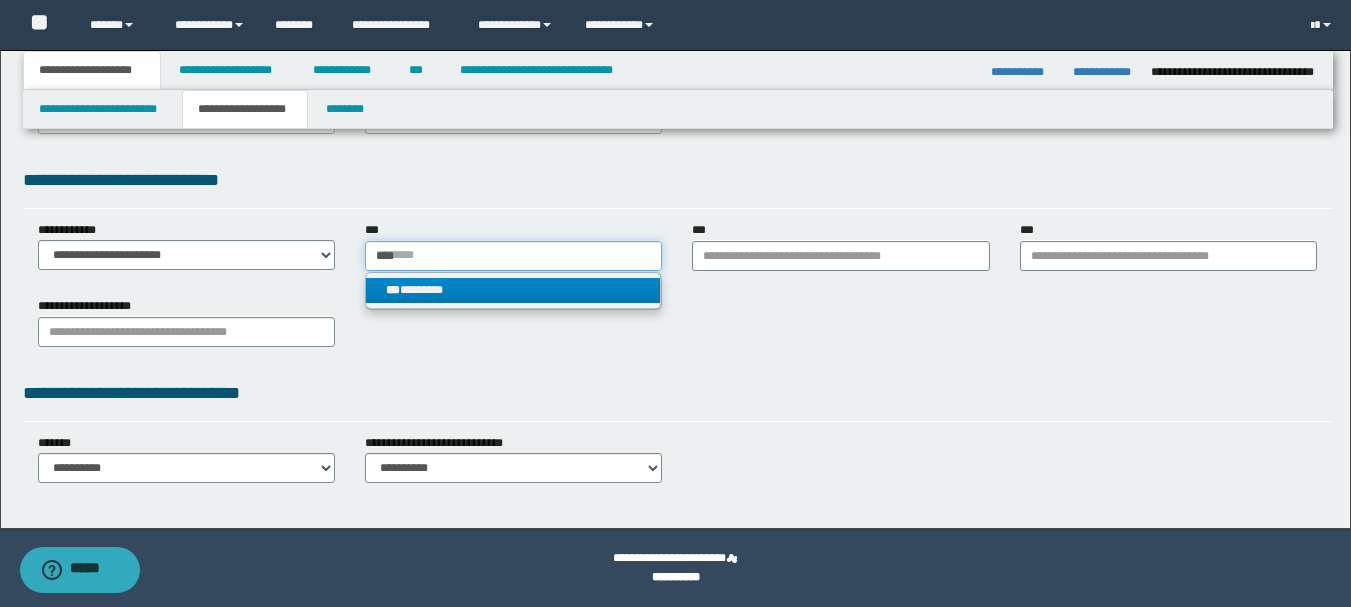 type on "****" 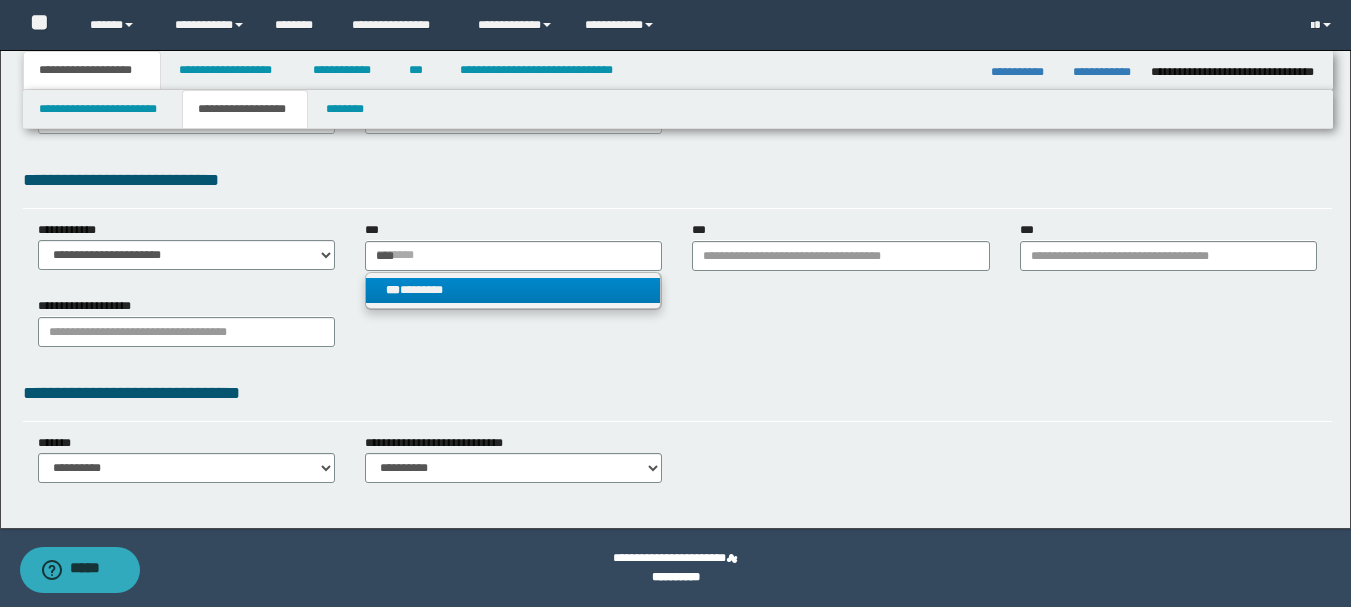 type 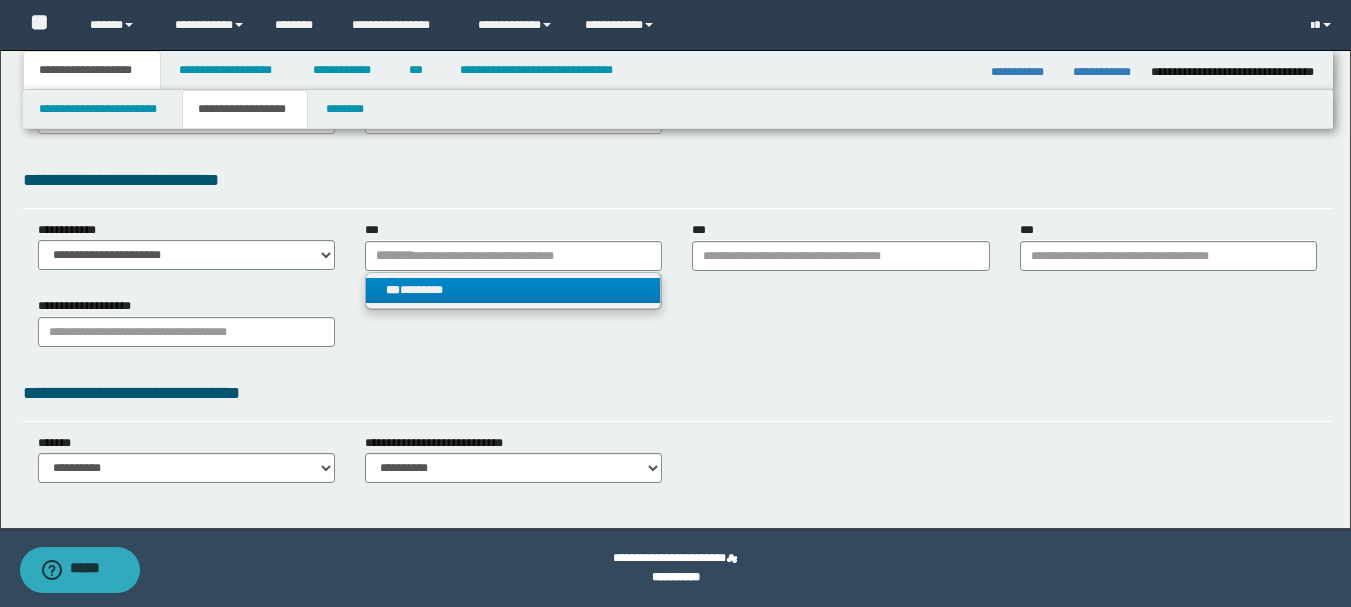 click on "*** ********" at bounding box center [513, 290] 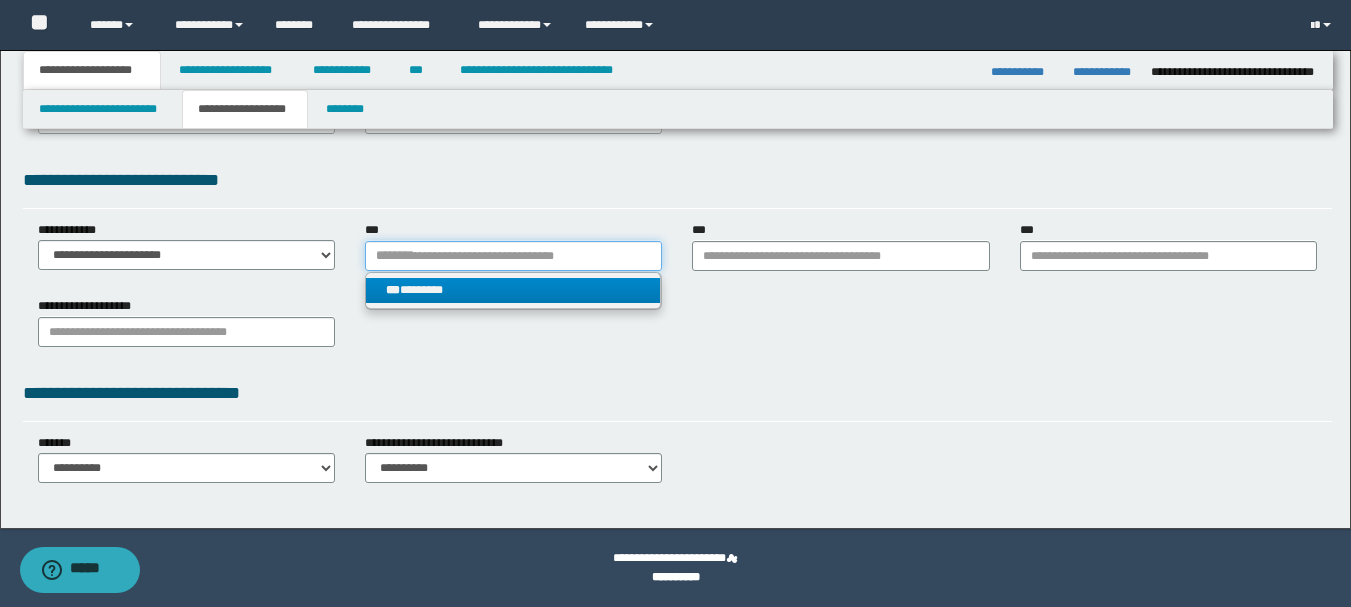type 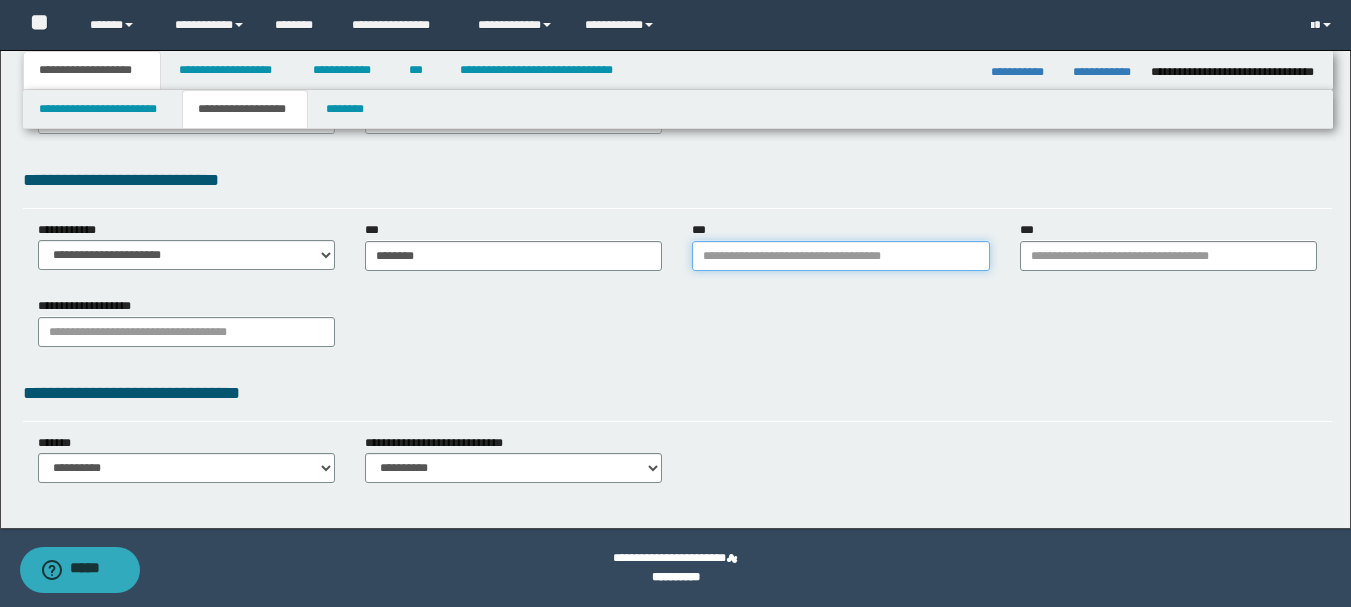 click on "***" at bounding box center (840, 256) 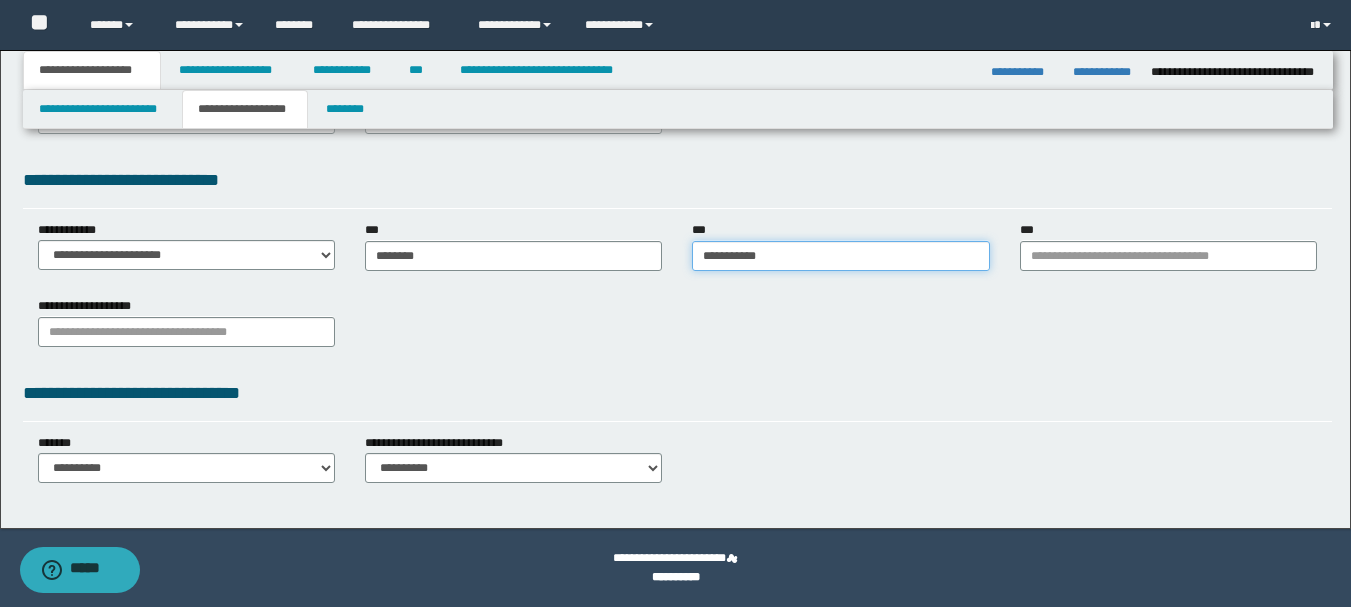 type on "**********" 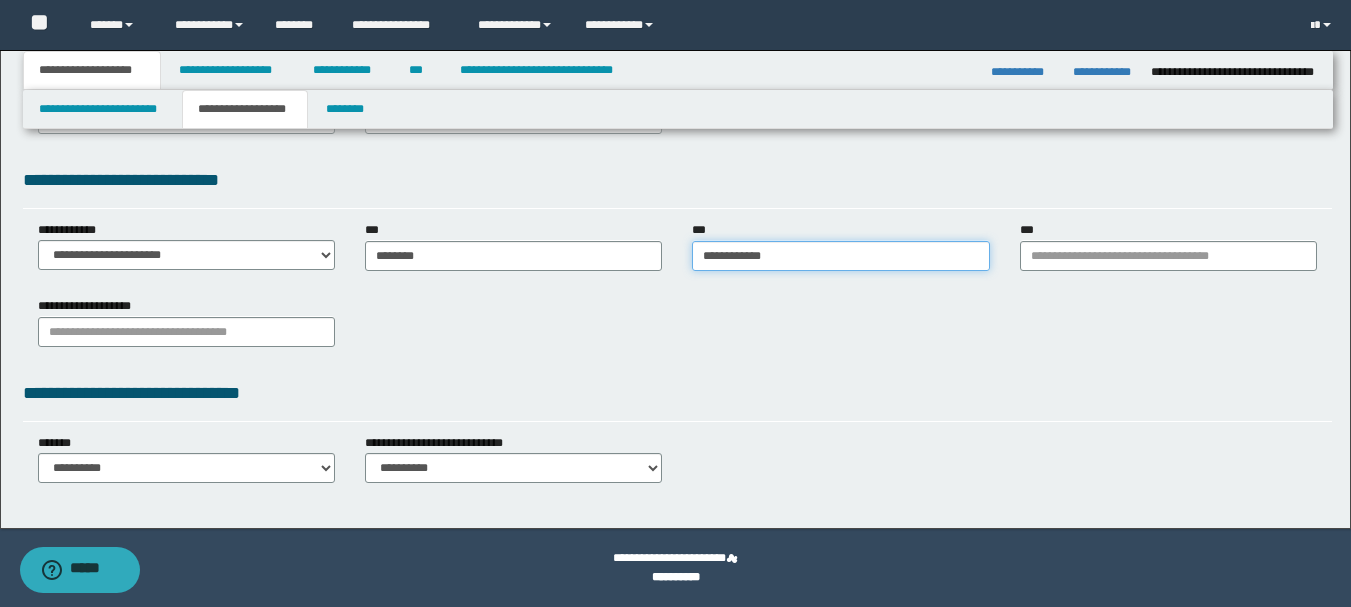 type on "**********" 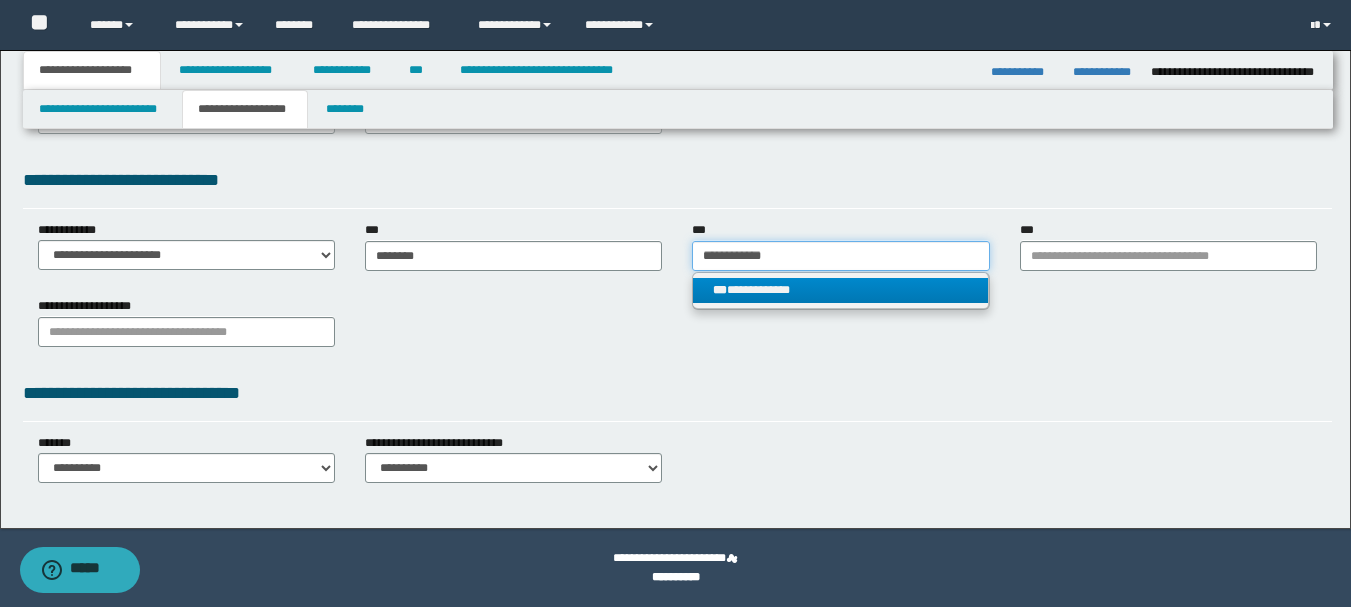 type on "**********" 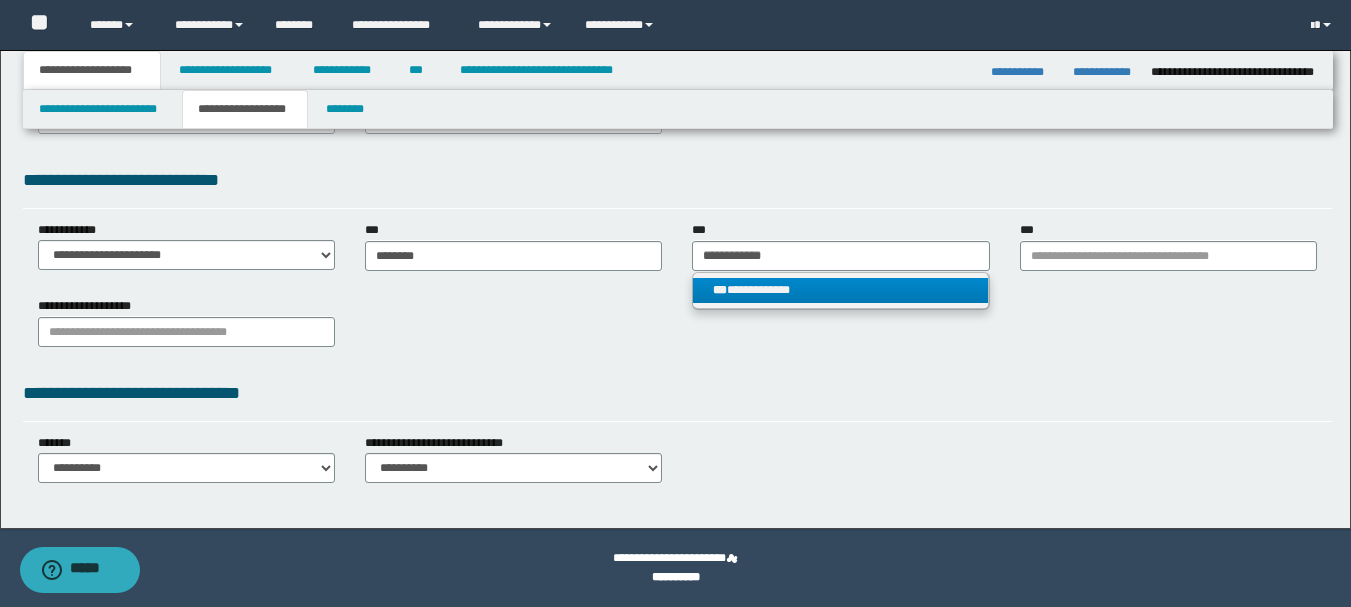 type 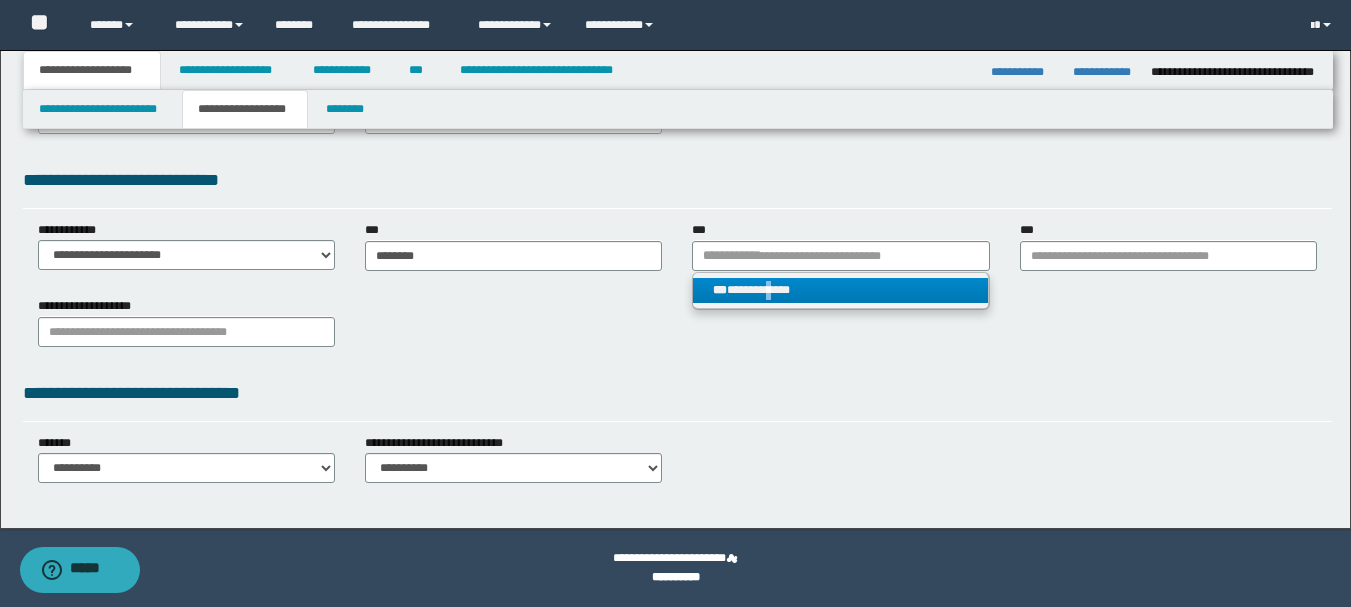 click on "**********" at bounding box center [840, 290] 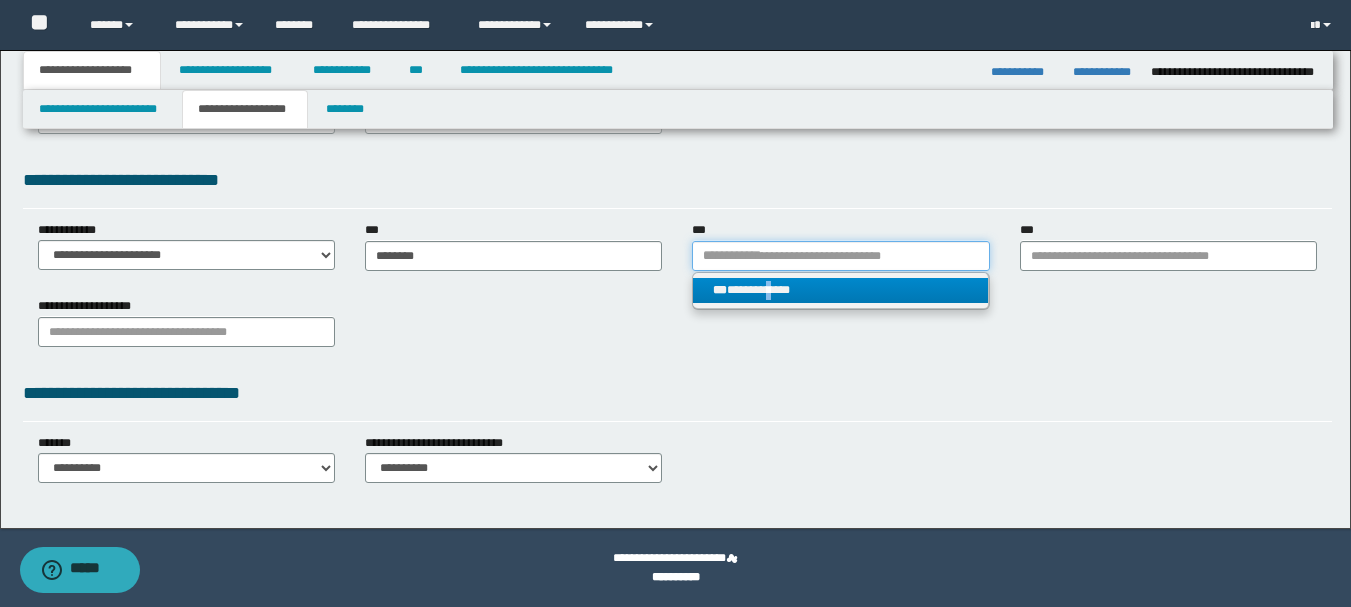 type 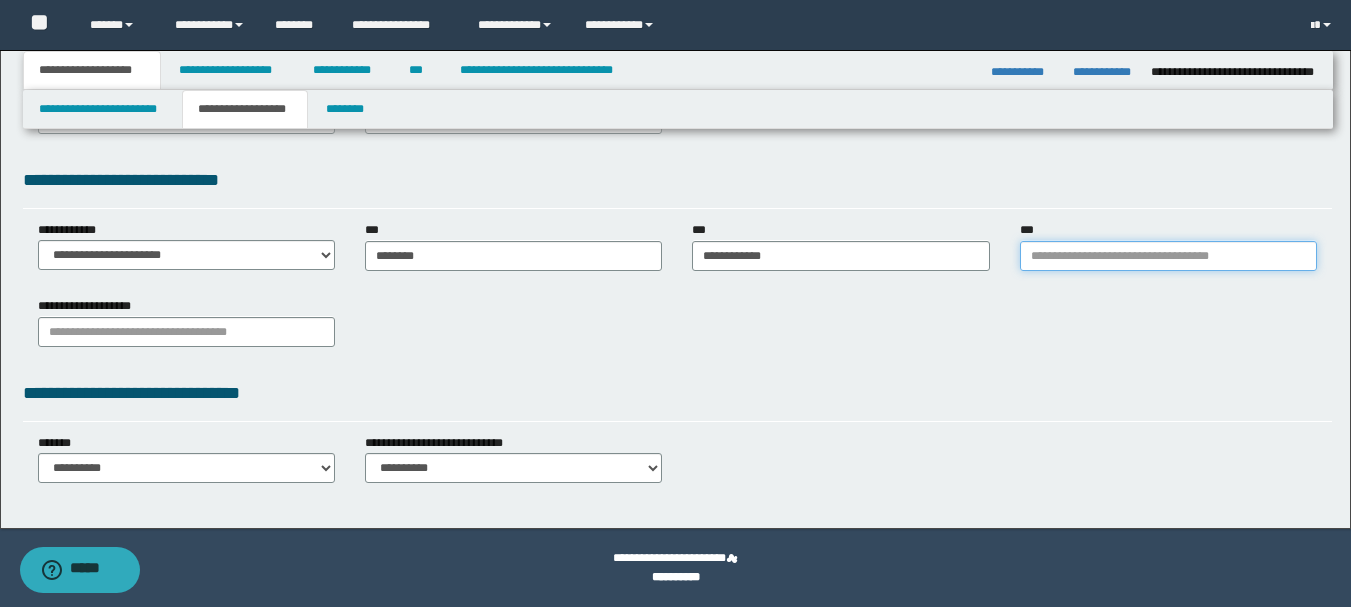 click on "***" at bounding box center [1168, 256] 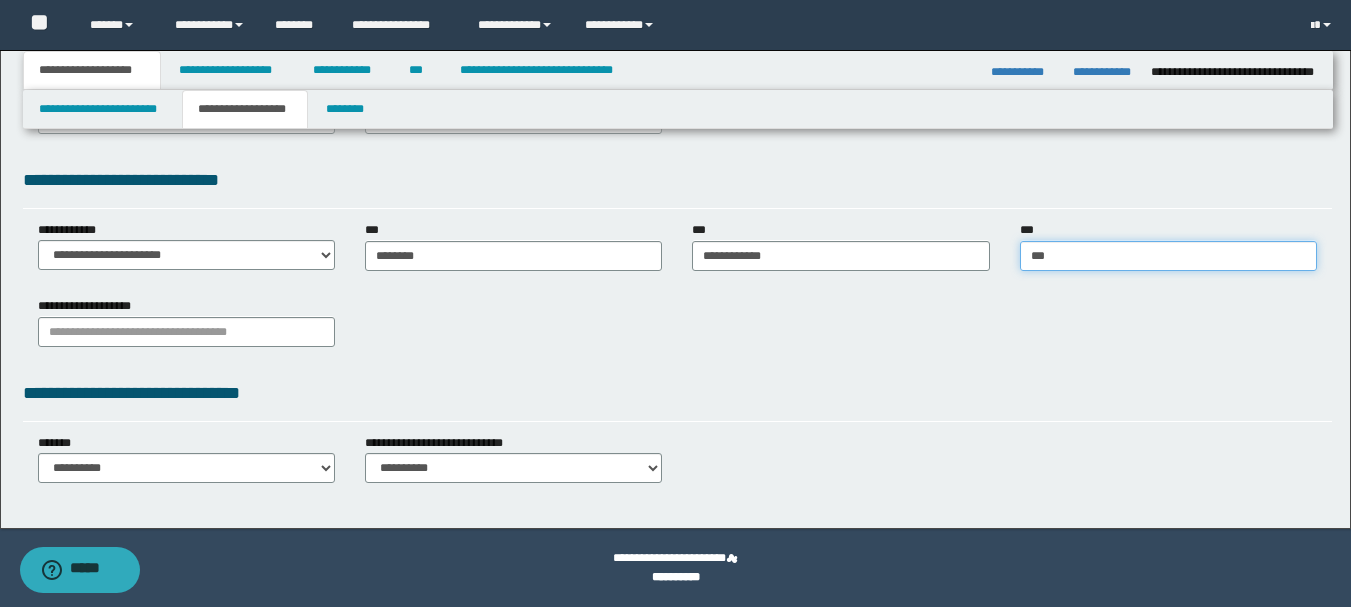 type on "****" 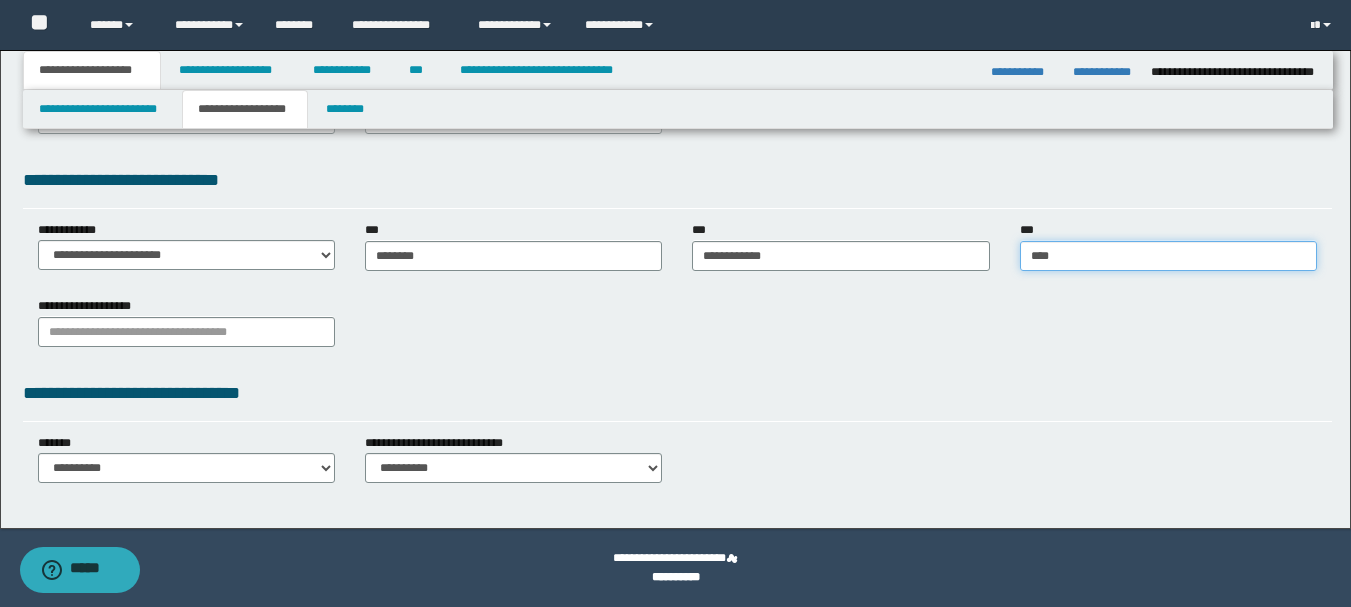 type on "********" 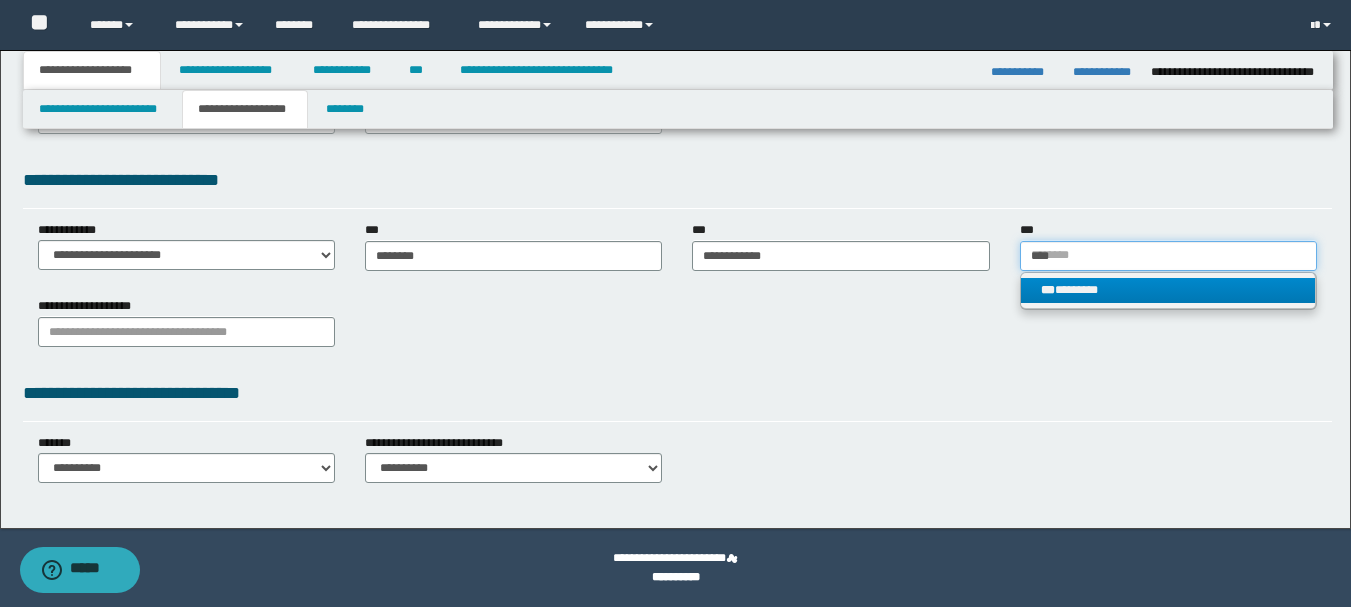 type on "****" 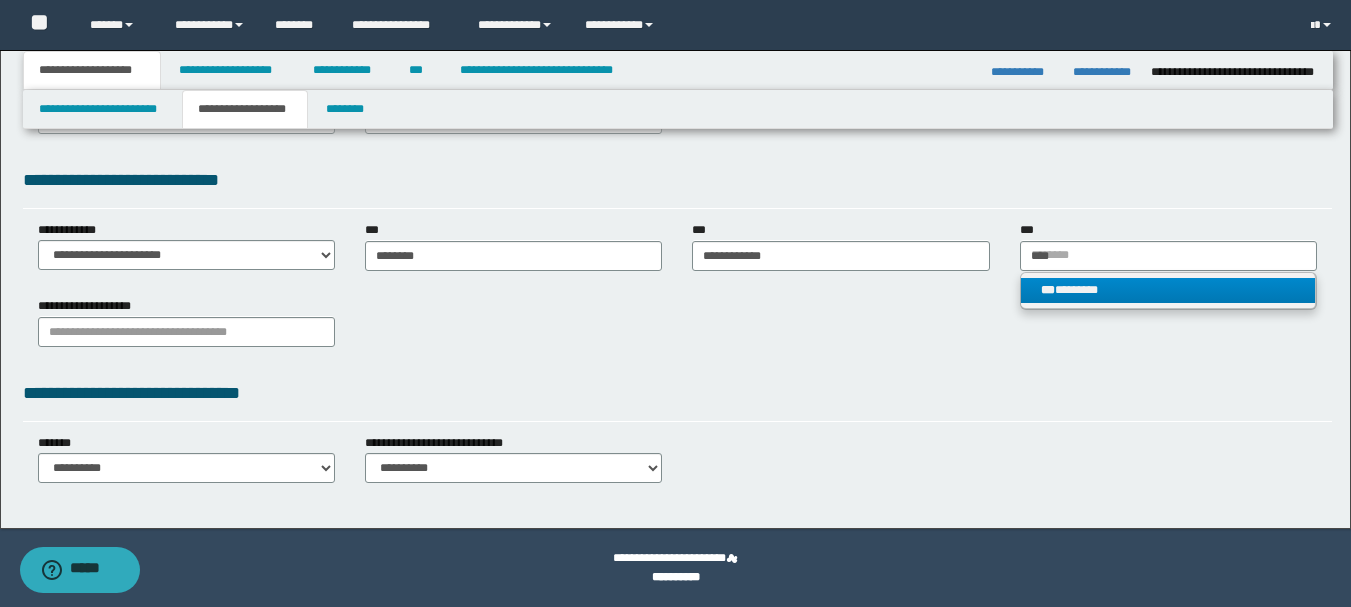 type 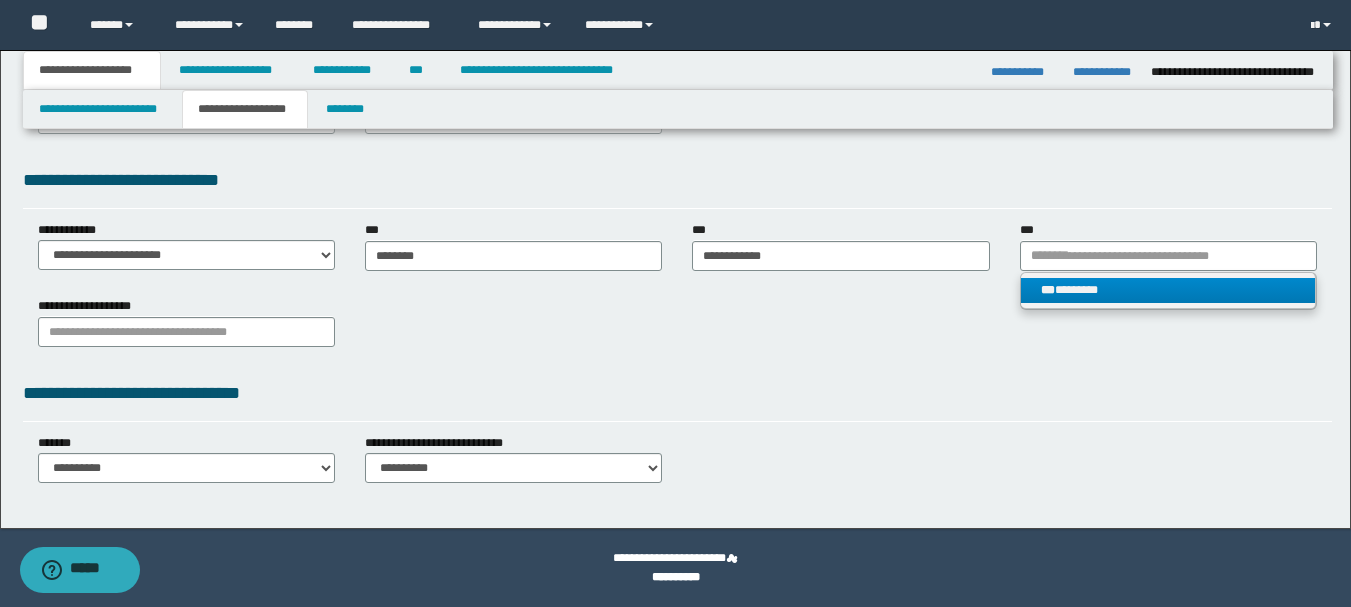 click on "*** ********" at bounding box center [1168, 290] 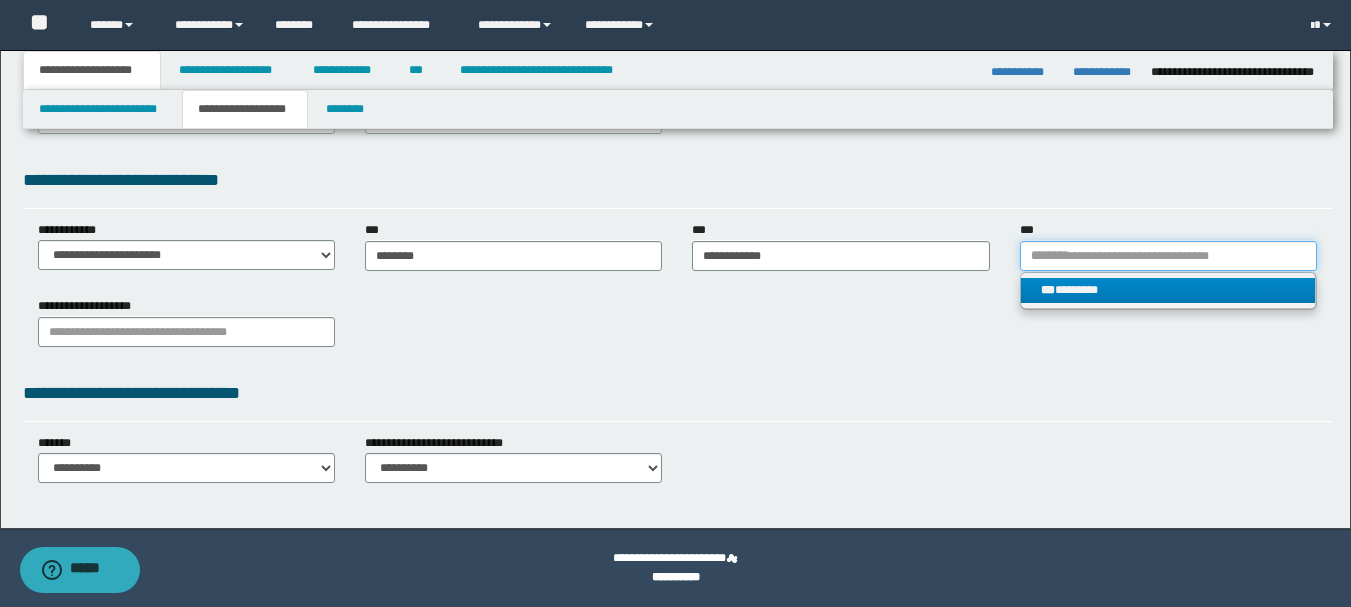 type 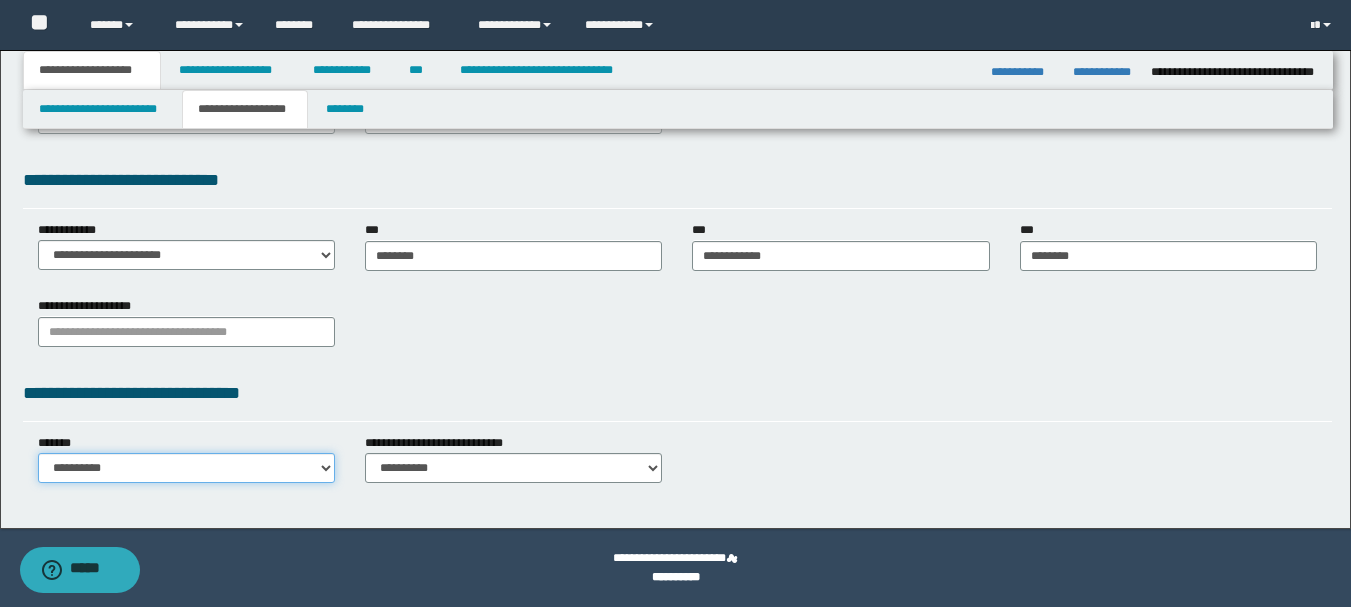 click on "**********" at bounding box center [186, 468] 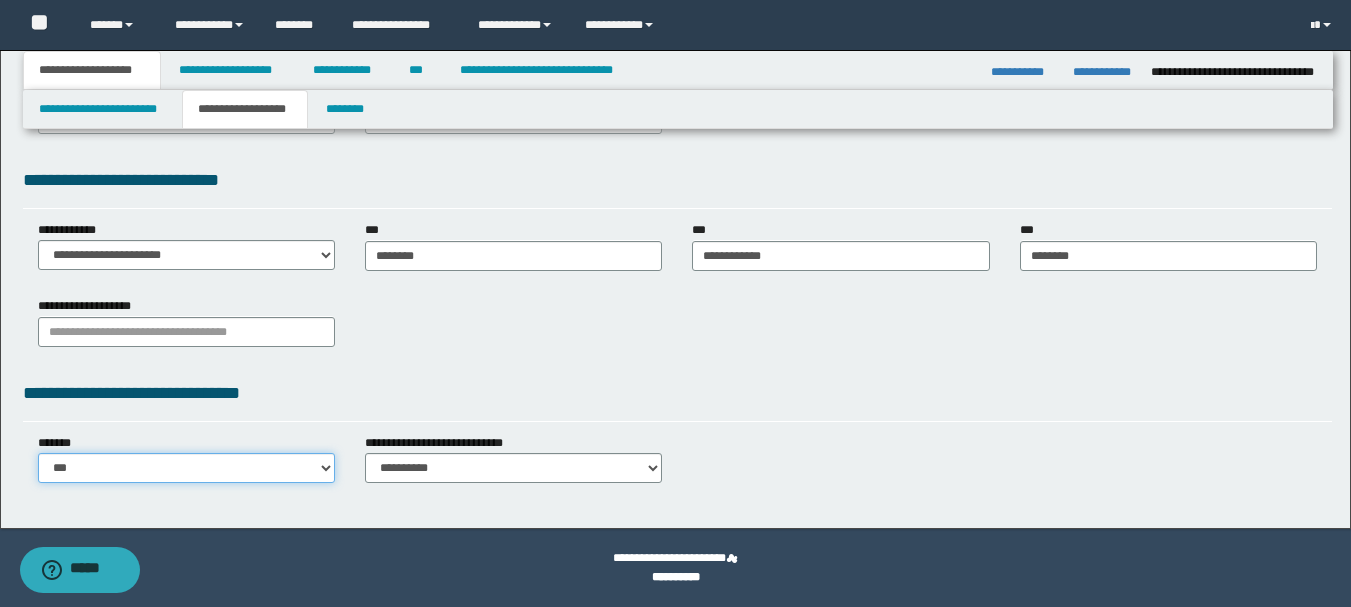 click on "**********" at bounding box center (186, 468) 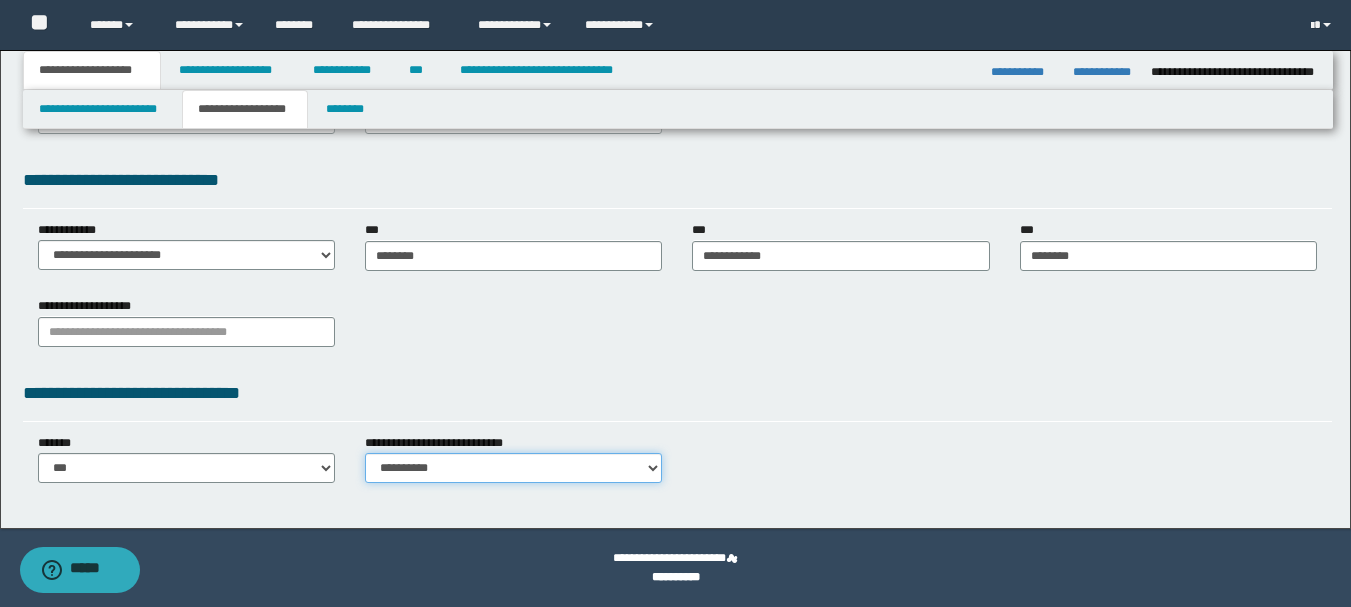 click on "**********" at bounding box center (513, 468) 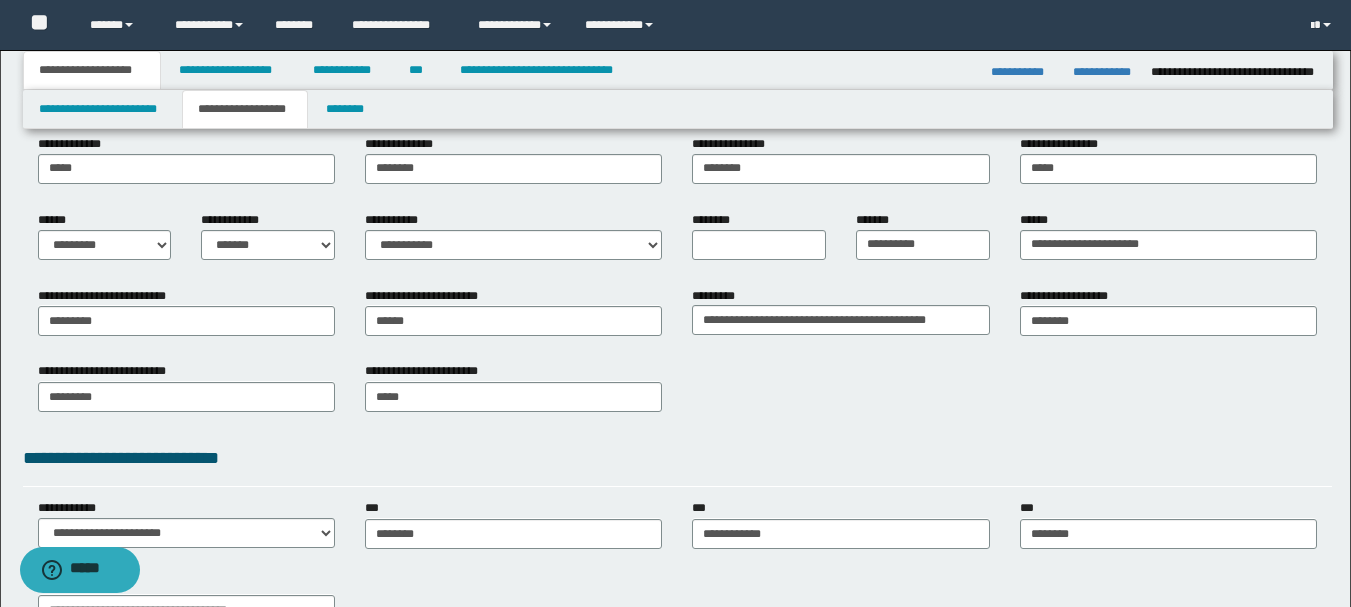 scroll, scrollTop: 200, scrollLeft: 0, axis: vertical 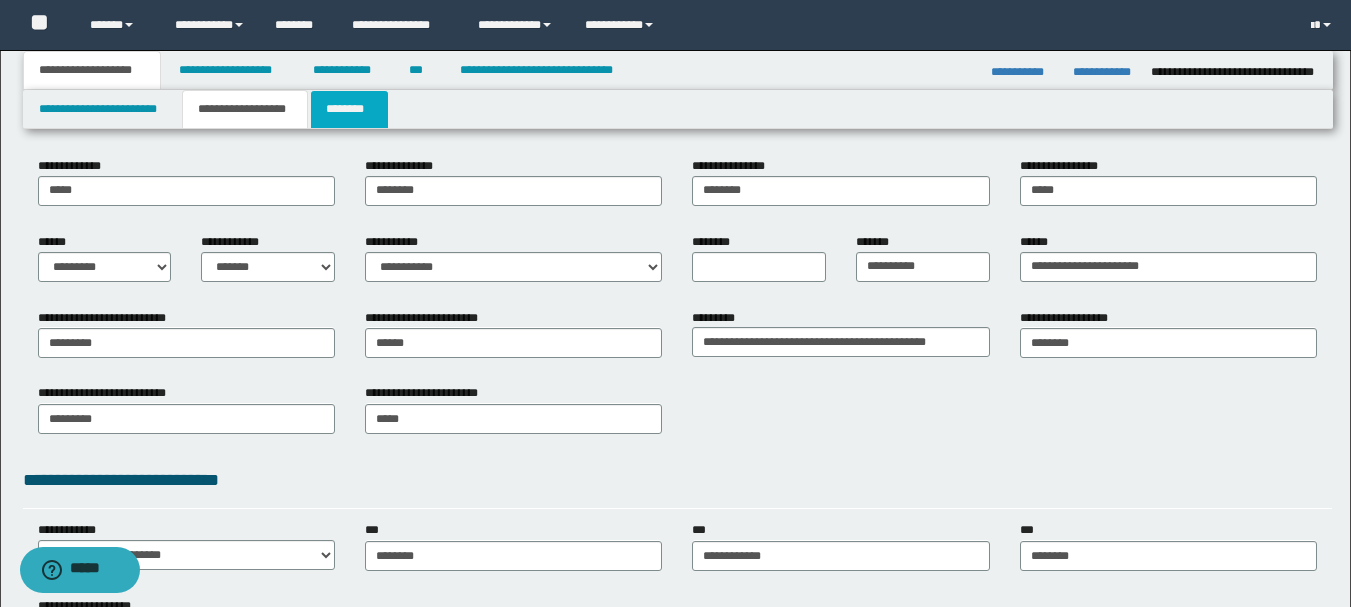 click on "********" at bounding box center [349, 109] 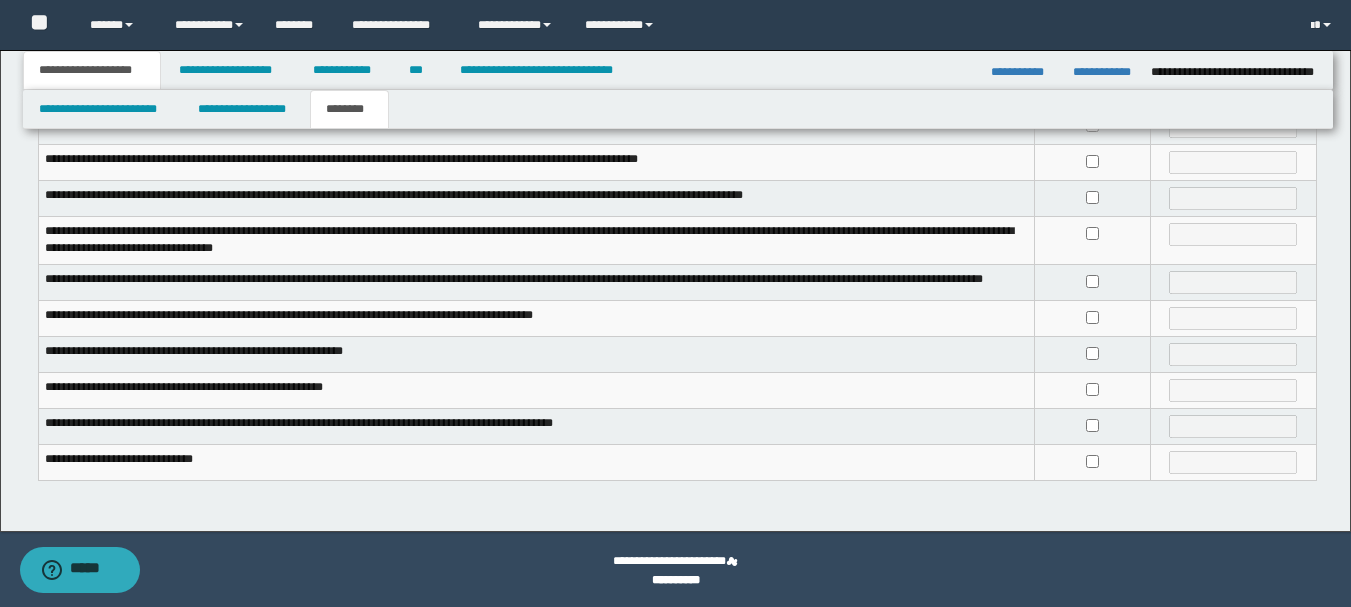 scroll, scrollTop: 535, scrollLeft: 0, axis: vertical 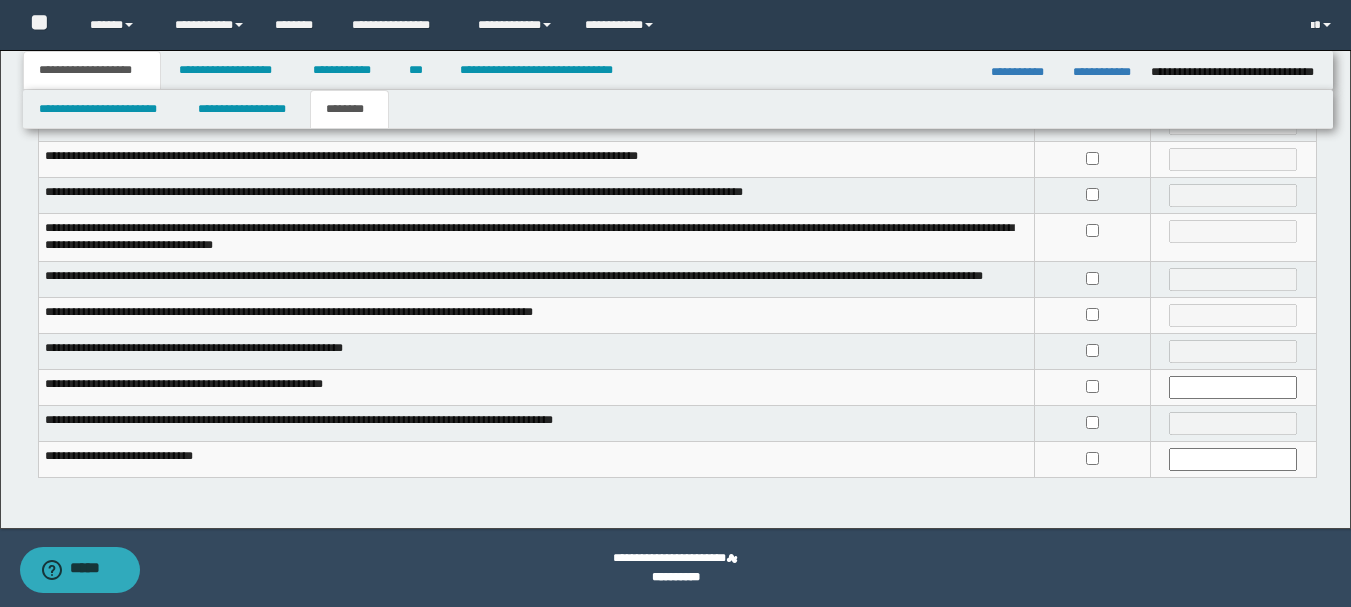 click at bounding box center [1093, 424] 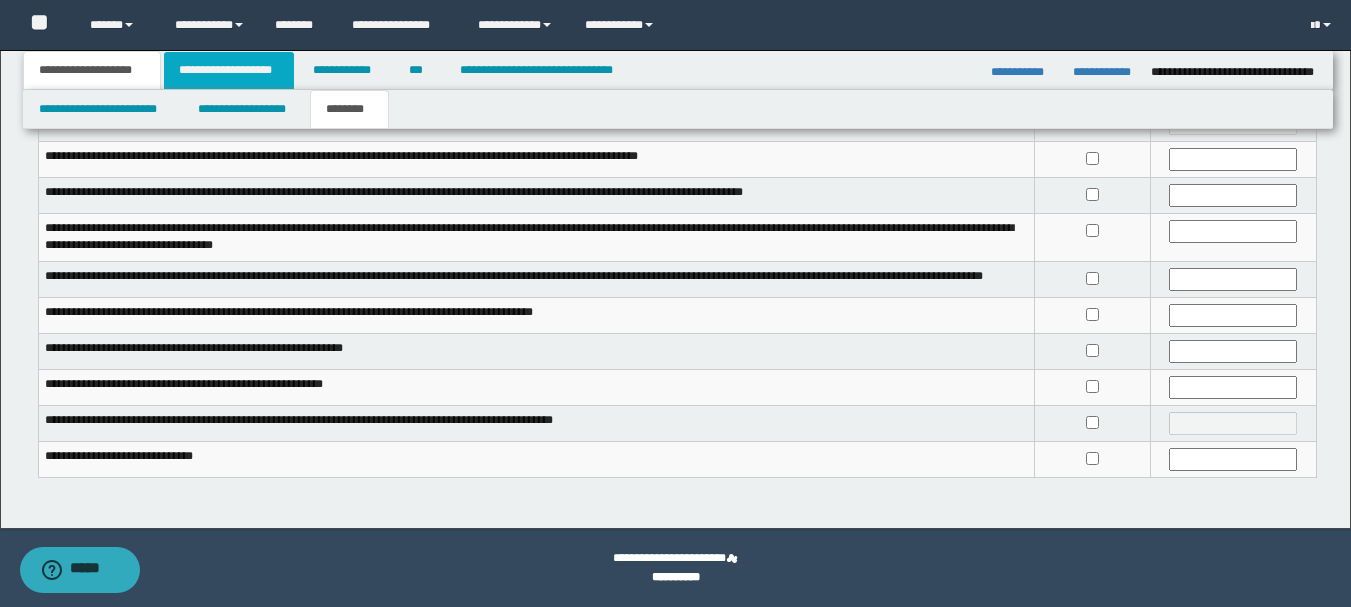 click on "**********" at bounding box center [229, 70] 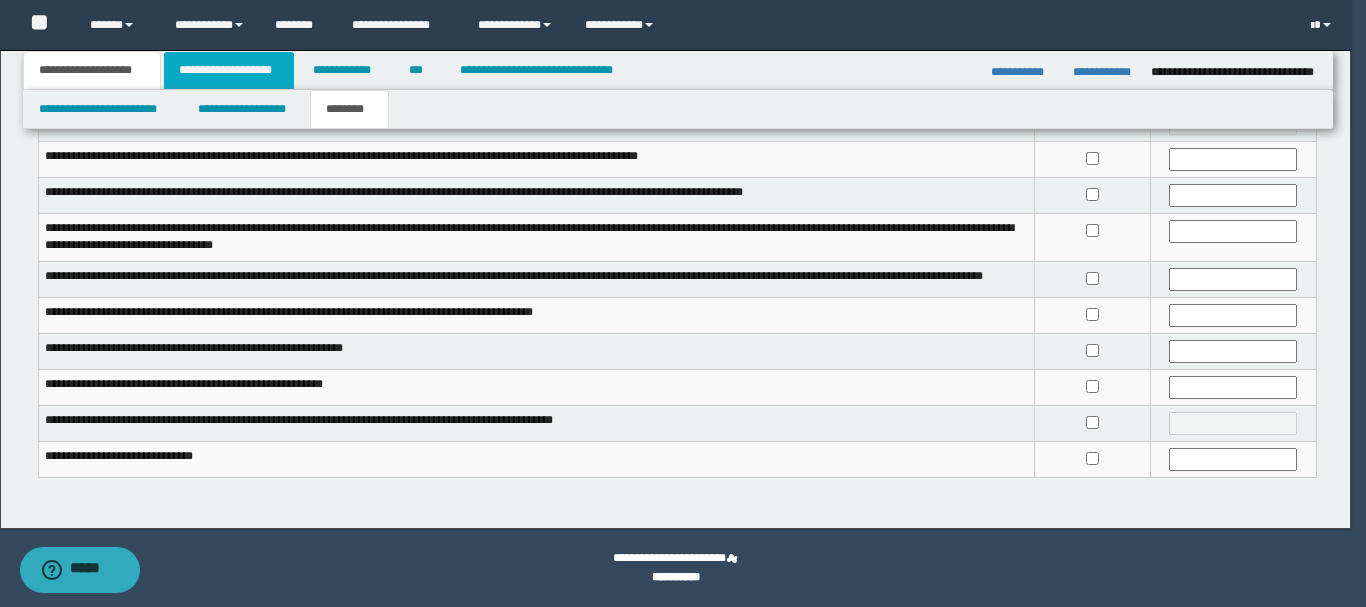 type 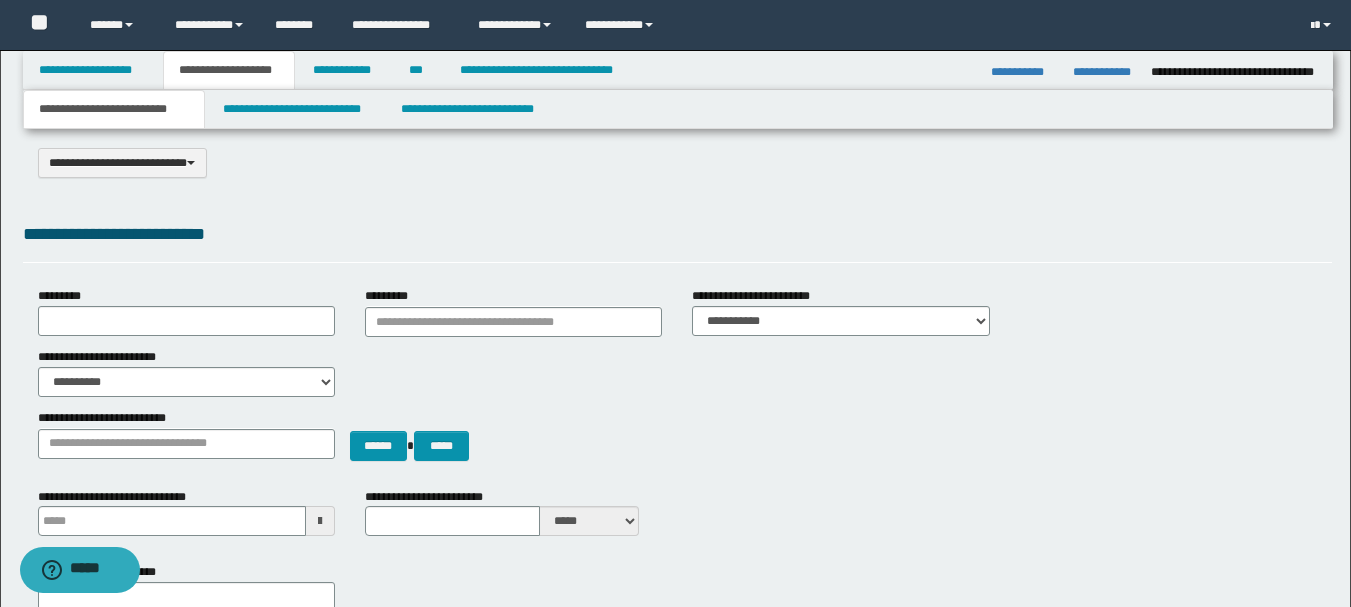 scroll, scrollTop: 0, scrollLeft: 0, axis: both 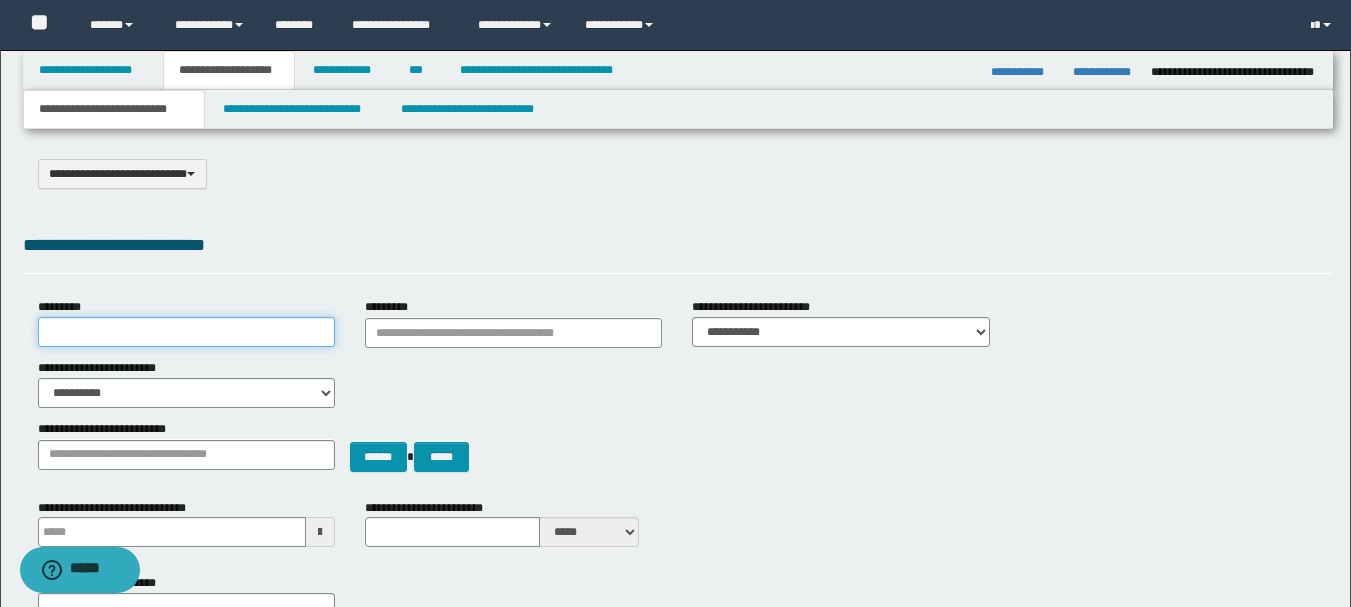 click on "*********" at bounding box center [186, 332] 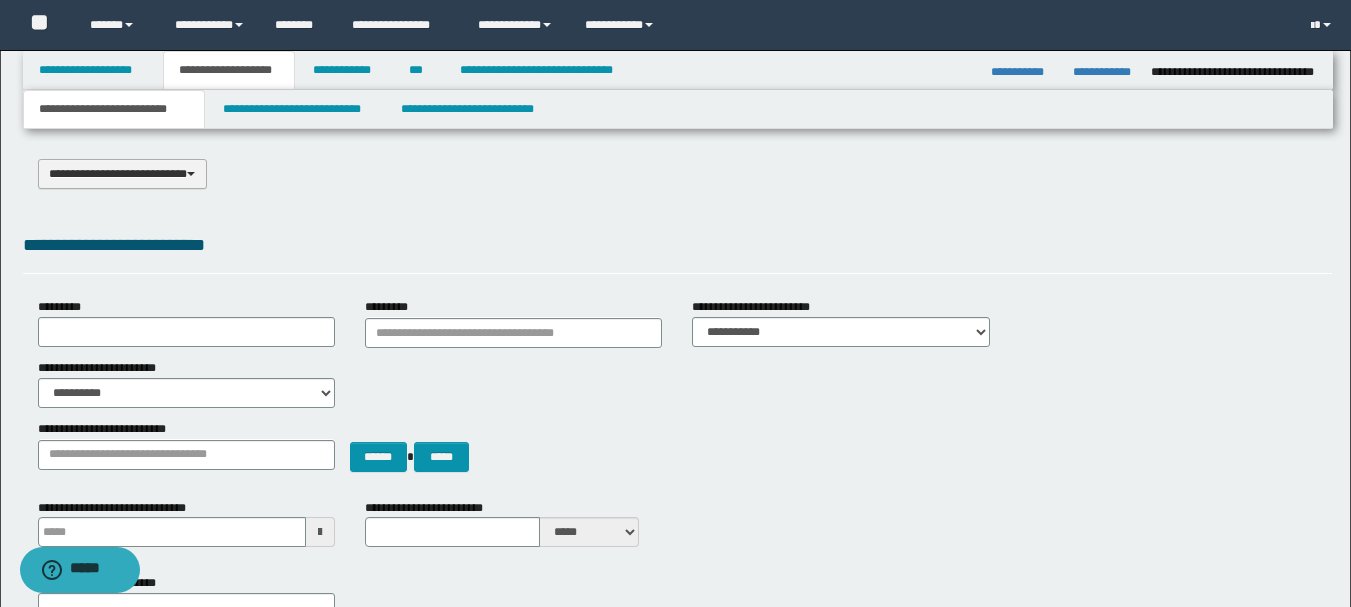 click on "**********" at bounding box center [122, 174] 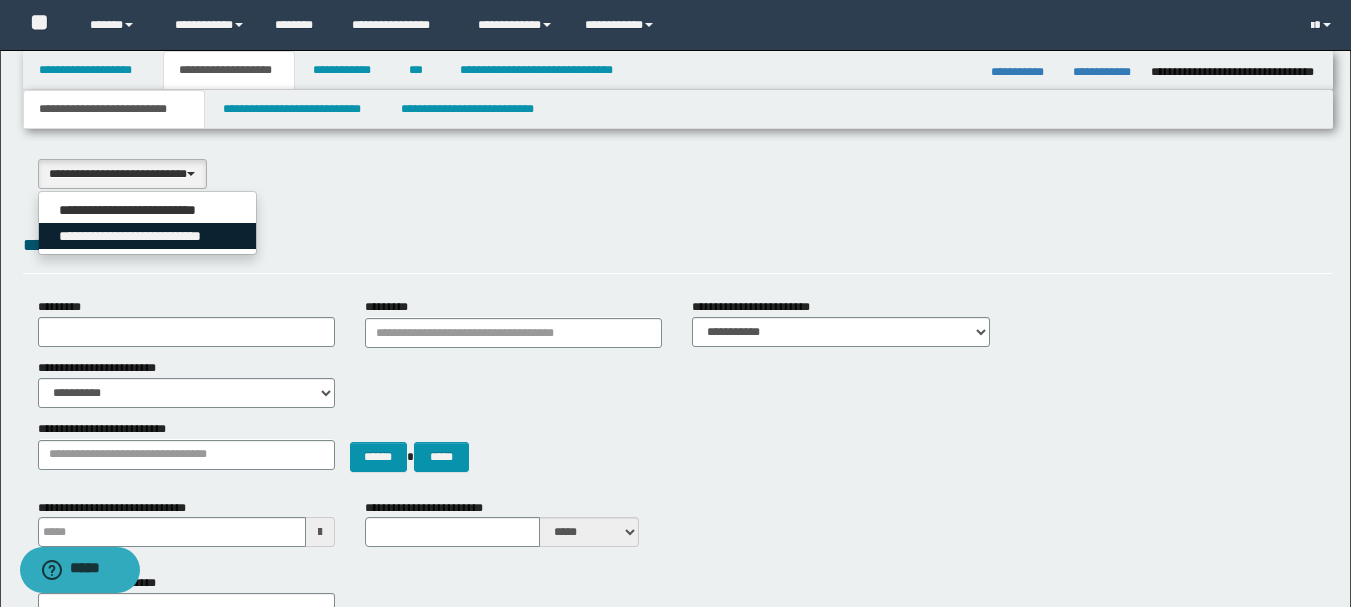 click on "**********" at bounding box center [148, 236] 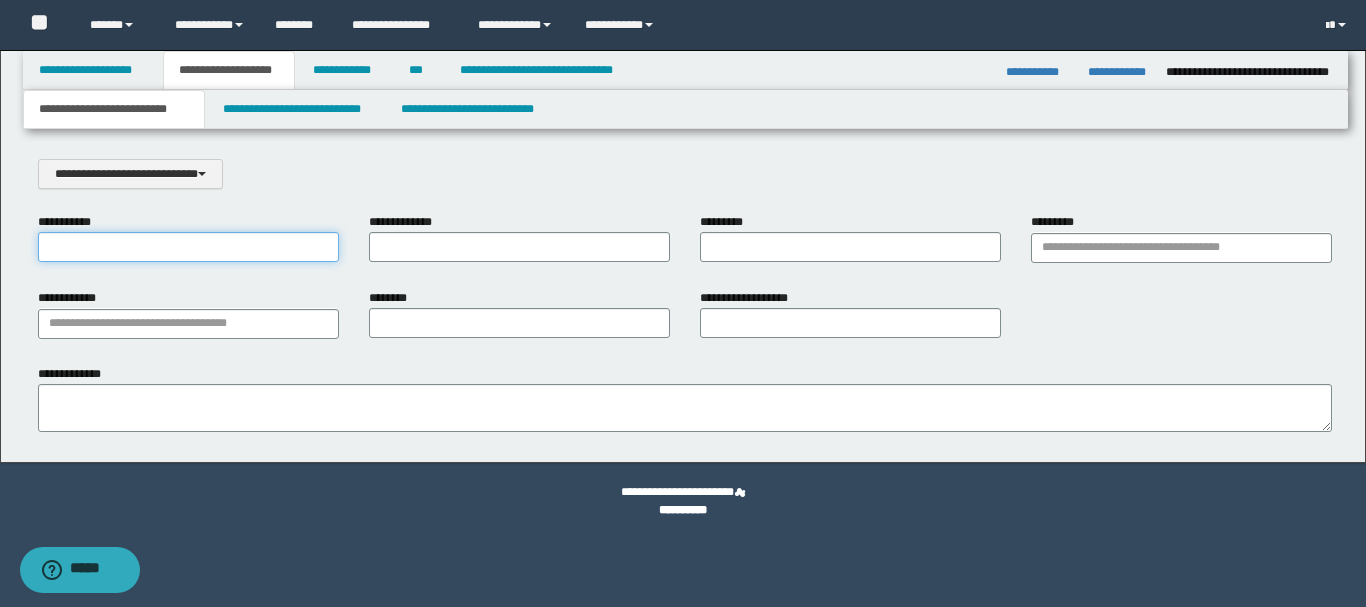 click on "**********" at bounding box center [188, 247] 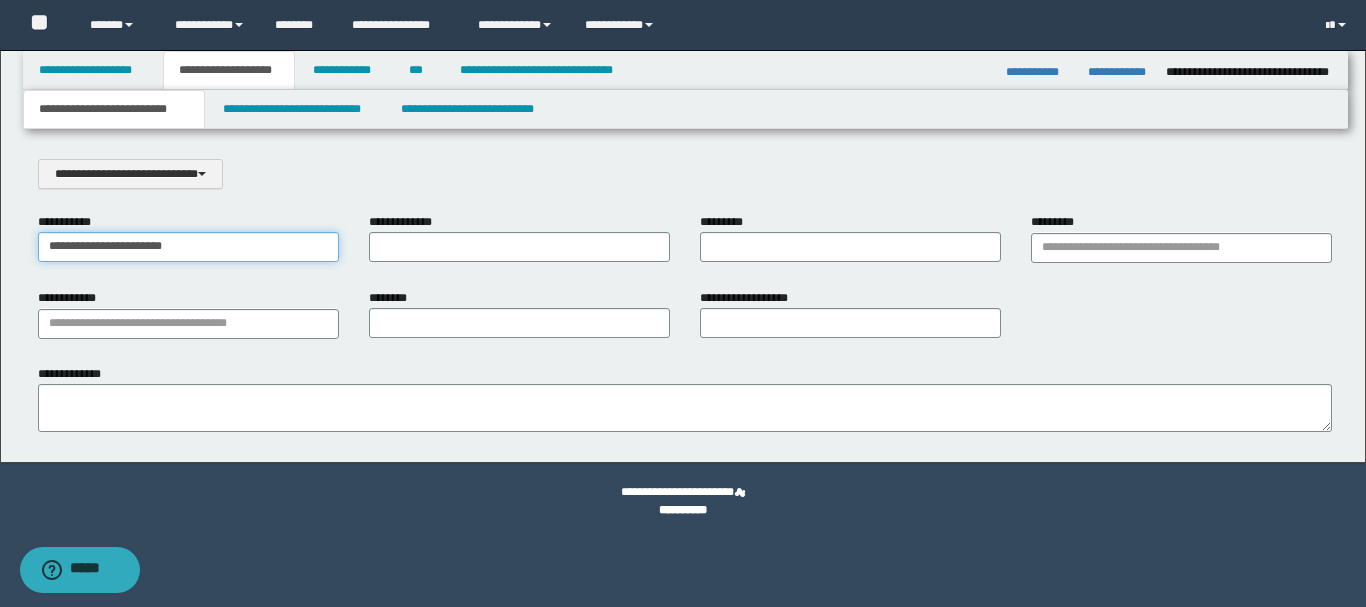 type on "**********" 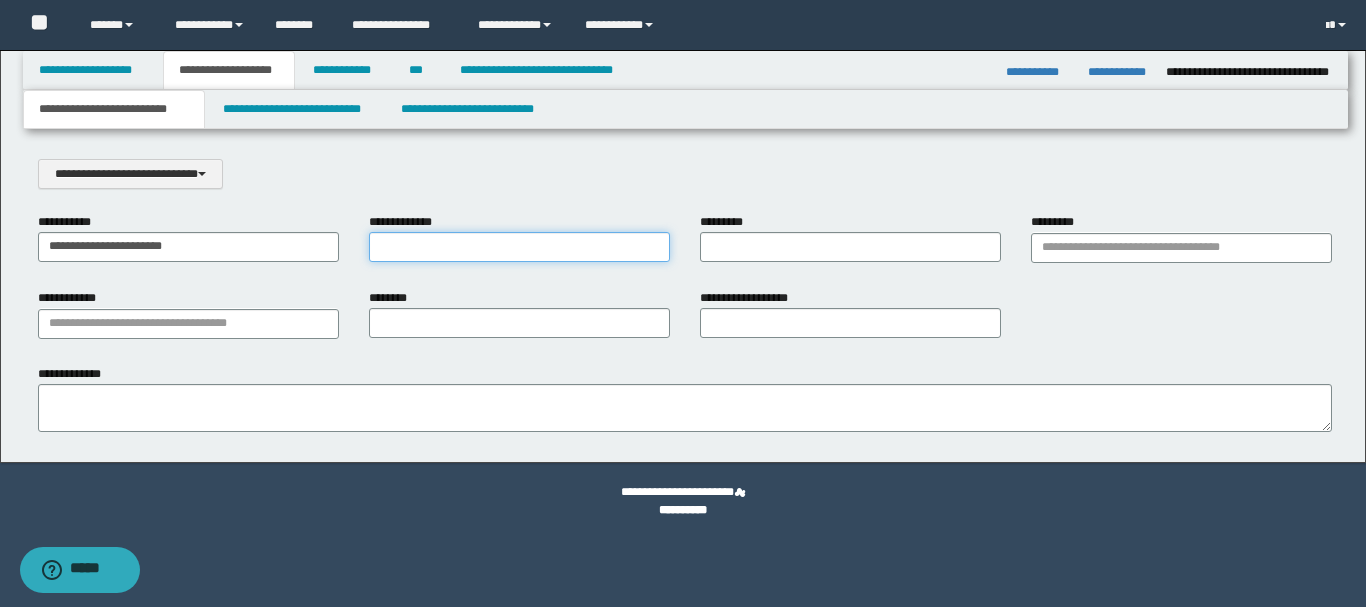 click on "**********" at bounding box center (519, 247) 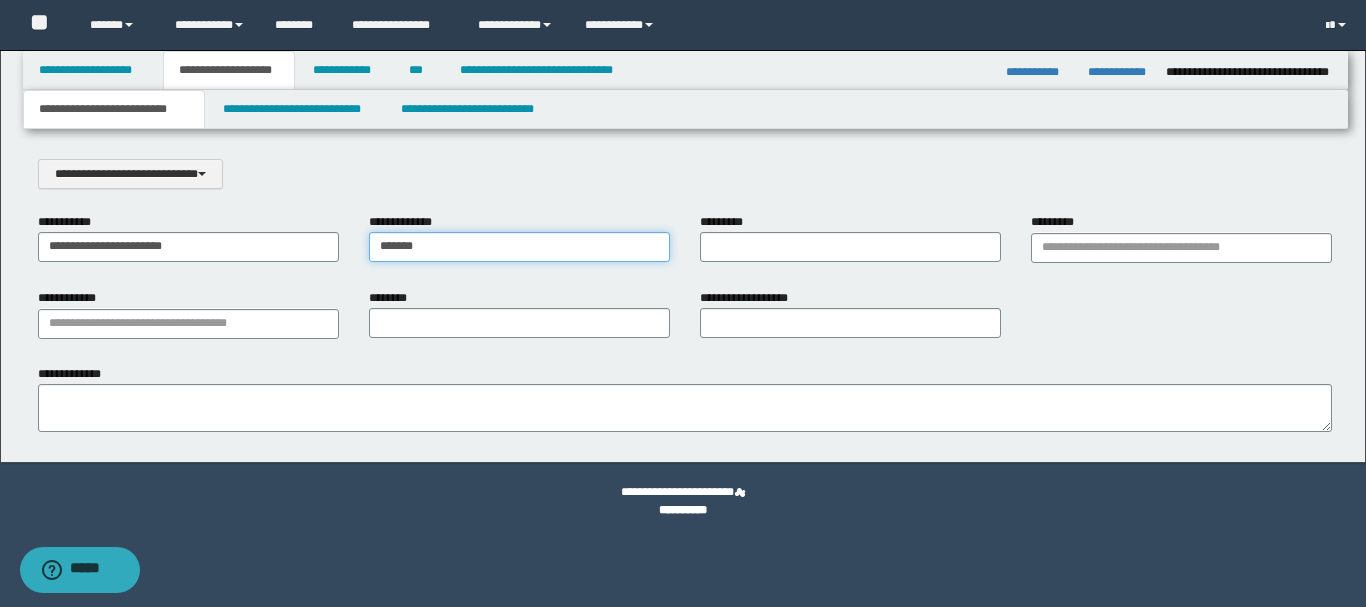 type on "*******" 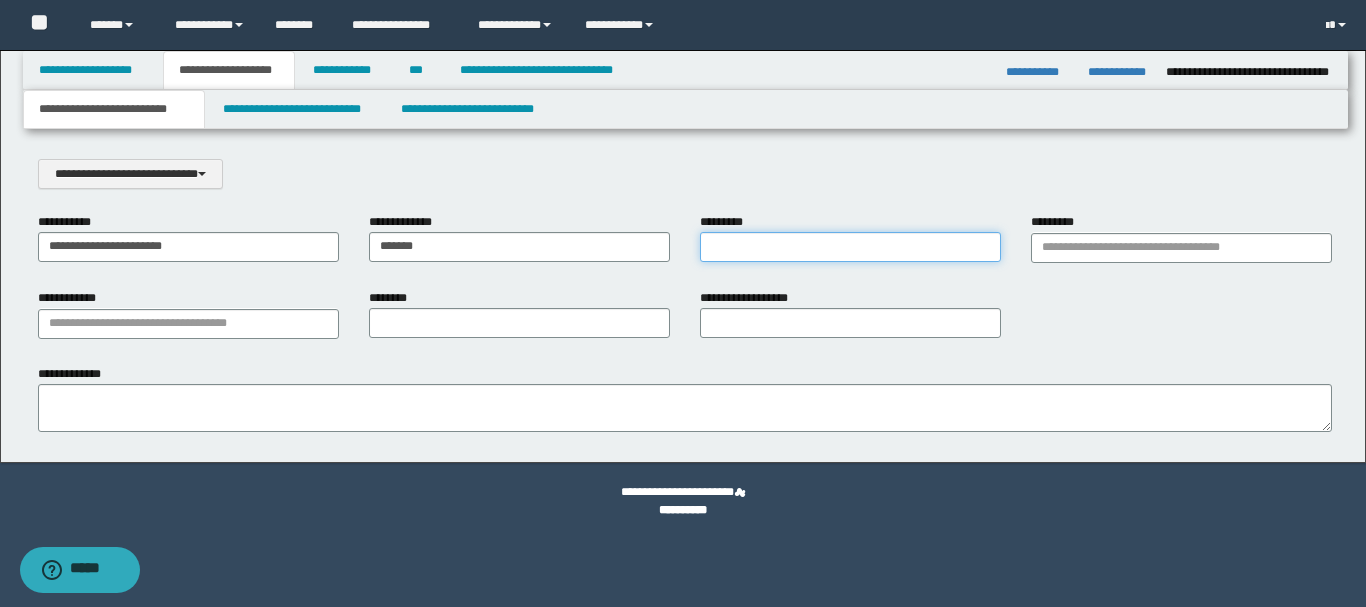 click on "*********" at bounding box center (850, 247) 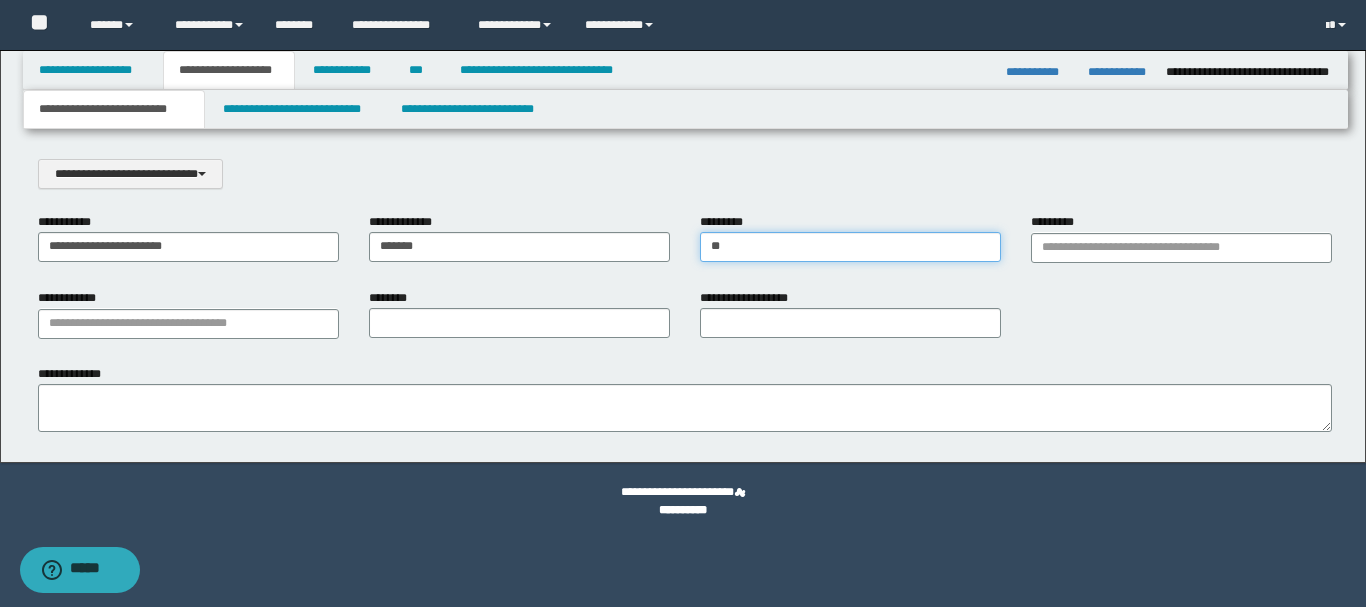type on "*" 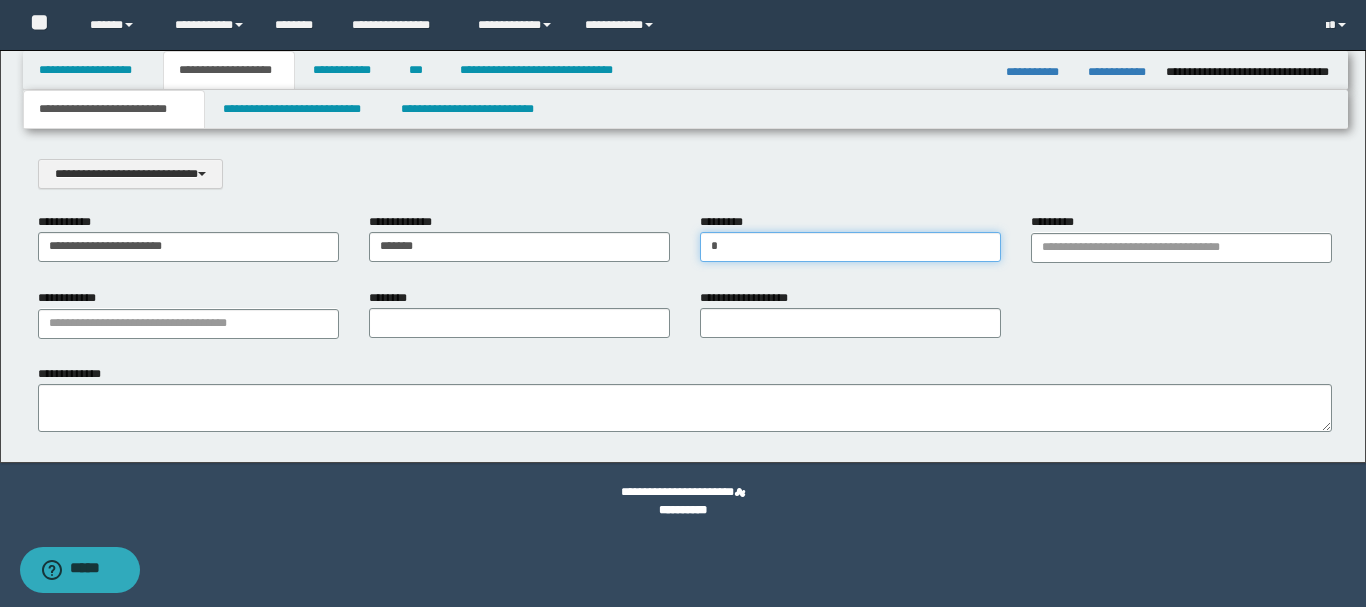 type 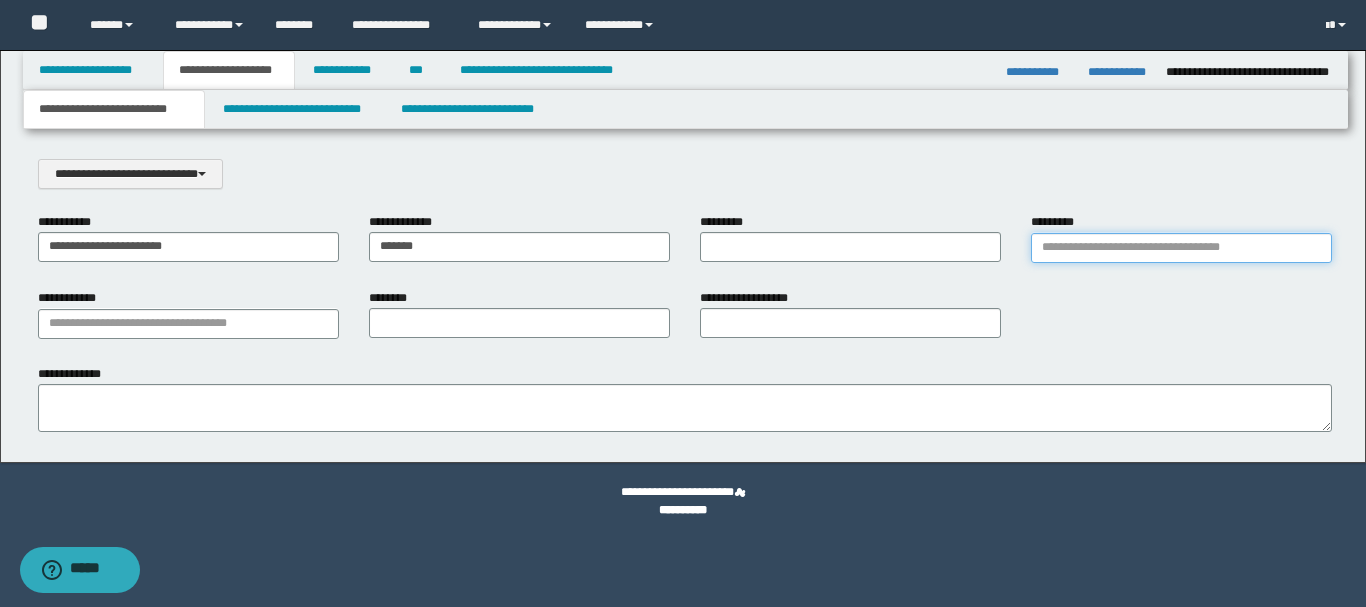 click on "*********" at bounding box center (1181, 248) 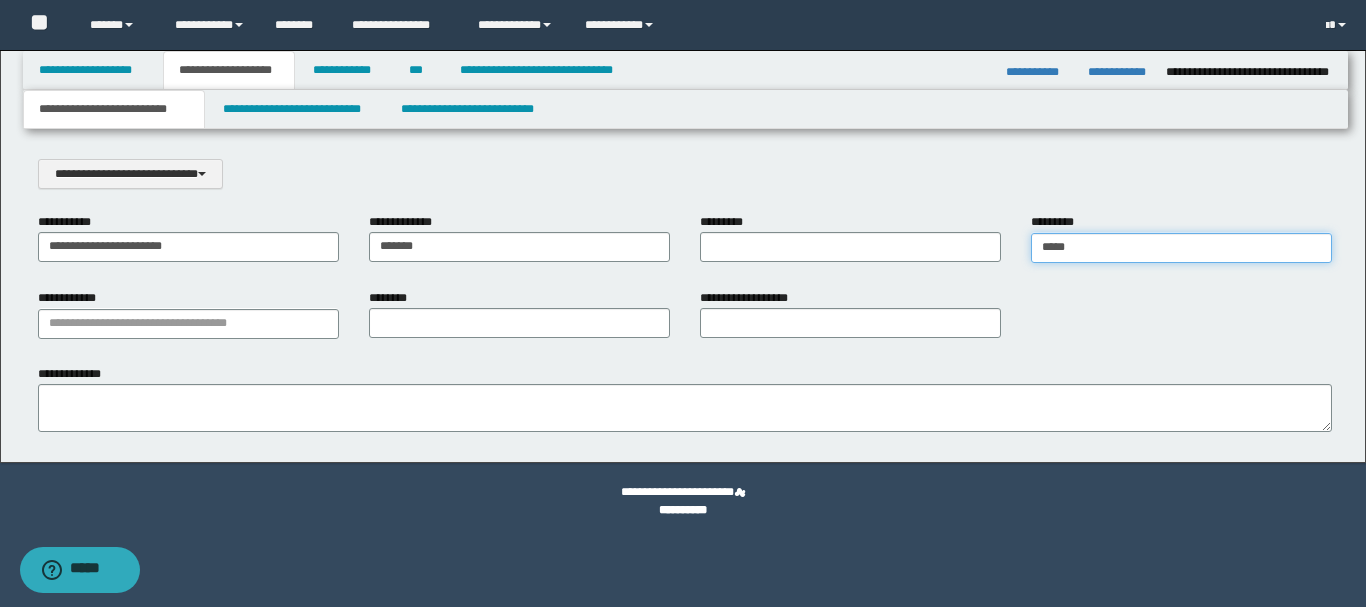 type on "******" 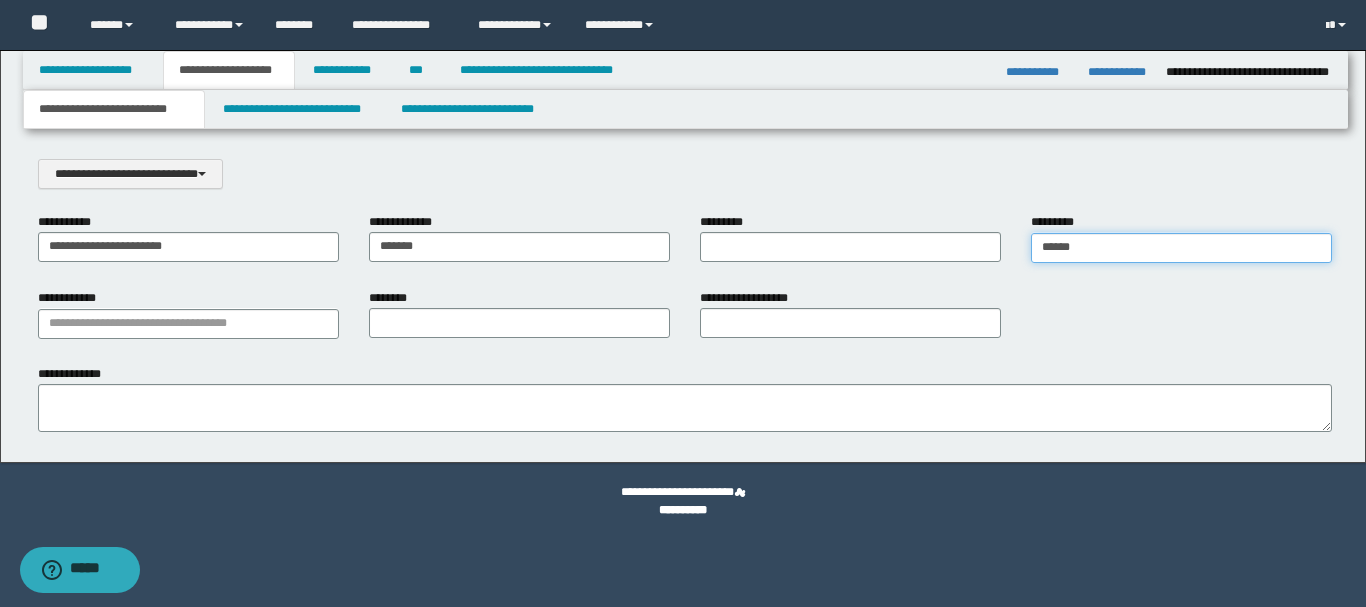 type on "******" 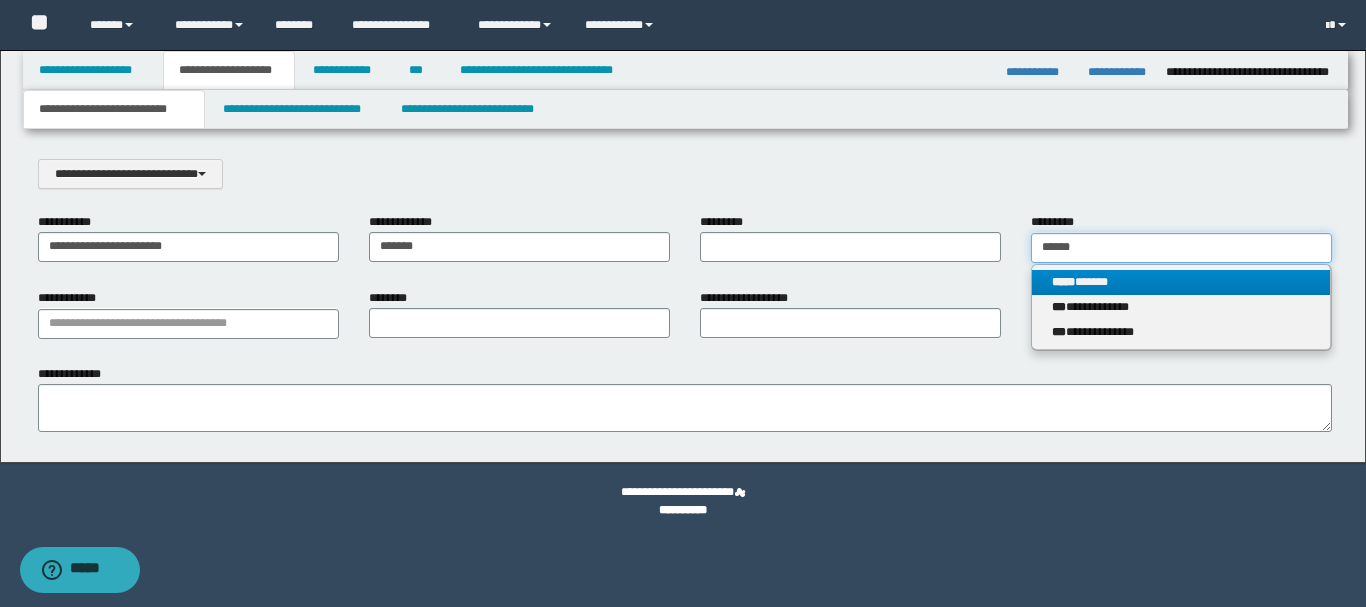 type on "******" 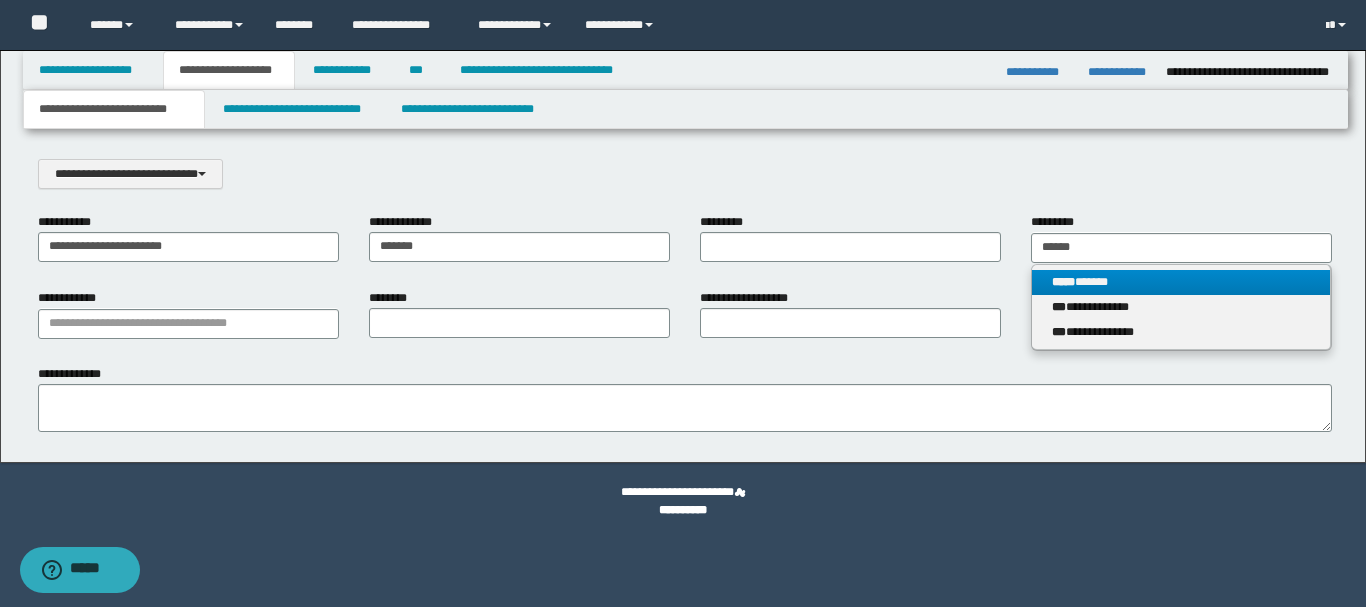 click on "***** ******" at bounding box center (1181, 282) 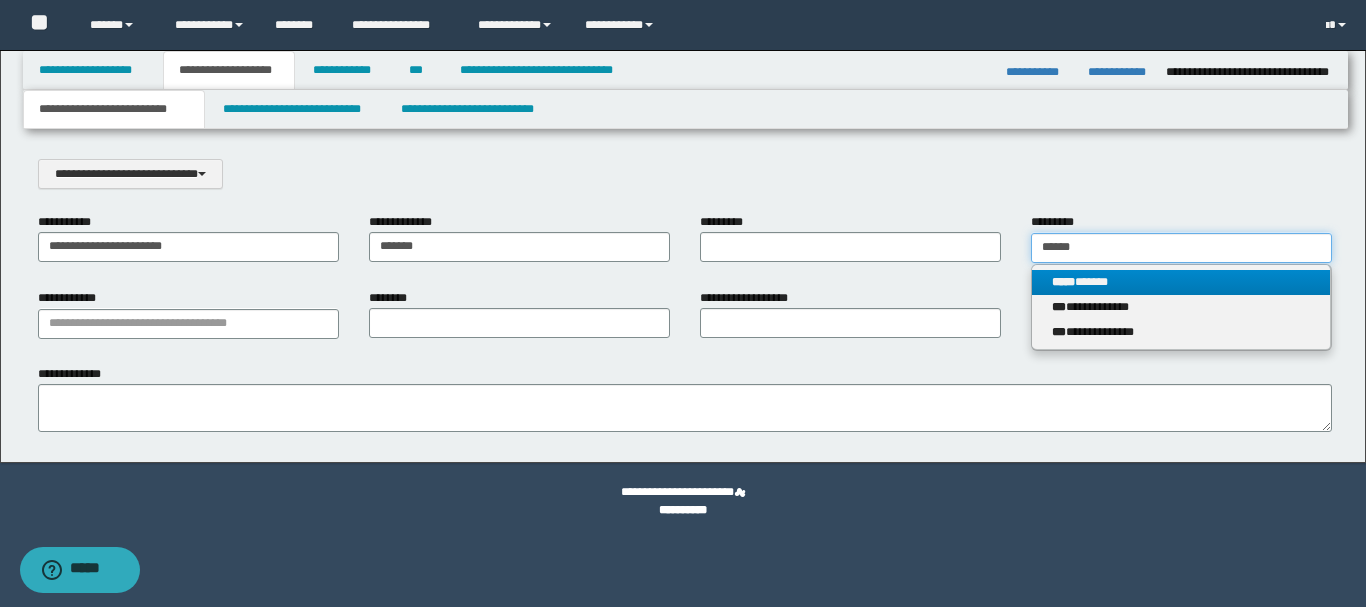 type 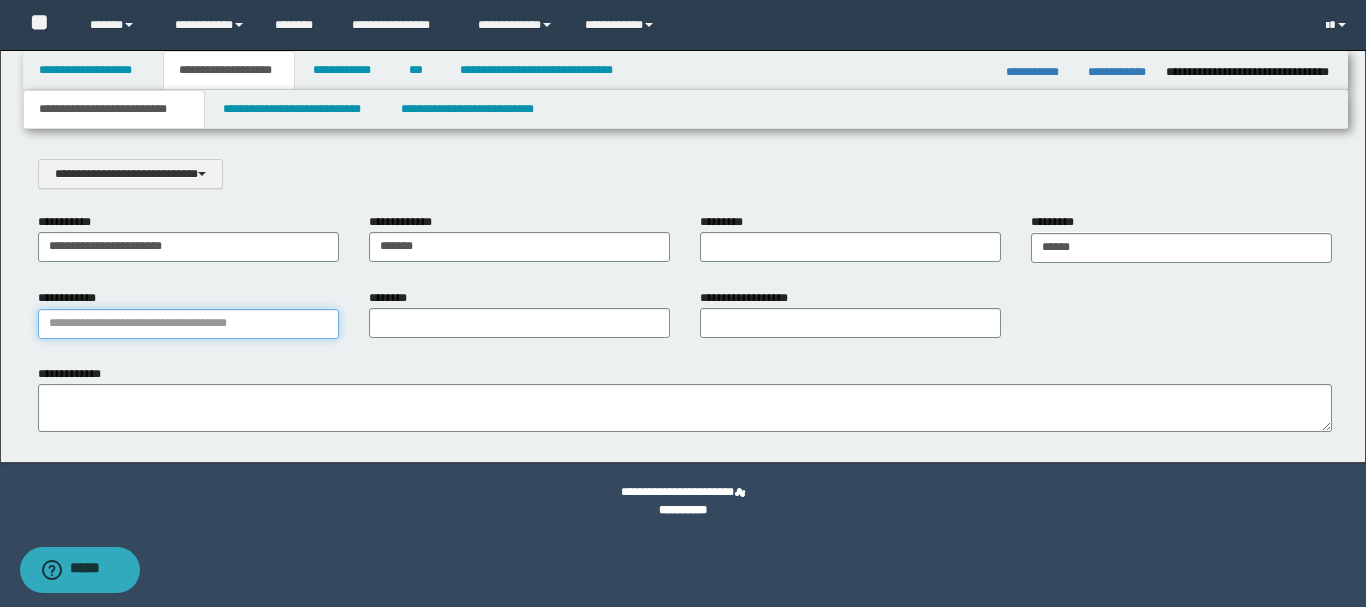 click on "**********" at bounding box center [188, 324] 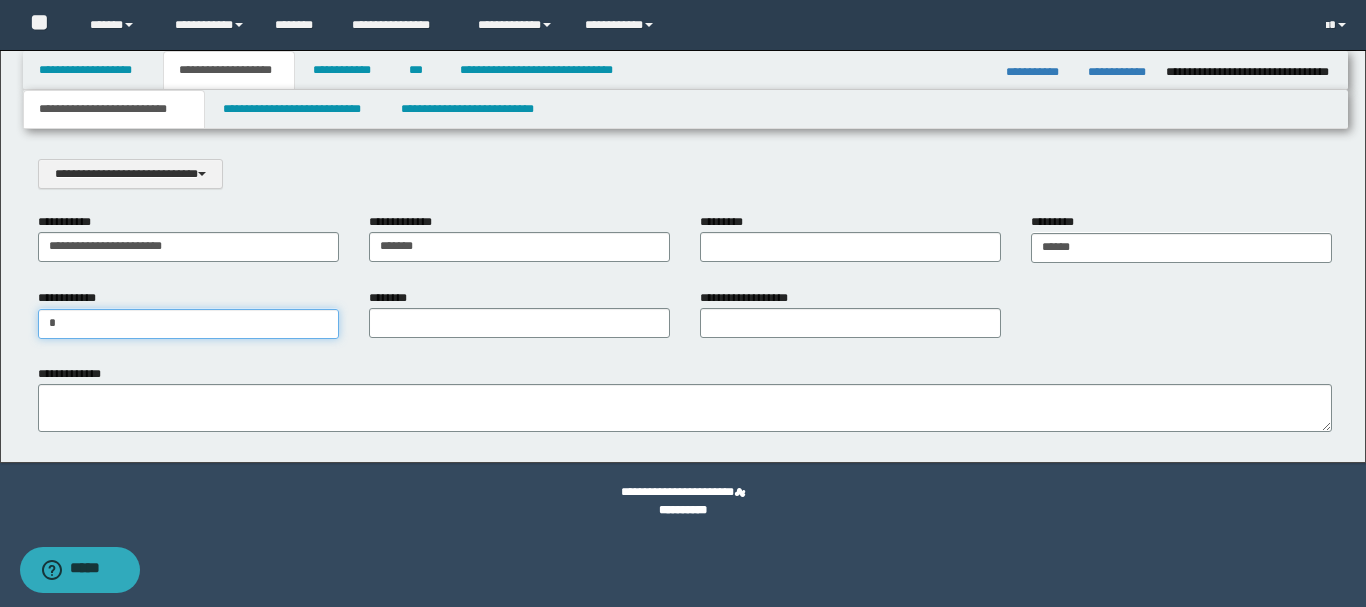type on "**" 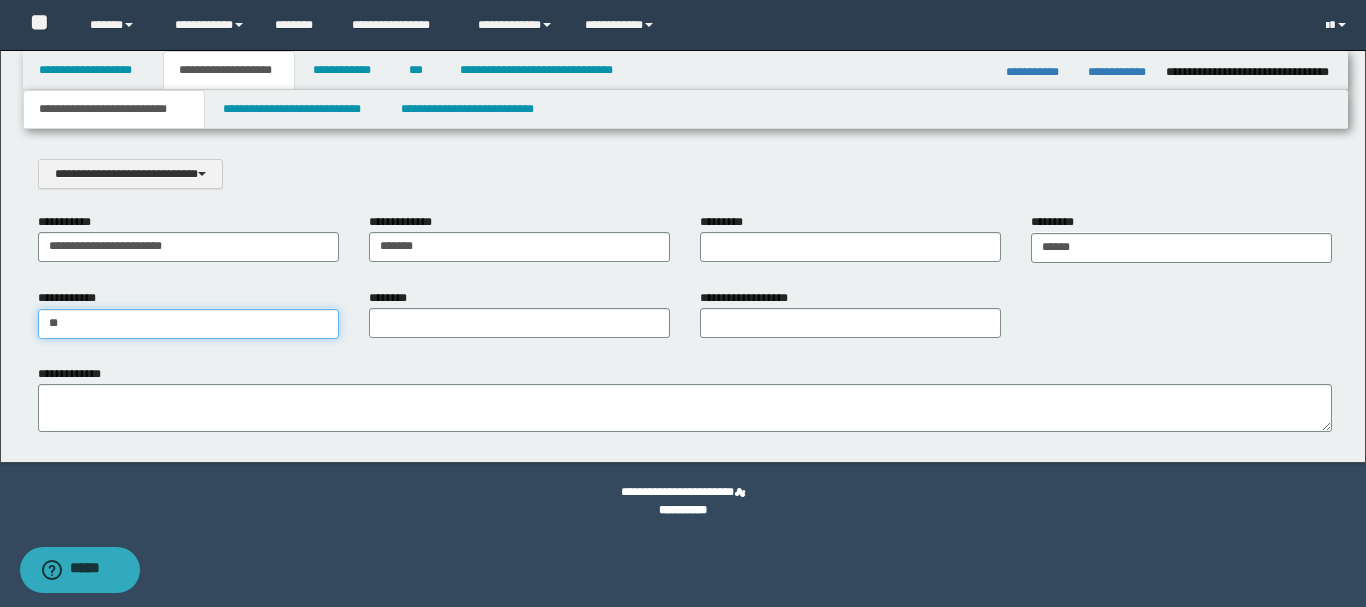 type on "*********" 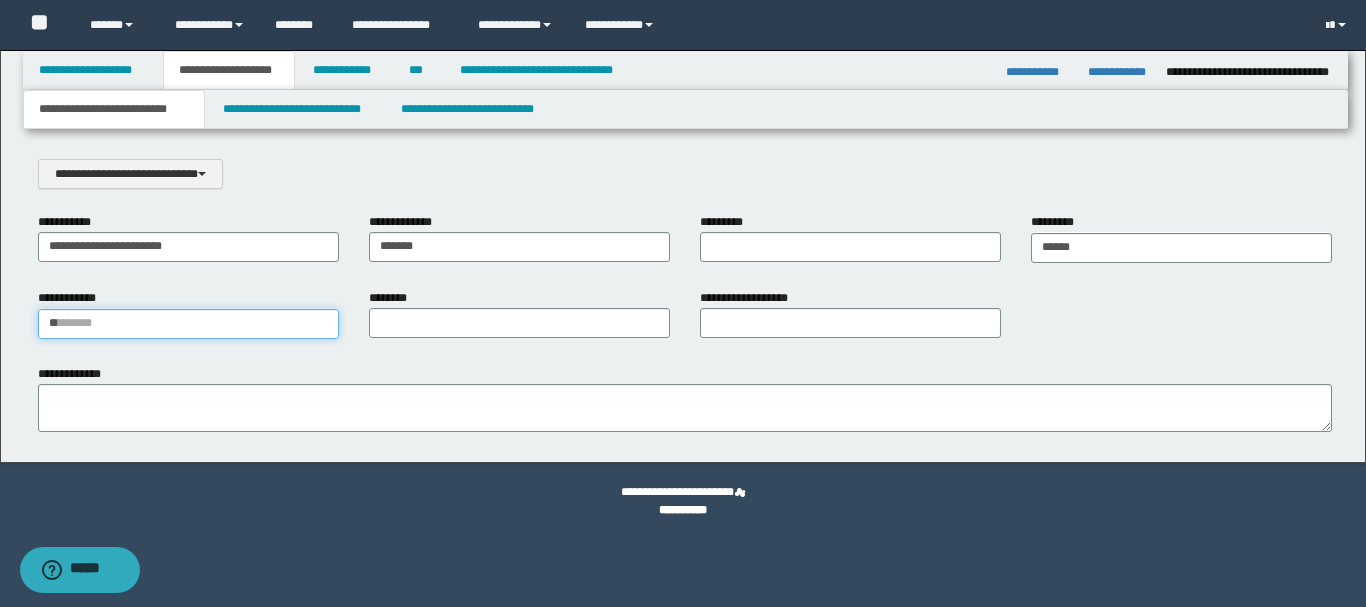 type 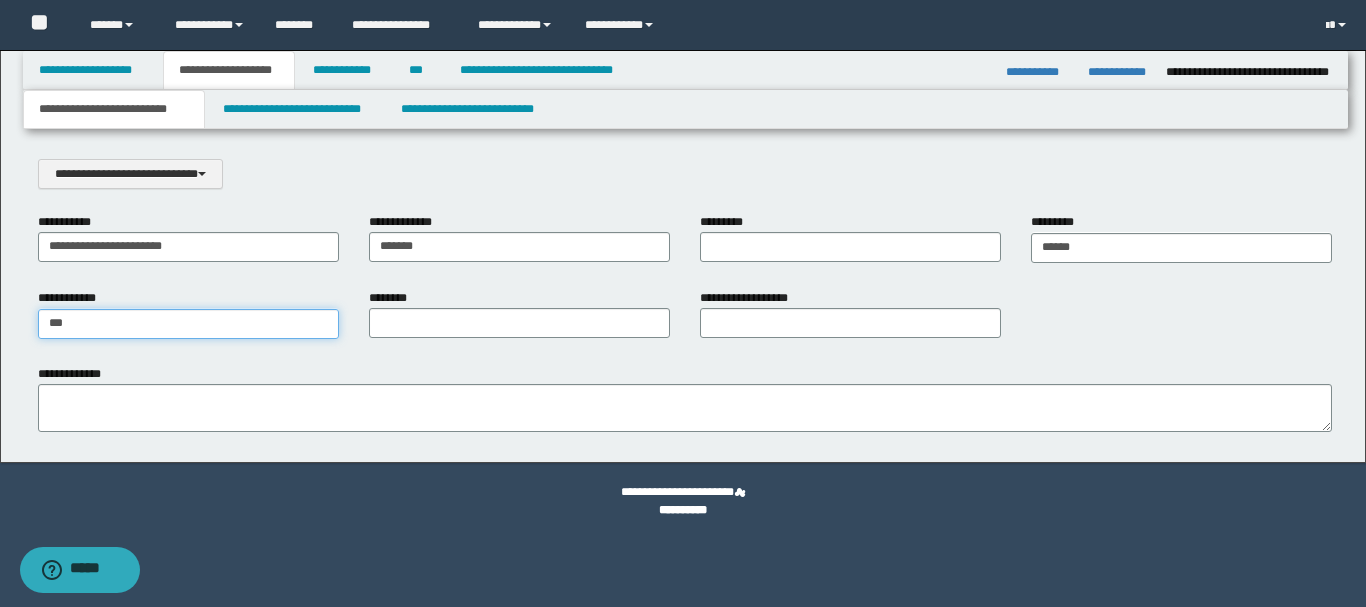type on "*********" 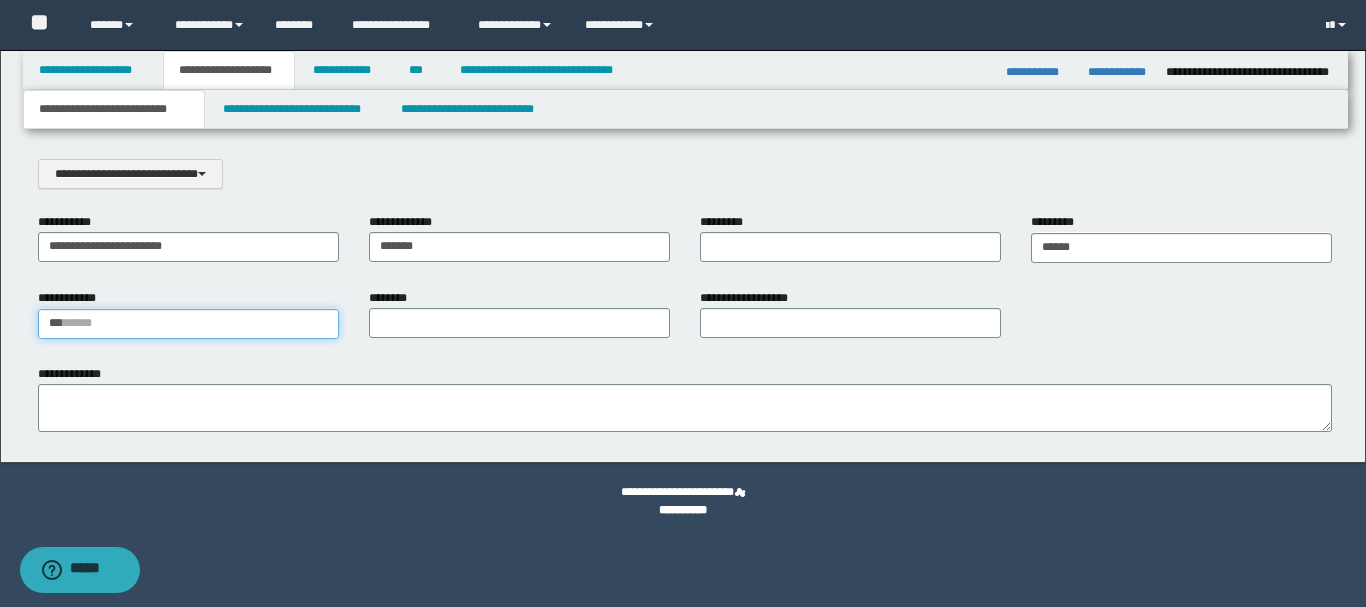 type 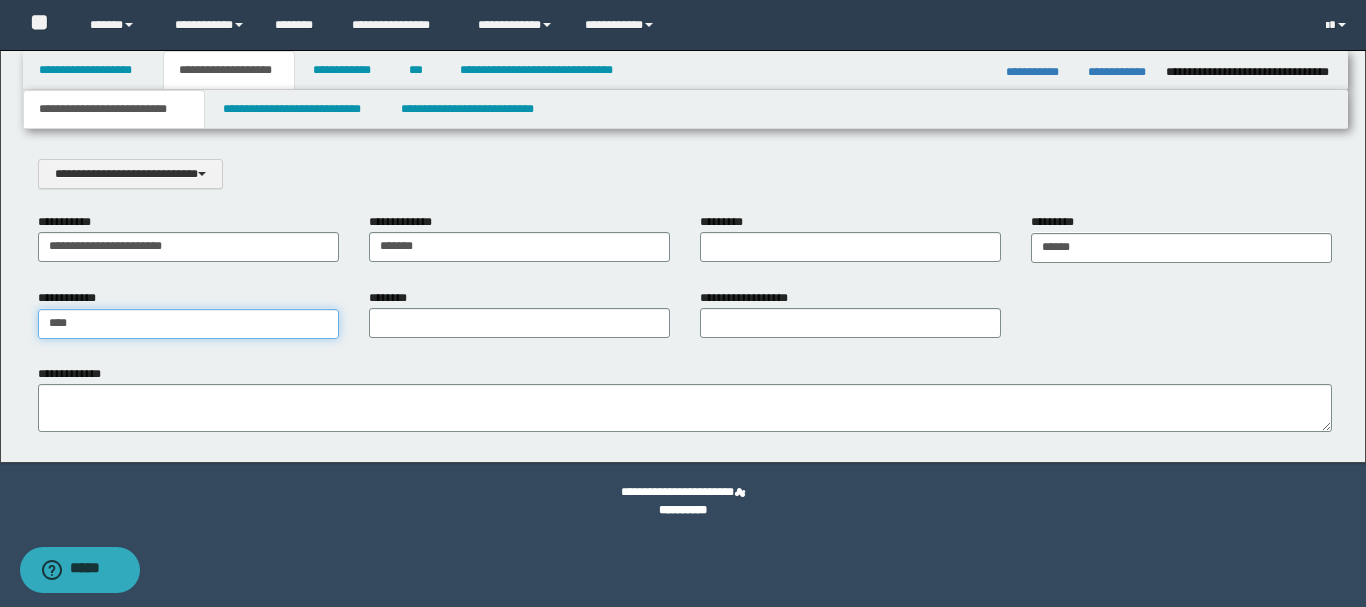 type on "*********" 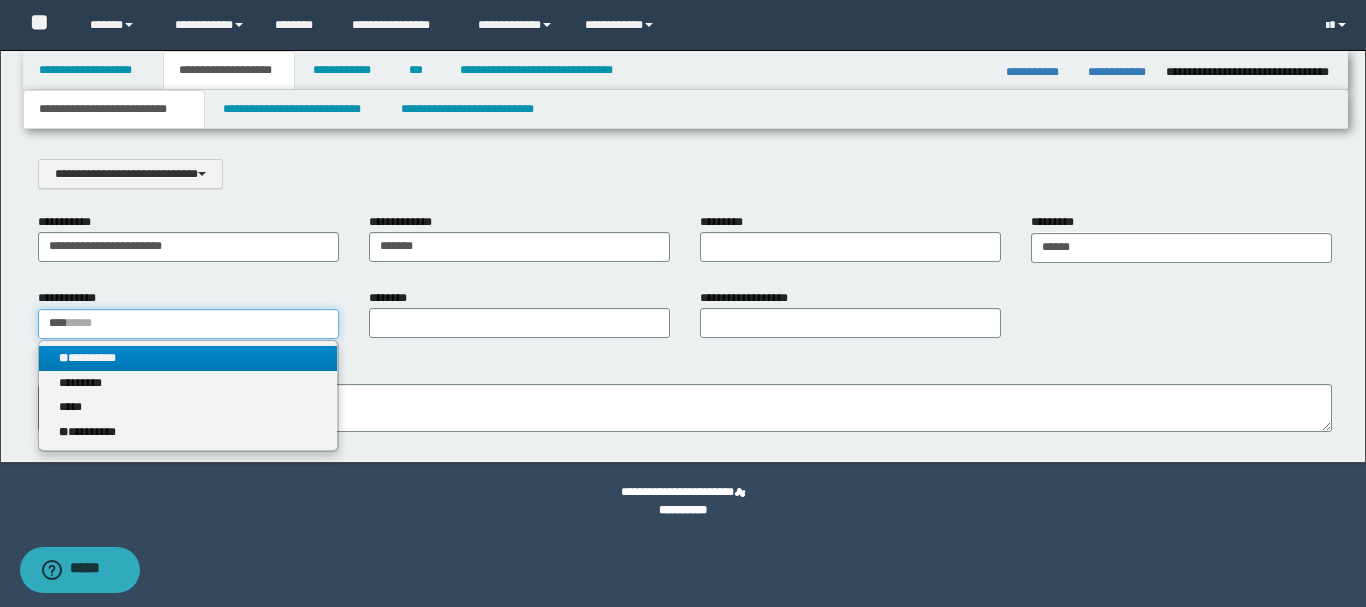 type on "****" 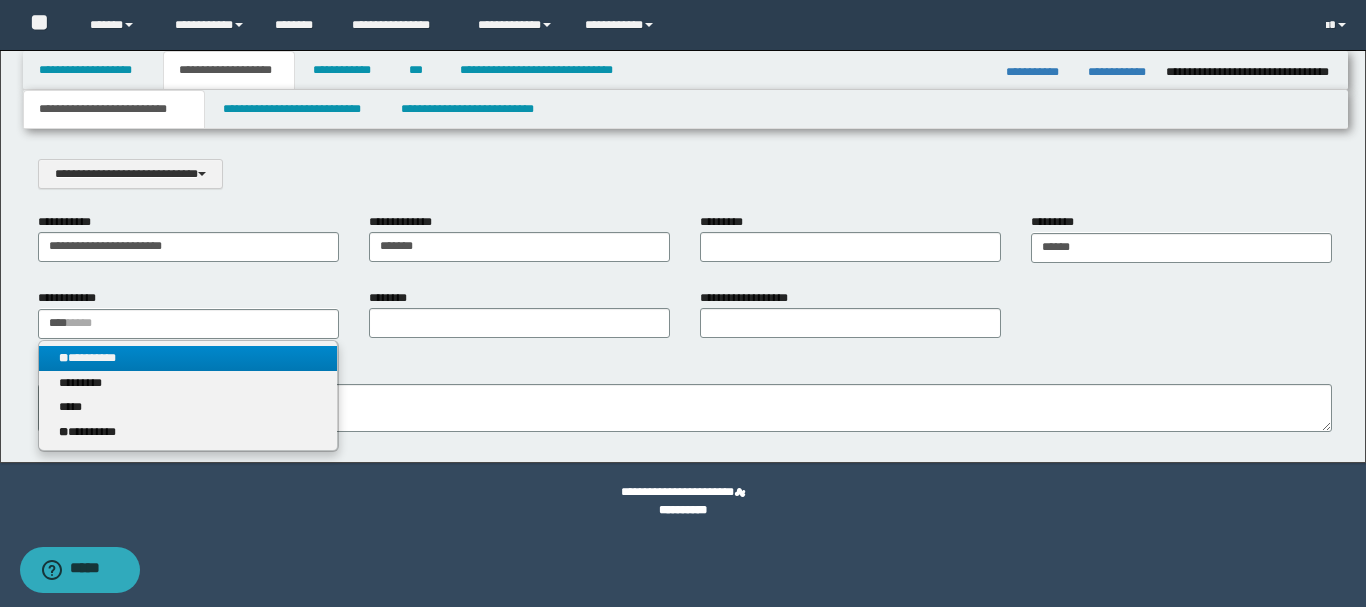 click on "** *********" at bounding box center [188, 358] 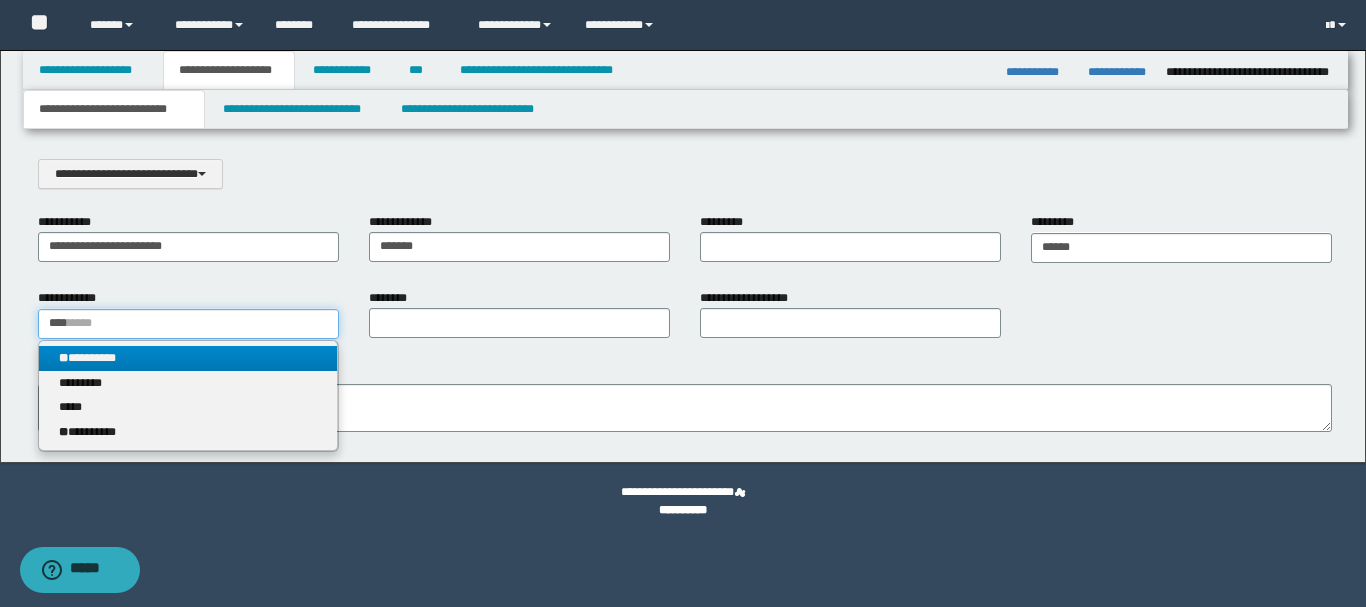 type 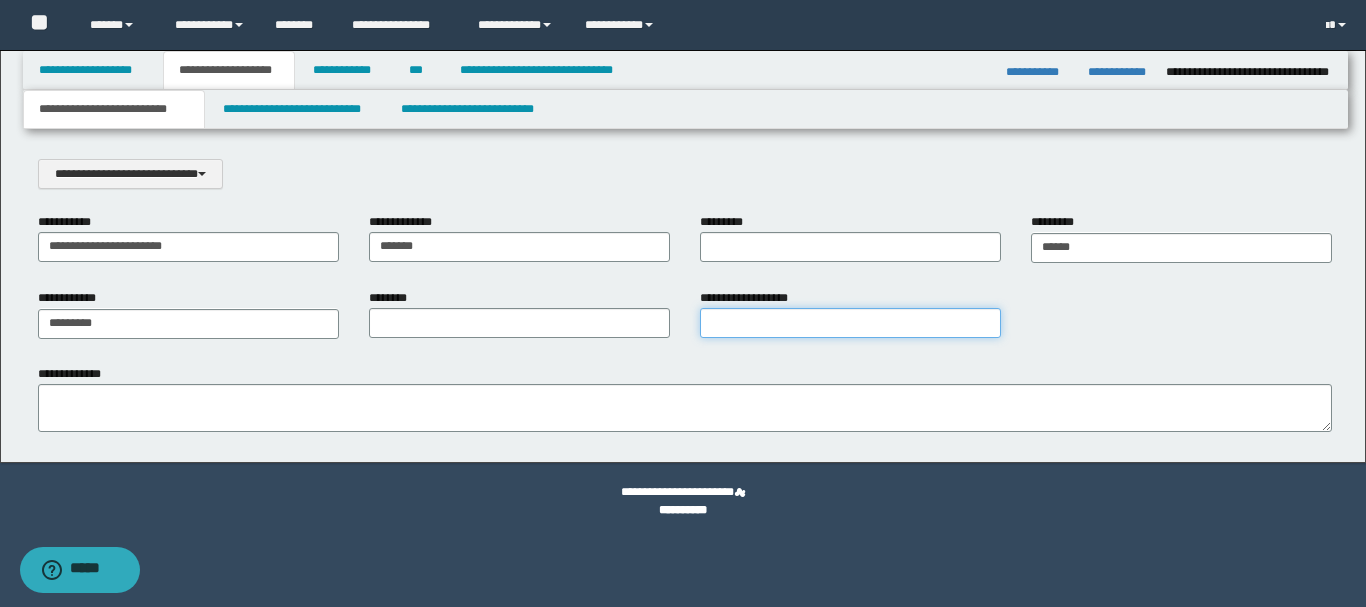click on "**********" at bounding box center (850, 323) 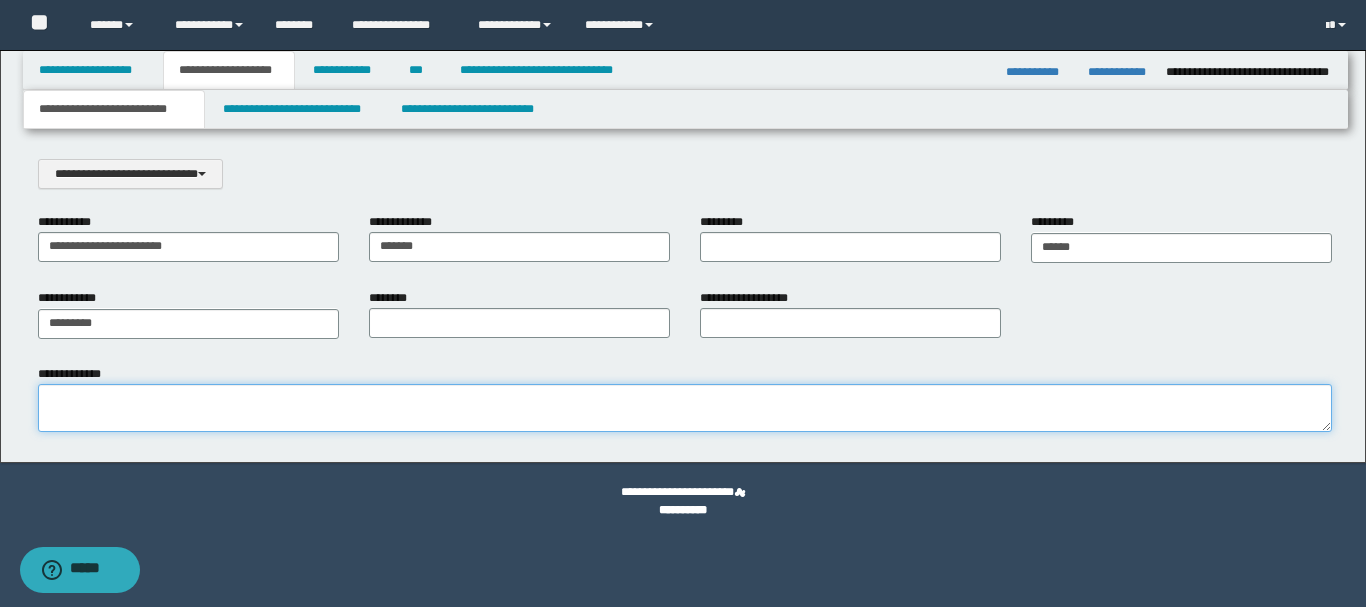 click on "**********" at bounding box center (685, 408) 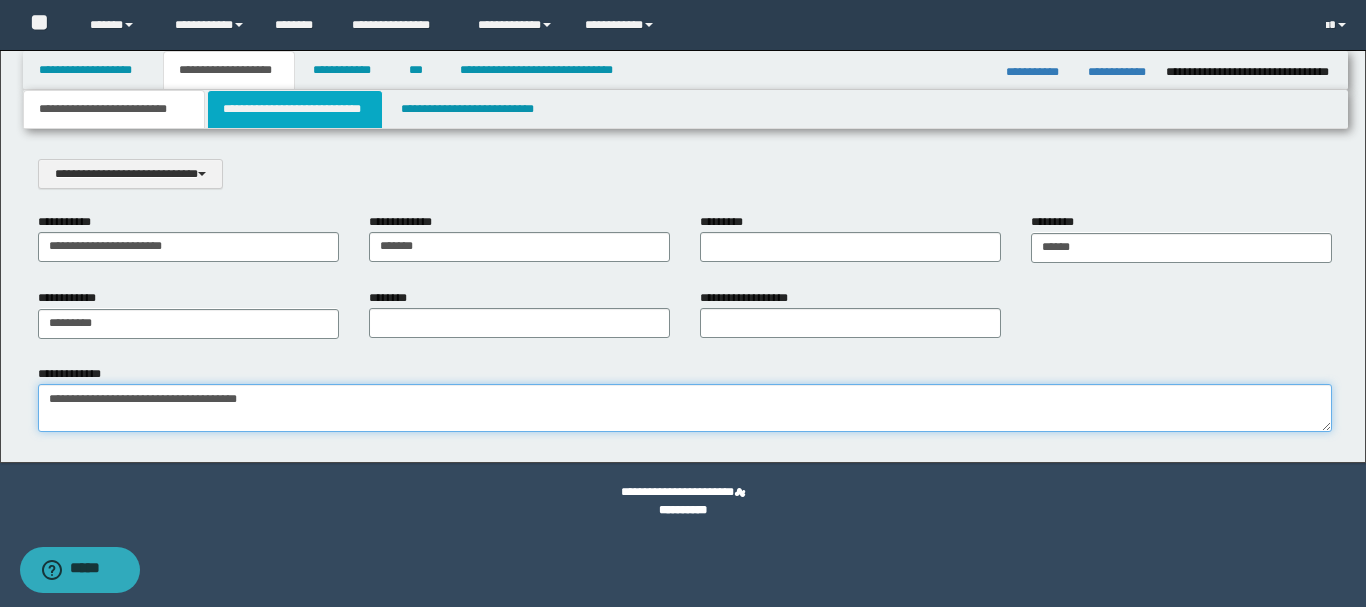 type on "**********" 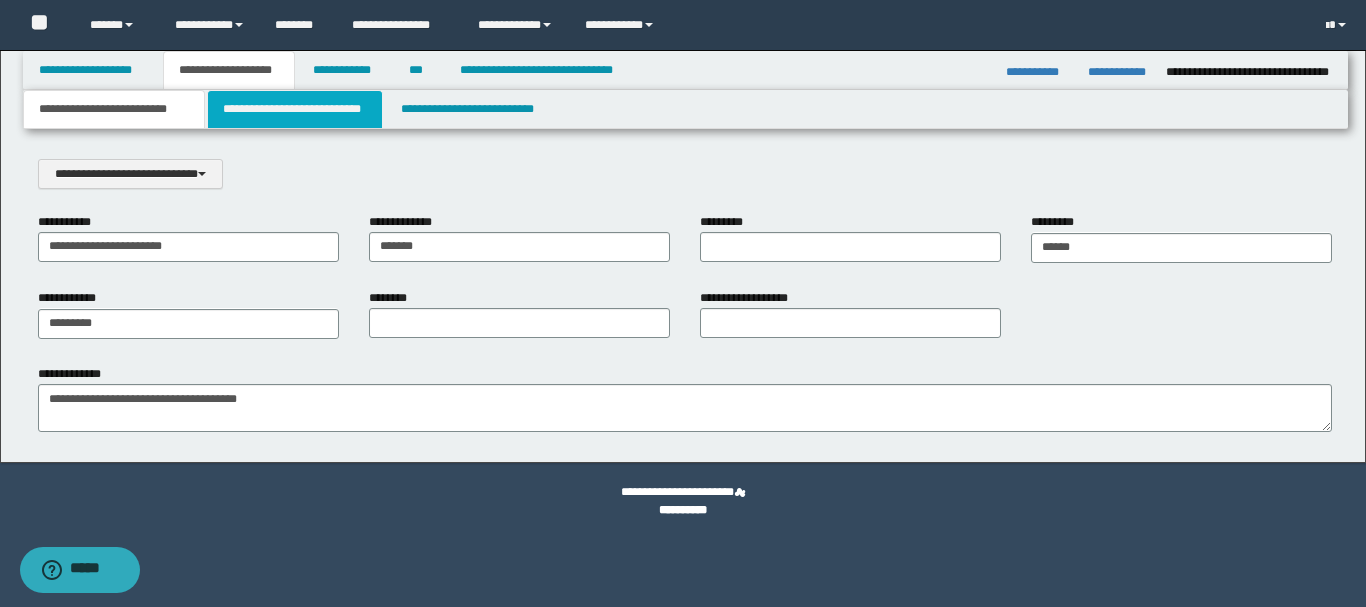click on "**********" at bounding box center (295, 109) 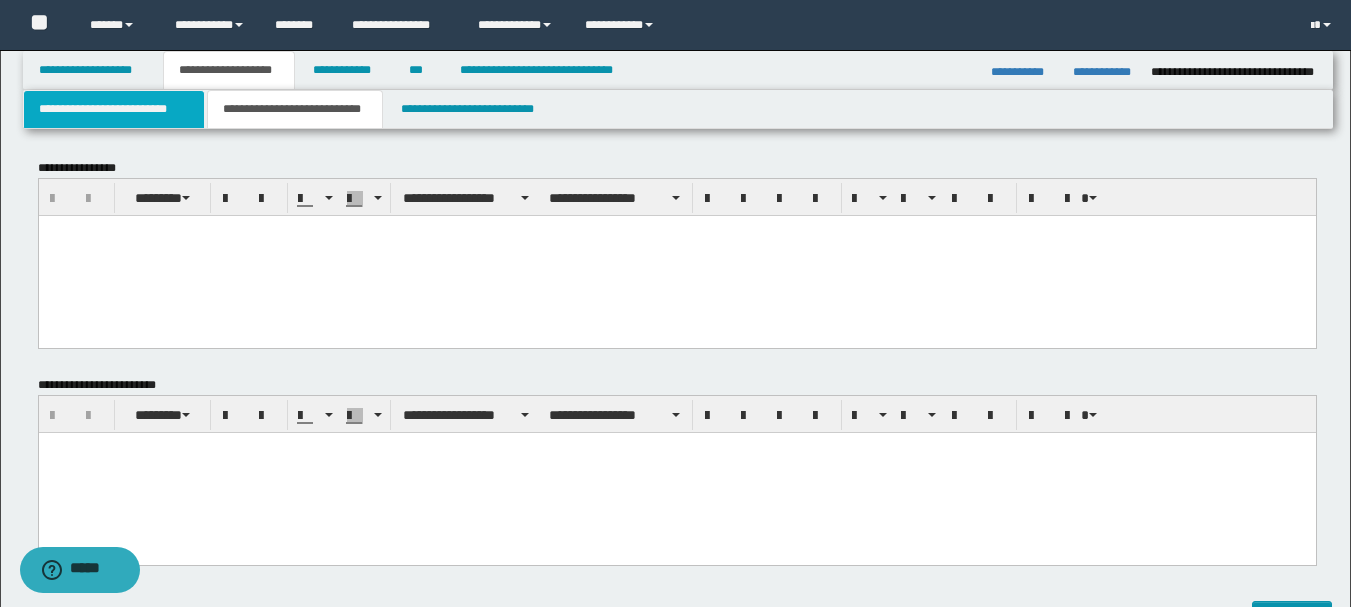 click on "**********" at bounding box center [114, 109] 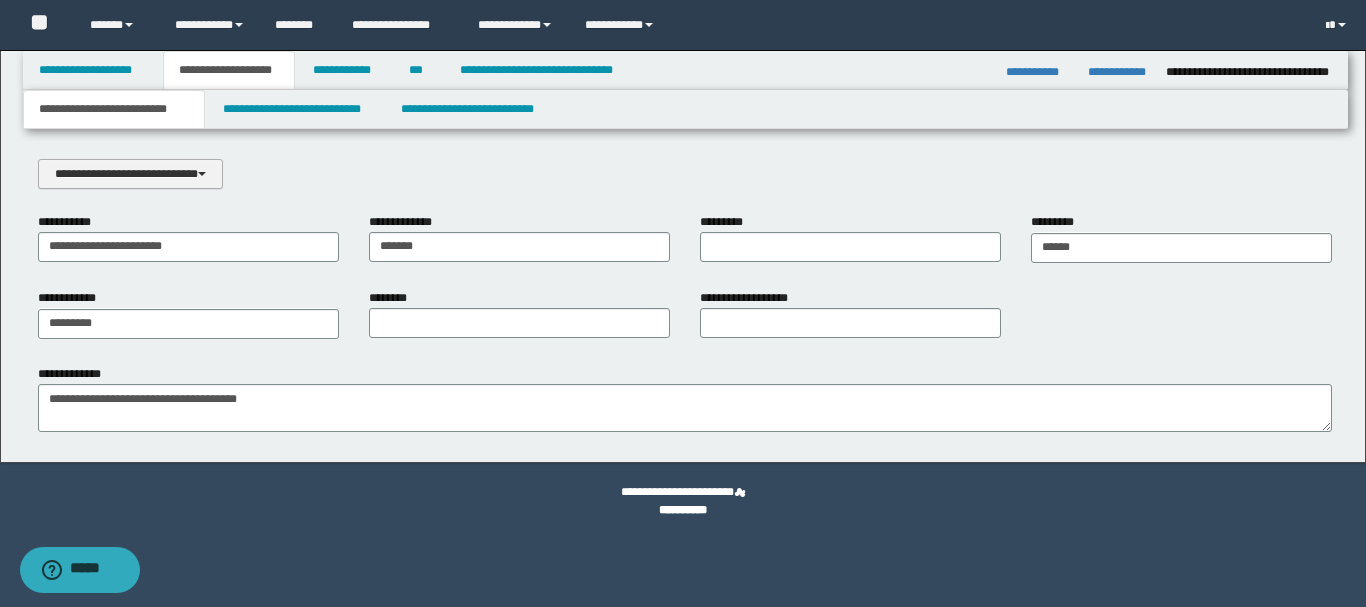 click on "**********" at bounding box center [130, 174] 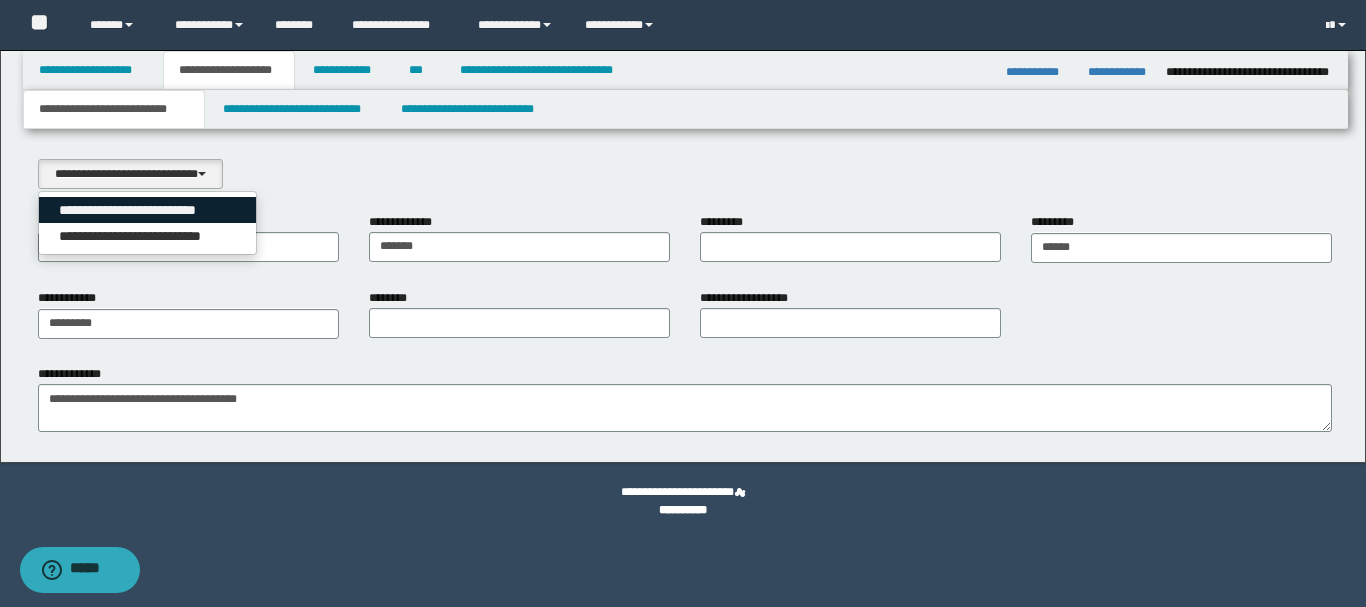 click on "**********" at bounding box center [148, 210] 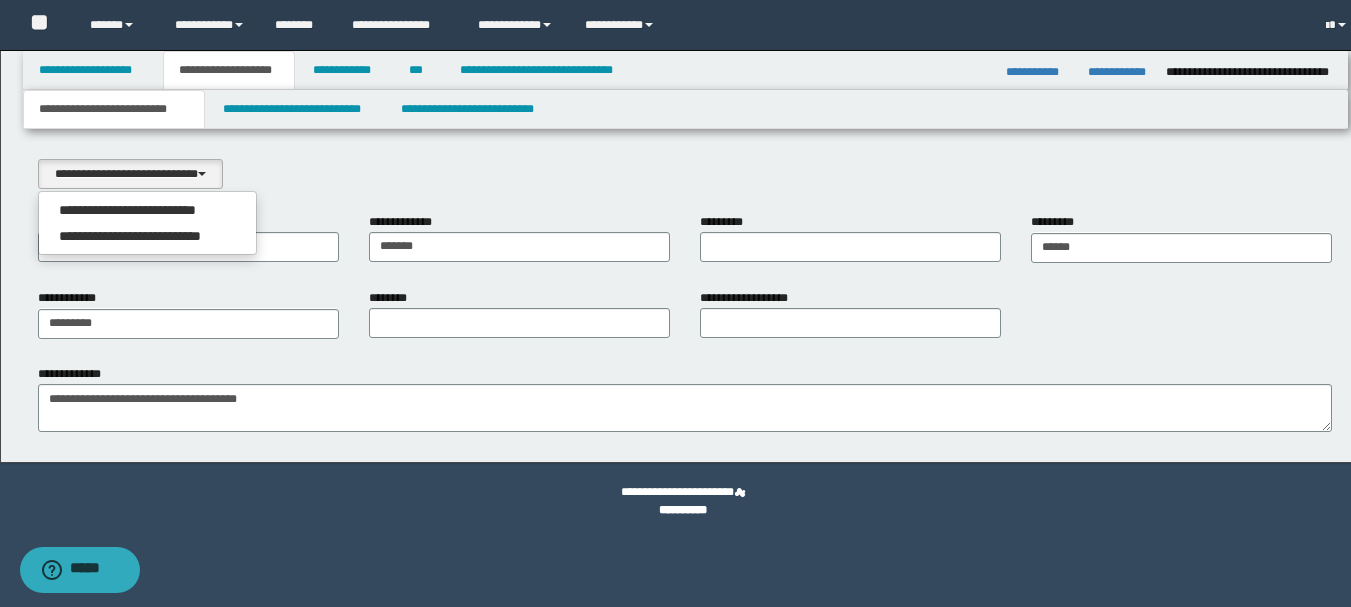 type 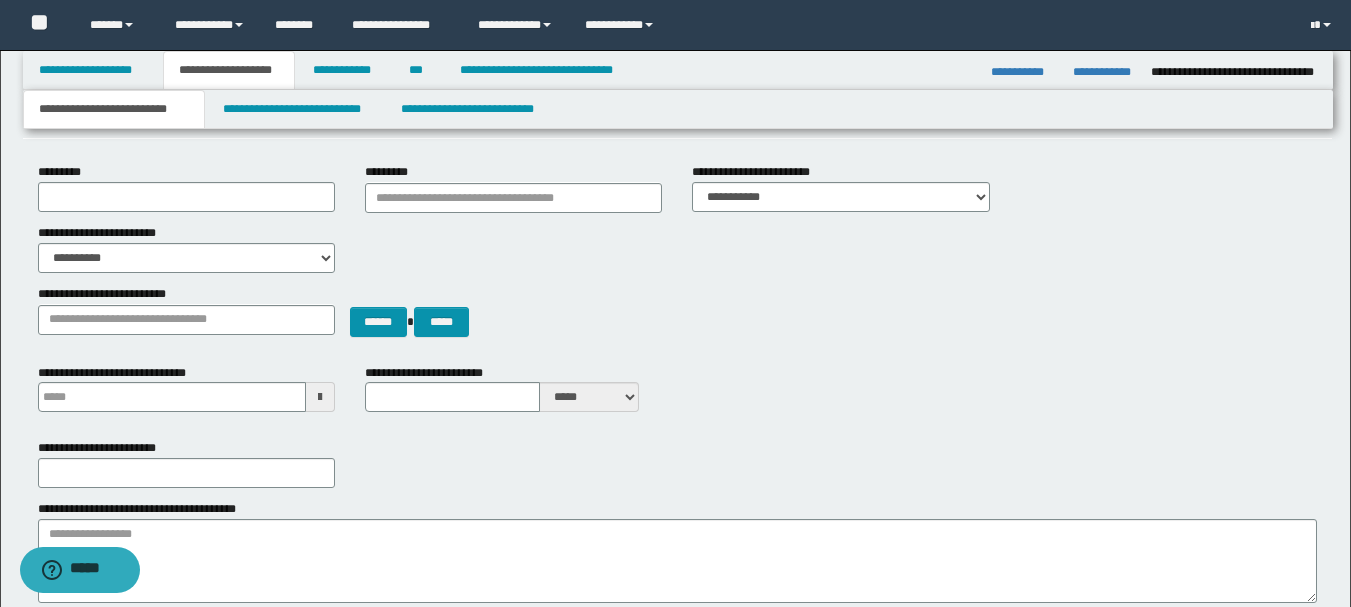 scroll, scrollTop: 100, scrollLeft: 0, axis: vertical 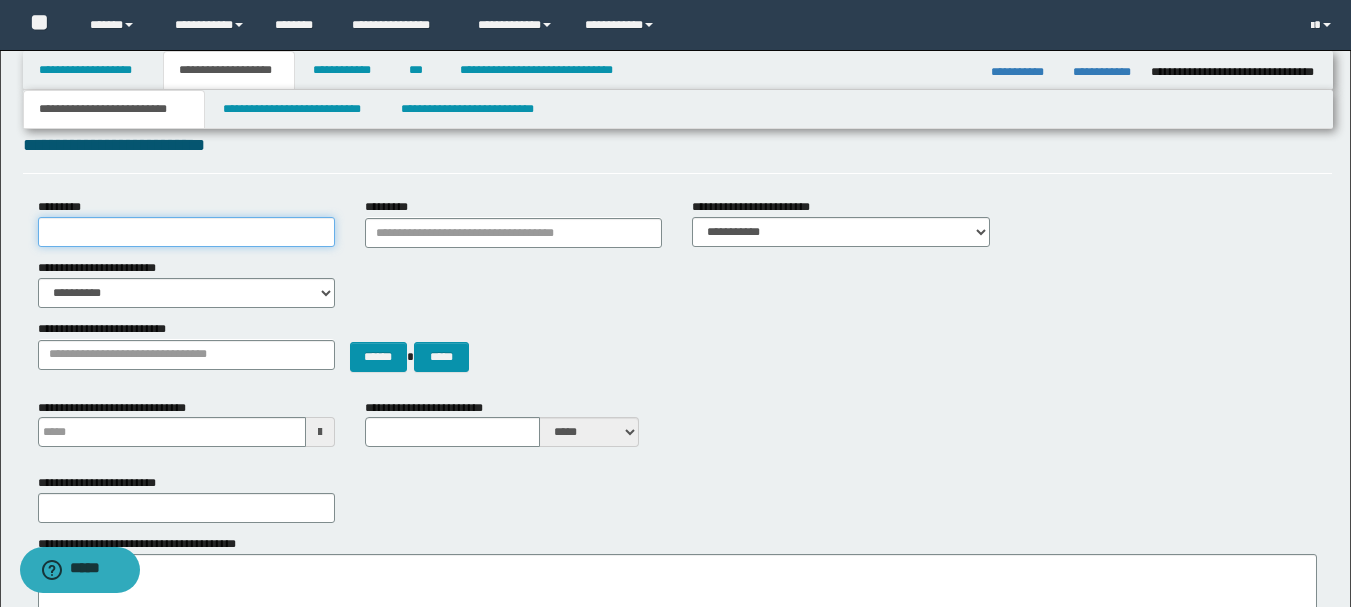 click on "*********" at bounding box center [186, 232] 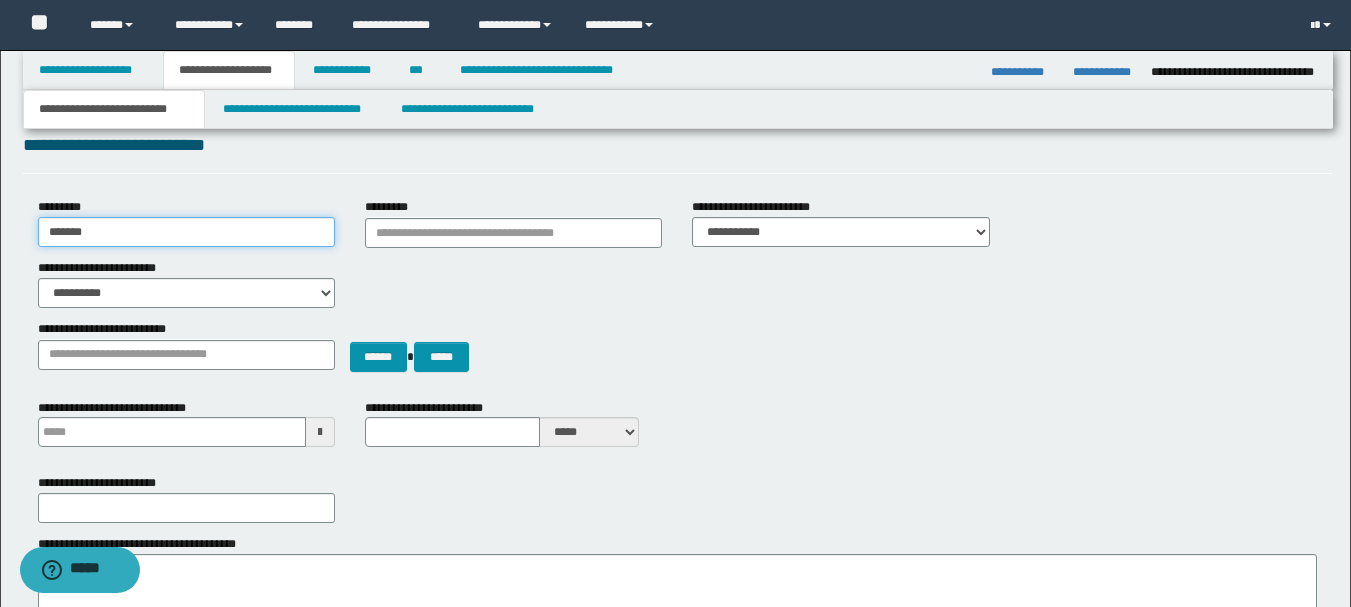 type on "*******" 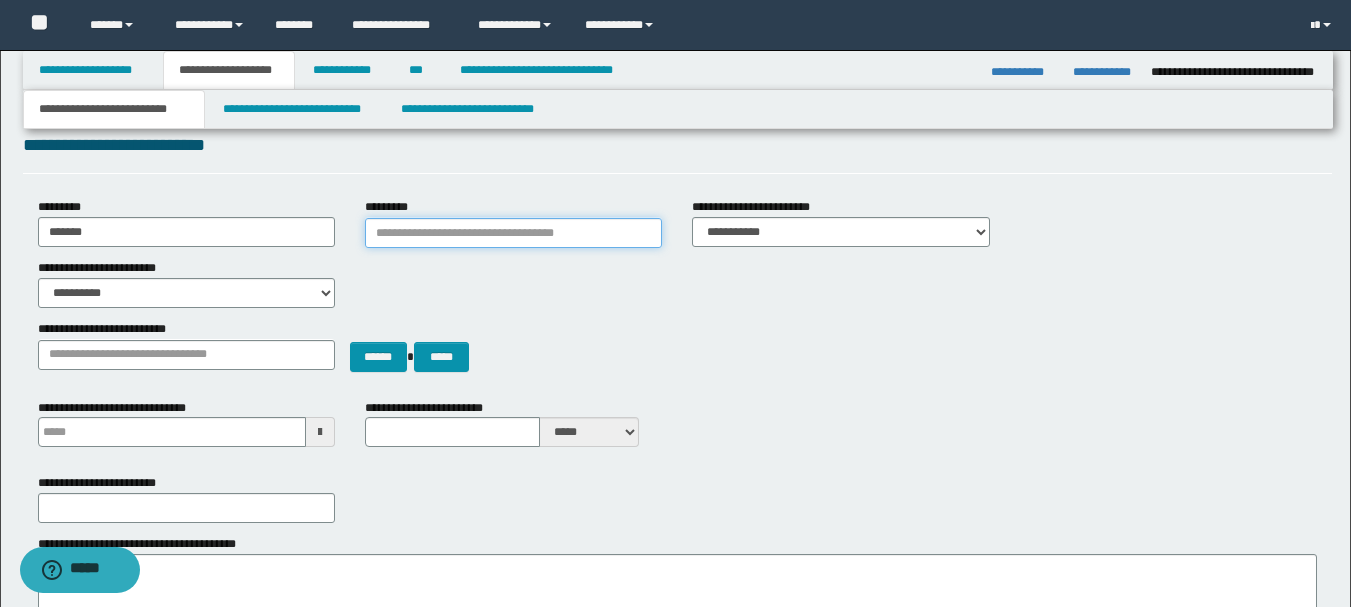 click on "*********" at bounding box center (513, 233) 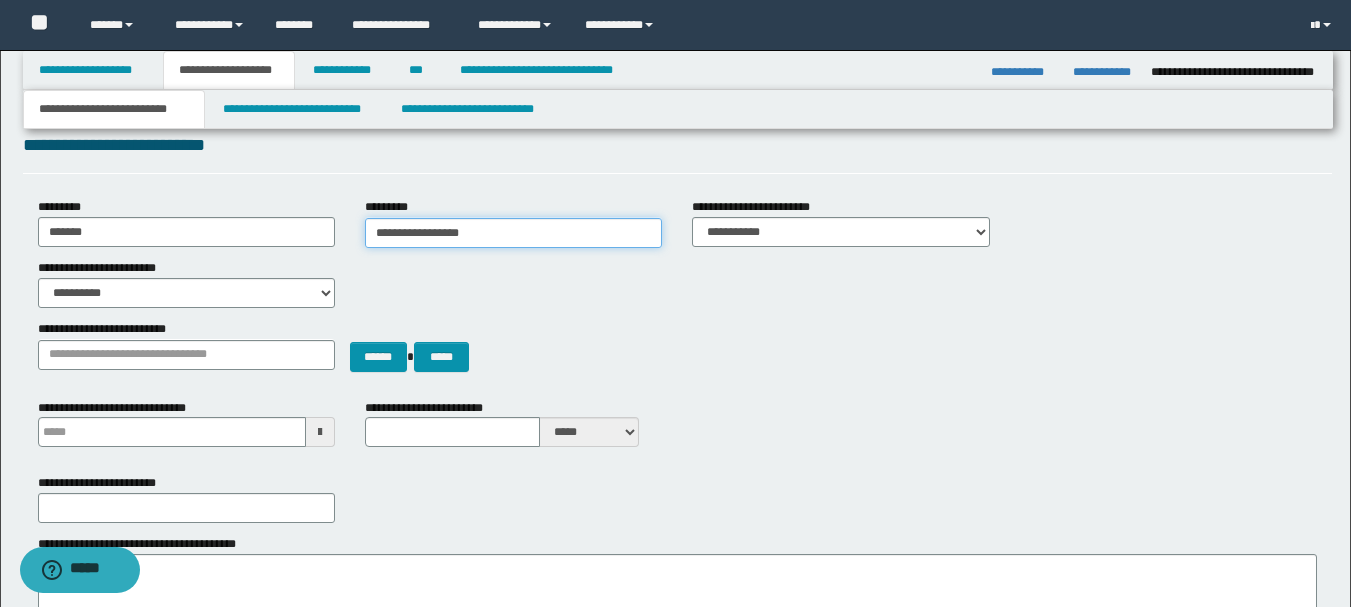 type on "**********" 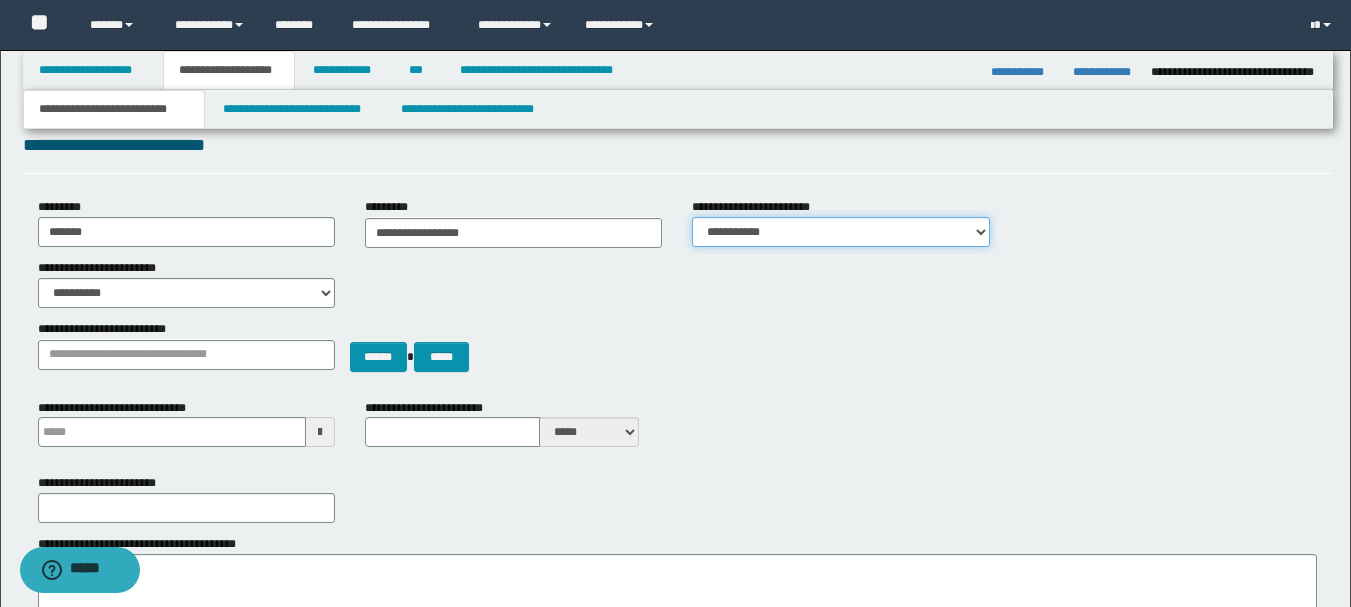 click on "**********" at bounding box center (840, 232) 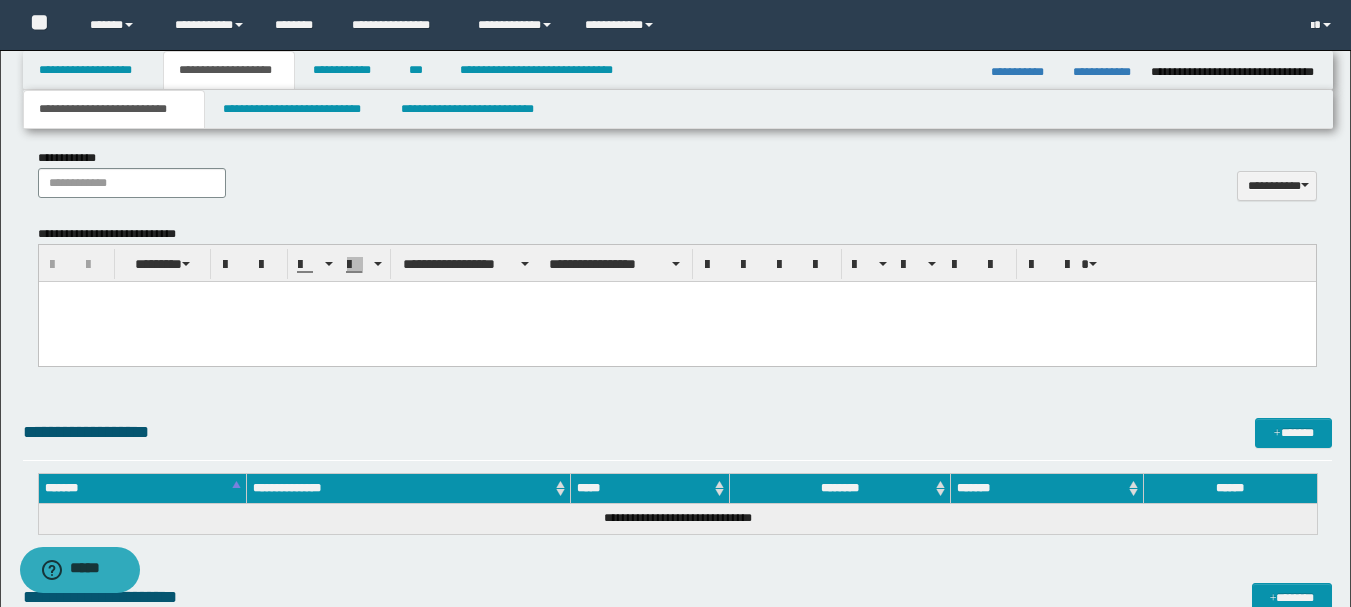 scroll, scrollTop: 400, scrollLeft: 0, axis: vertical 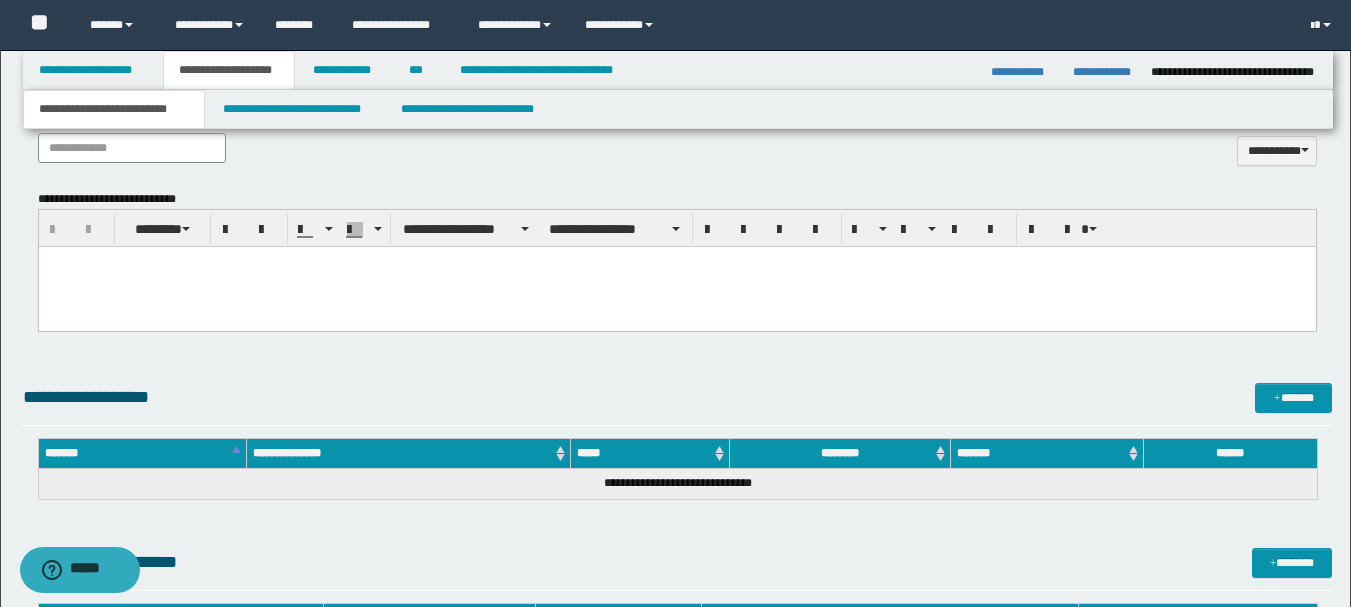 click at bounding box center (676, 286) 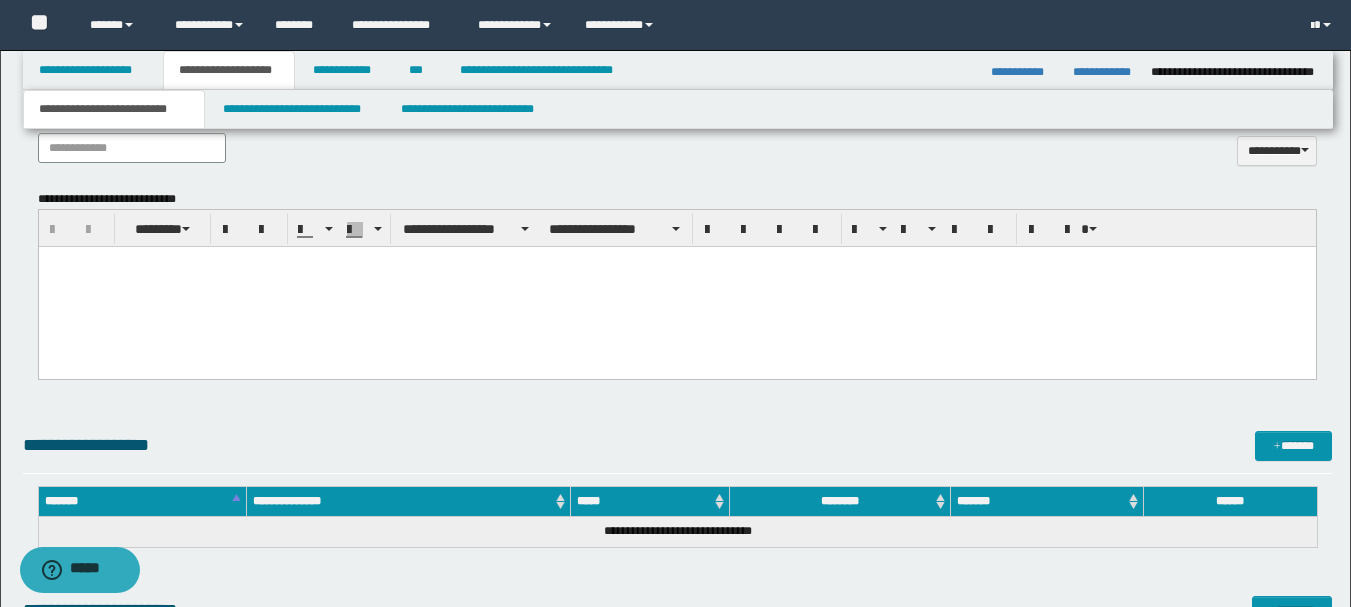type 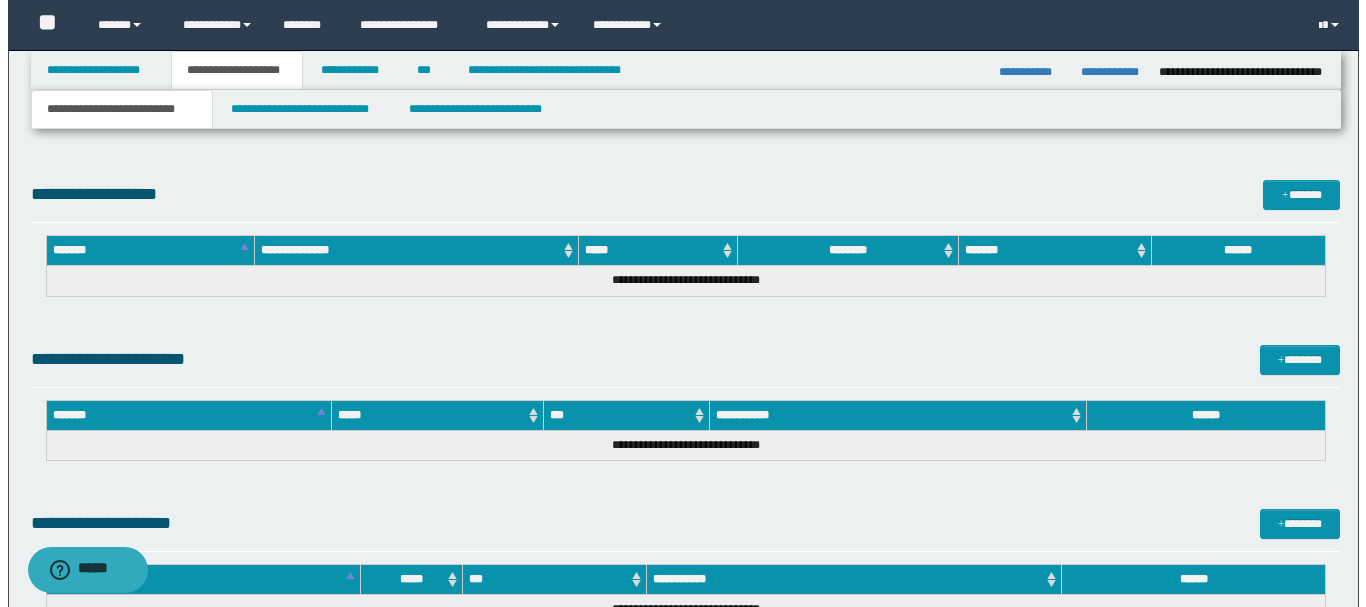 scroll, scrollTop: 700, scrollLeft: 0, axis: vertical 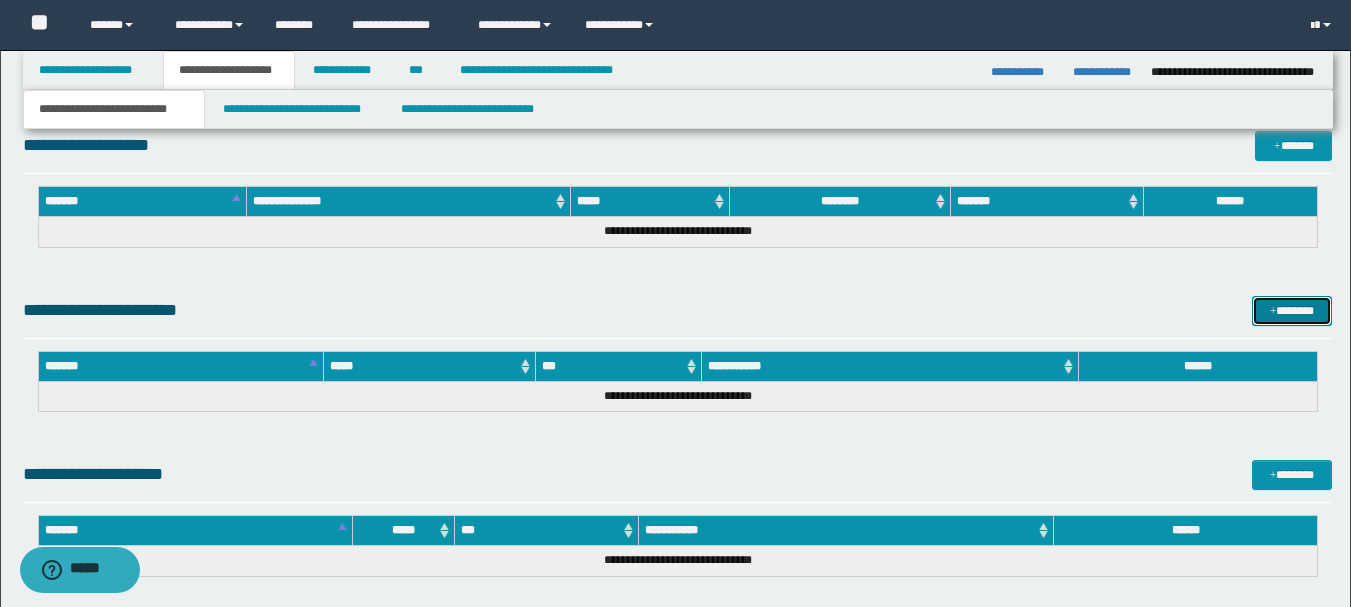 click on "*******" at bounding box center [1292, 311] 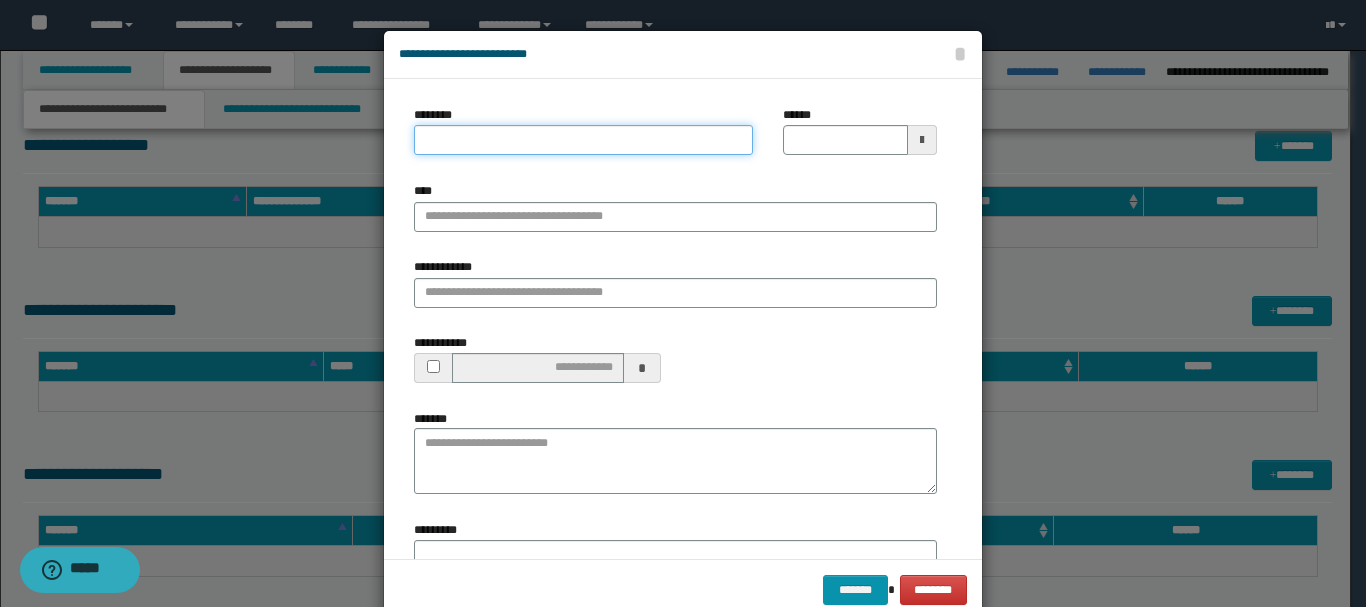 click on "********" at bounding box center (583, 140) 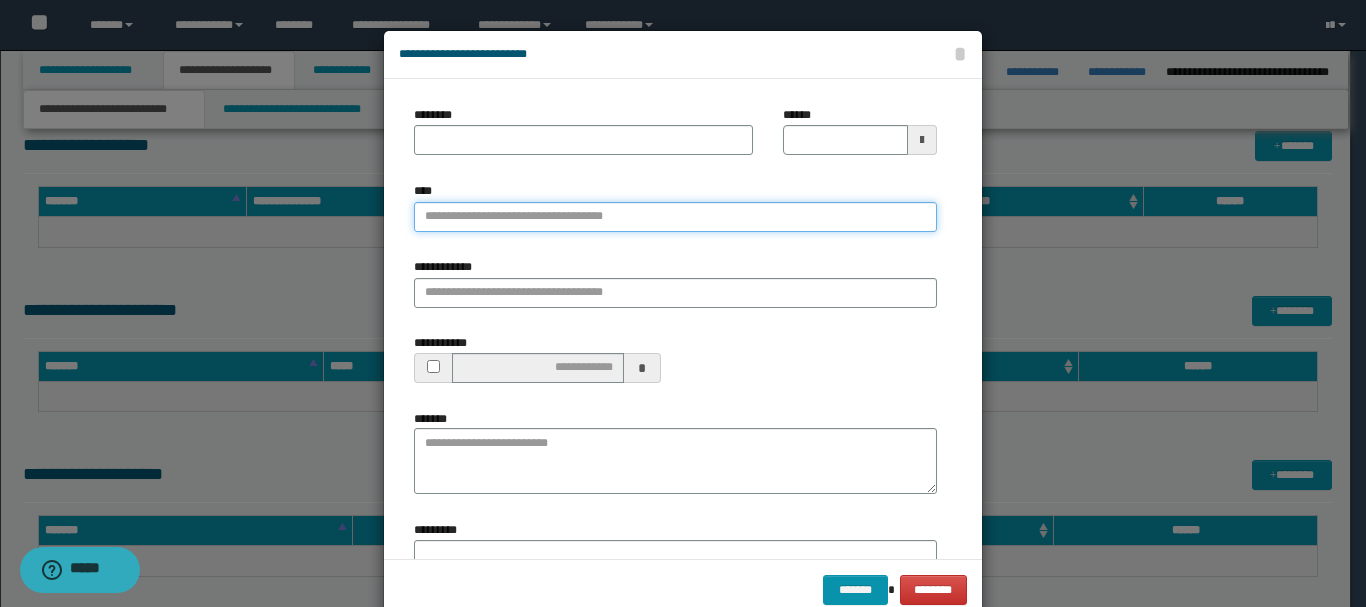 click on "****" at bounding box center [675, 217] 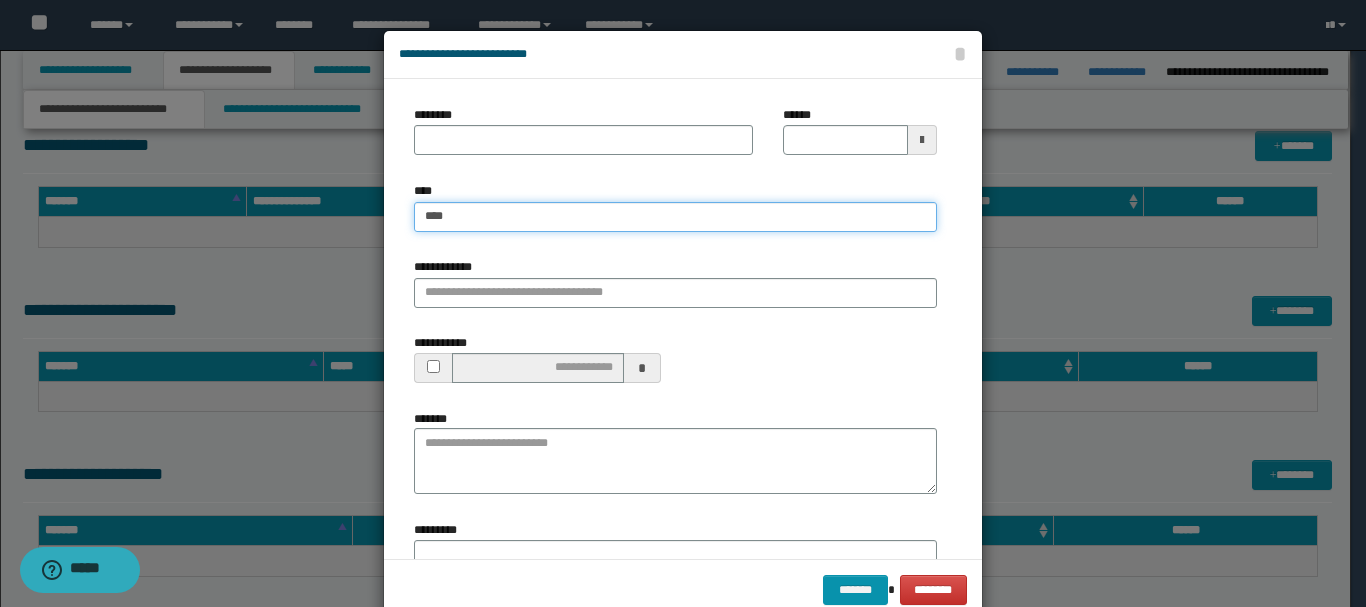type on "****" 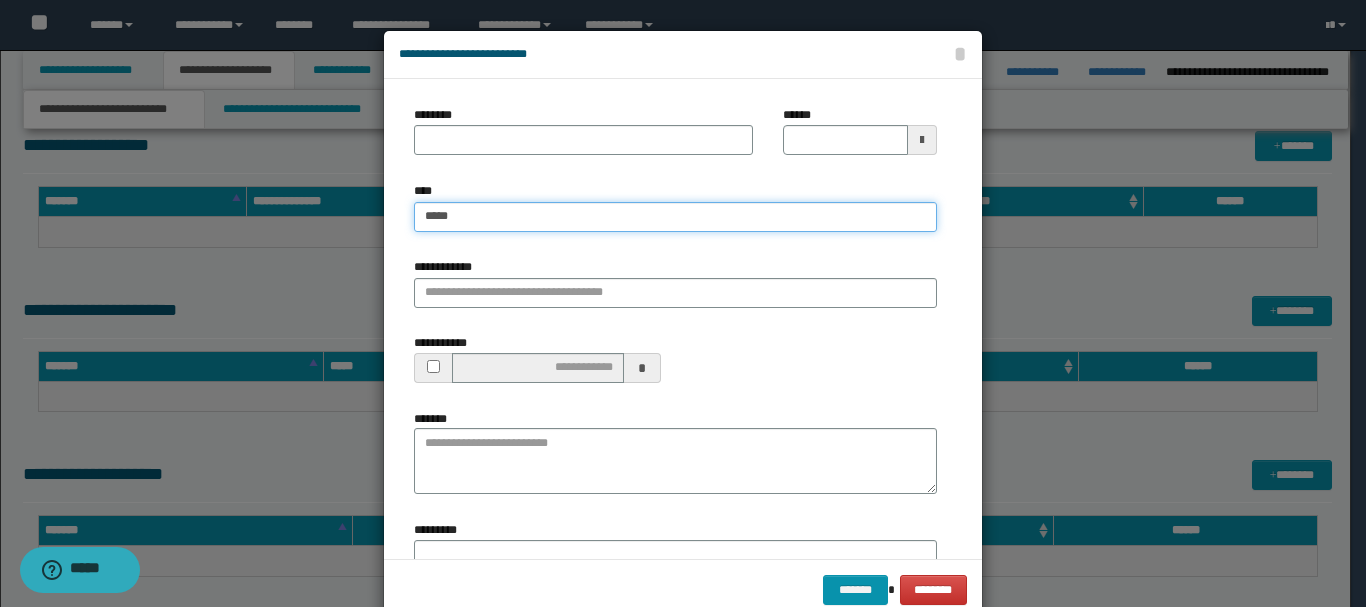 type on "********" 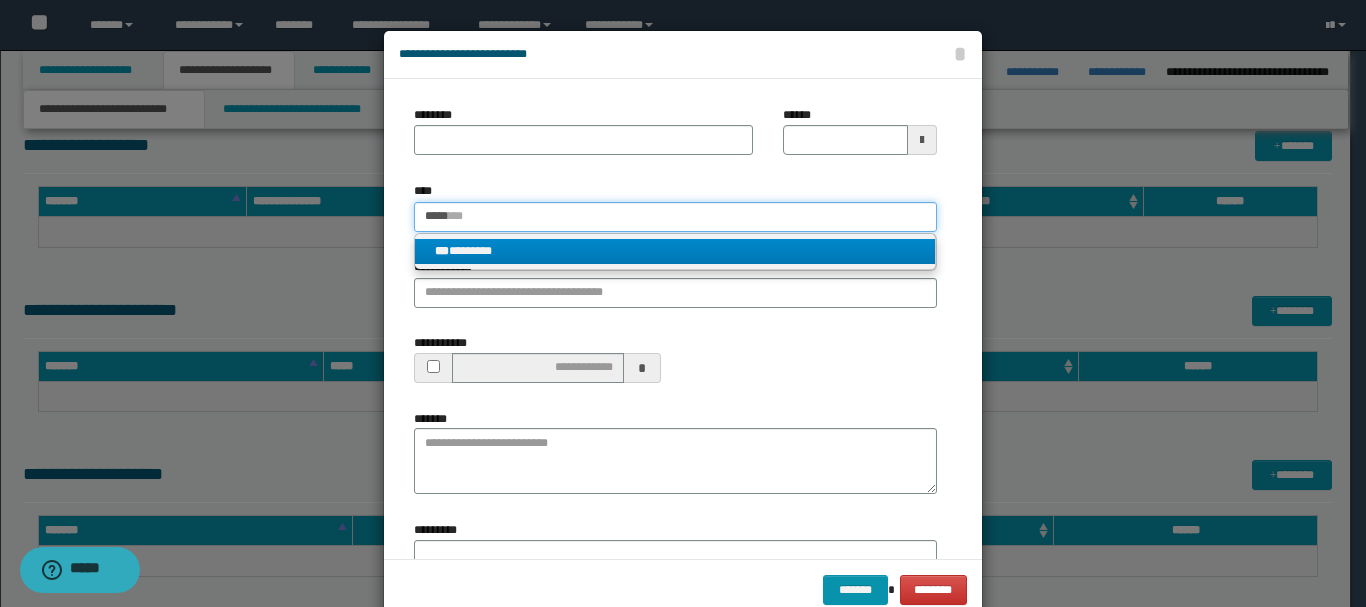 type on "****" 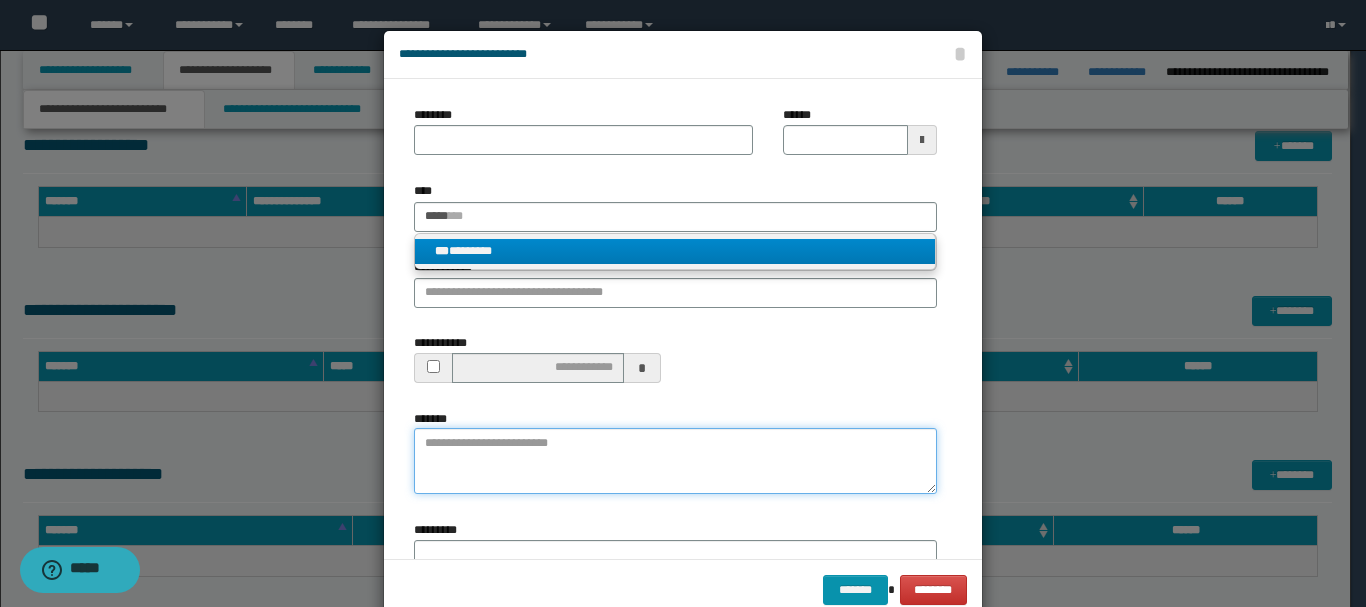 type 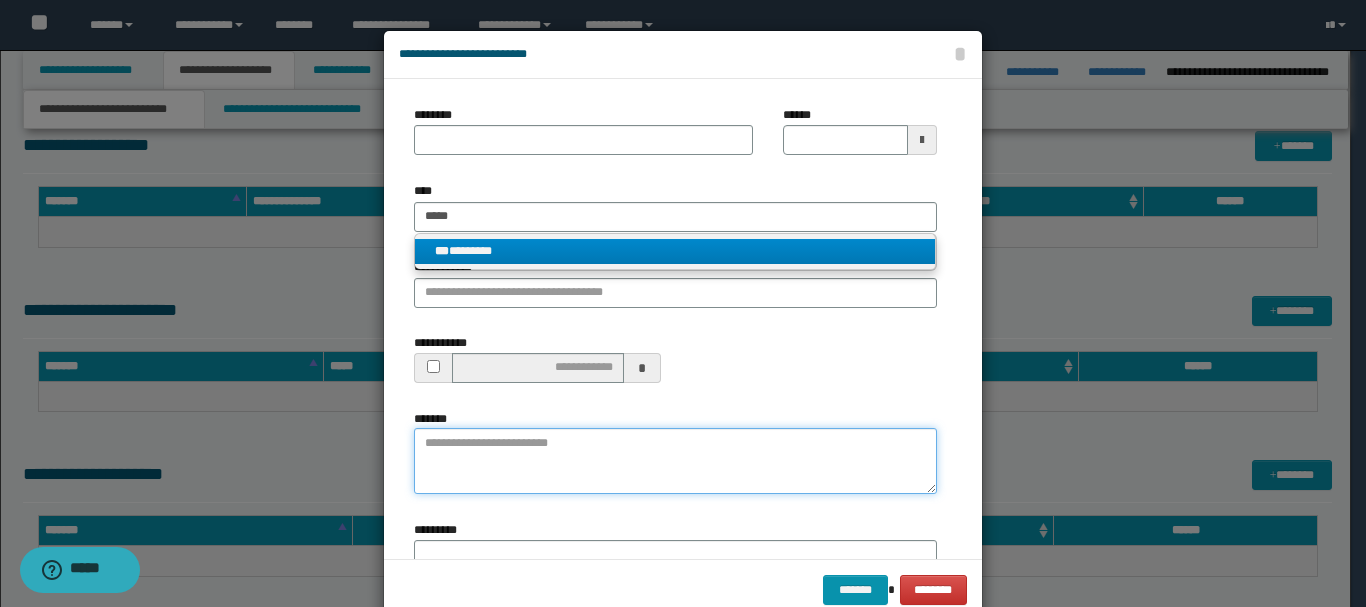 click on "*******" at bounding box center [675, 461] 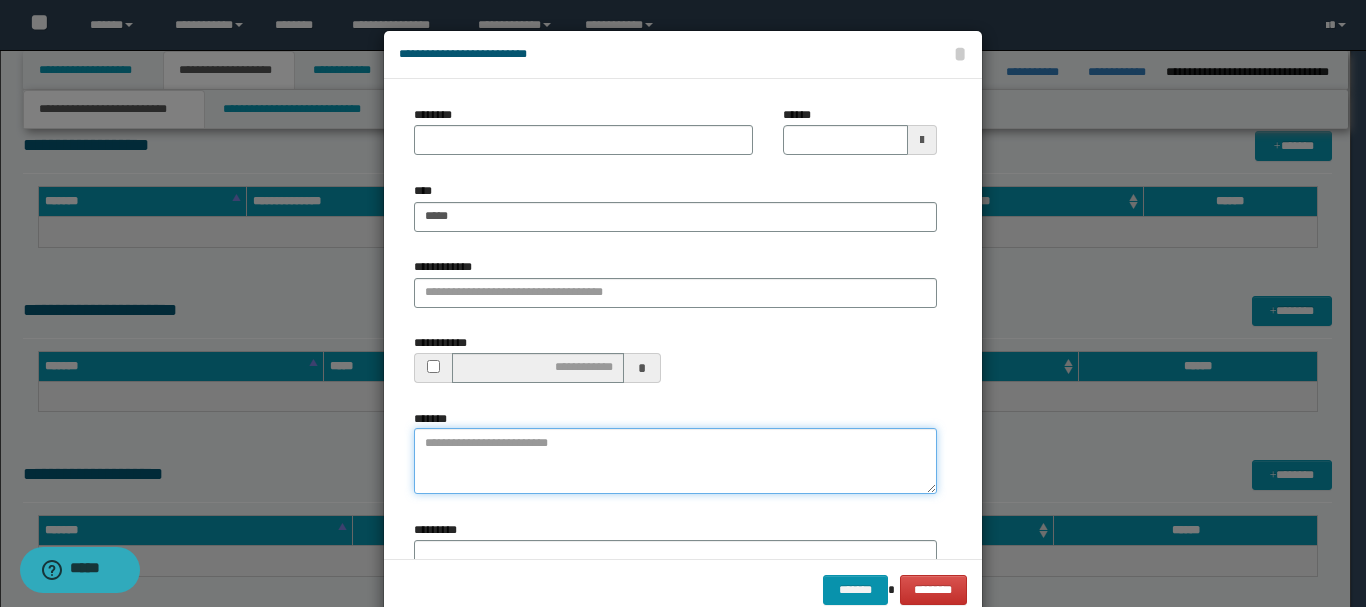 type on "*" 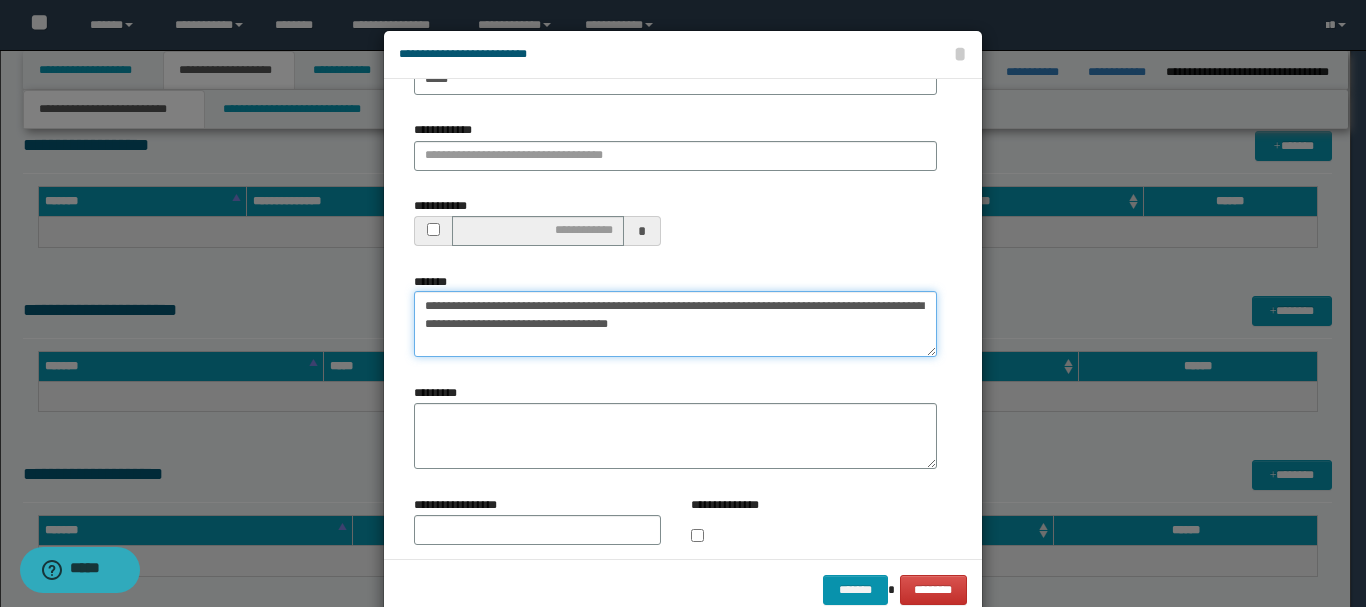 scroll, scrollTop: 170, scrollLeft: 0, axis: vertical 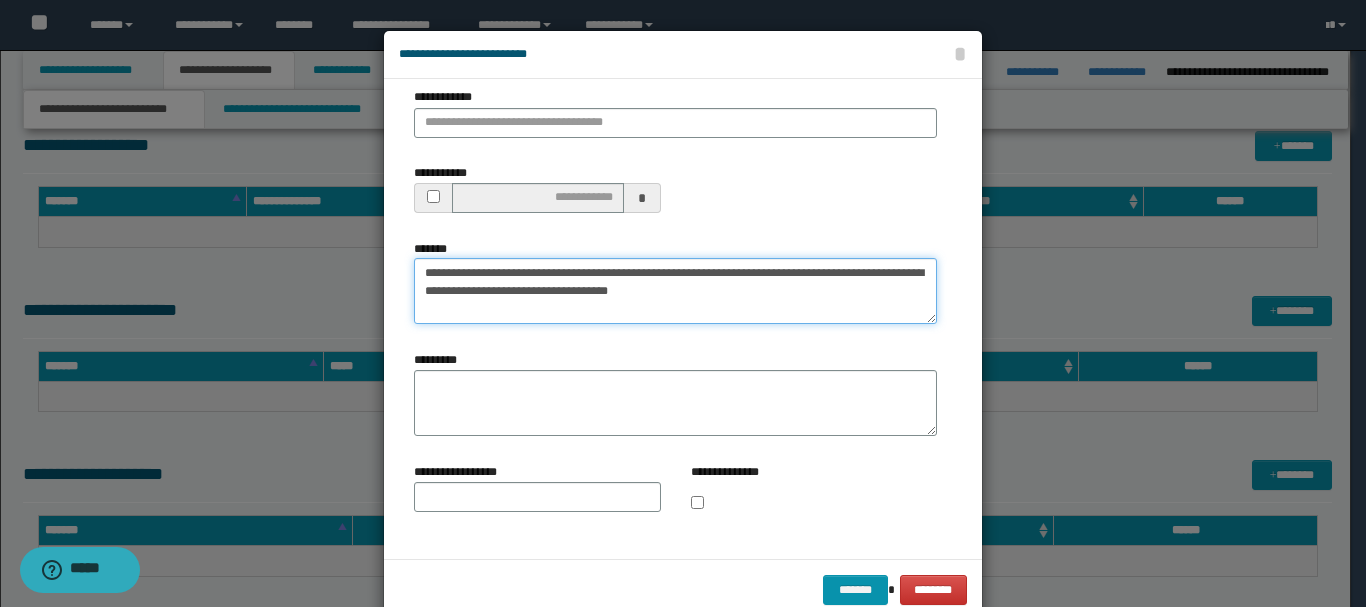 type on "**********" 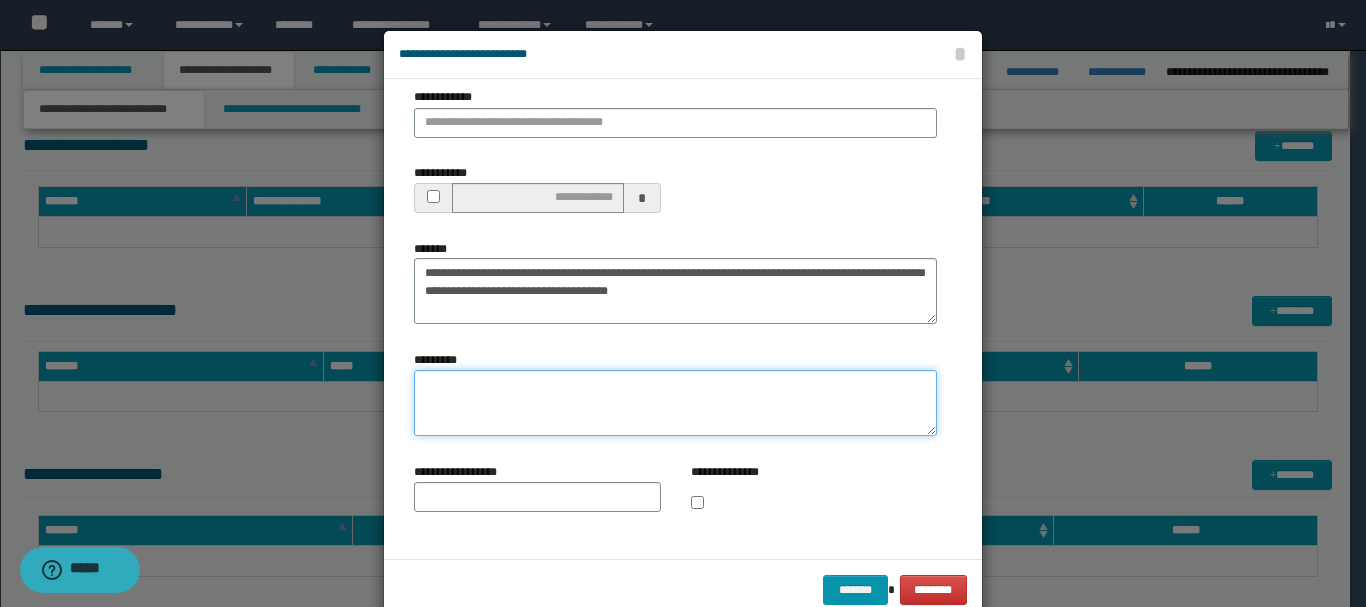 click on "*********" at bounding box center [675, 403] 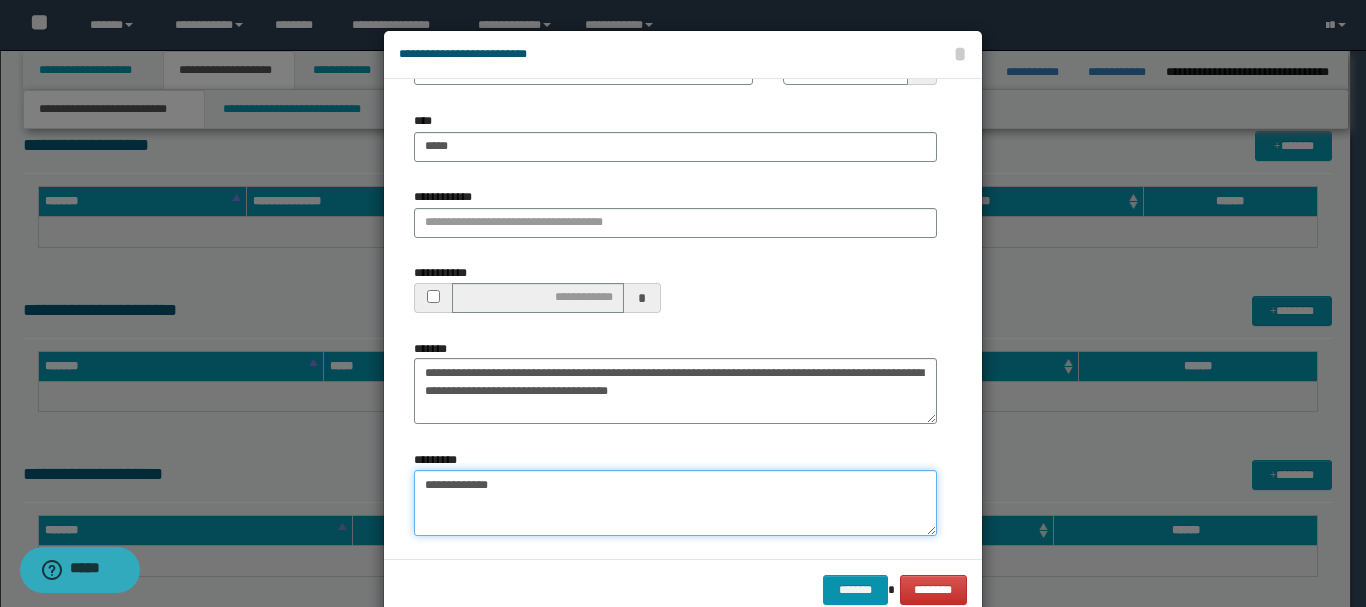 scroll, scrollTop: 0, scrollLeft: 0, axis: both 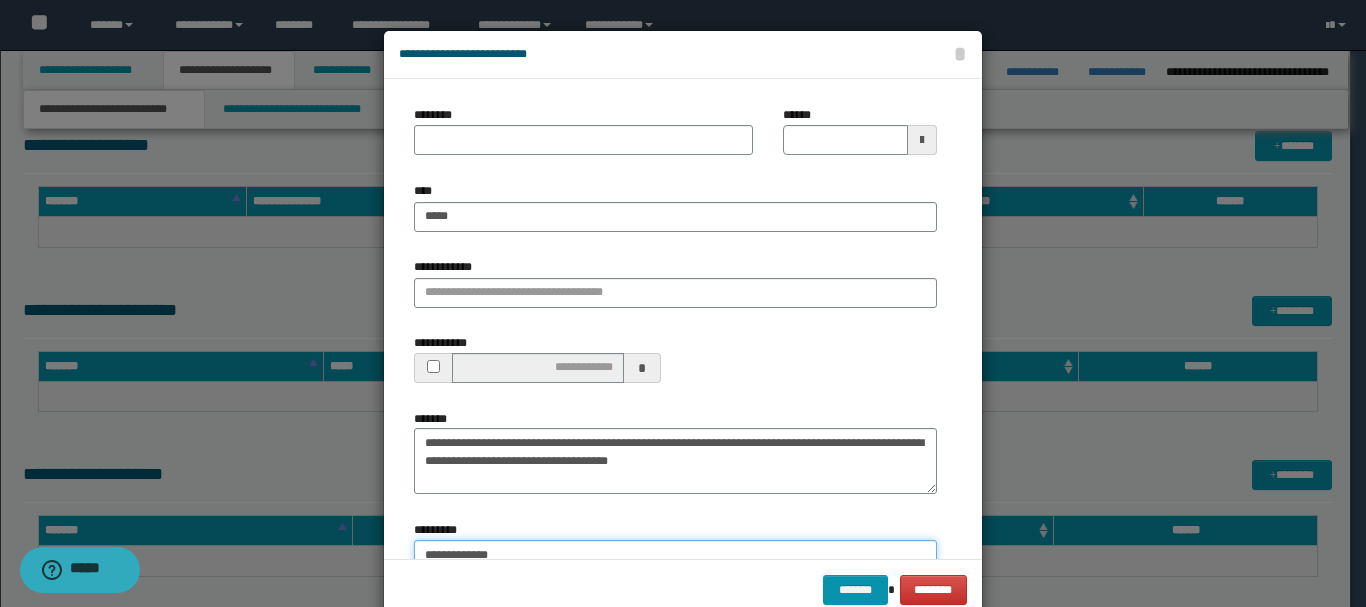 type on "**********" 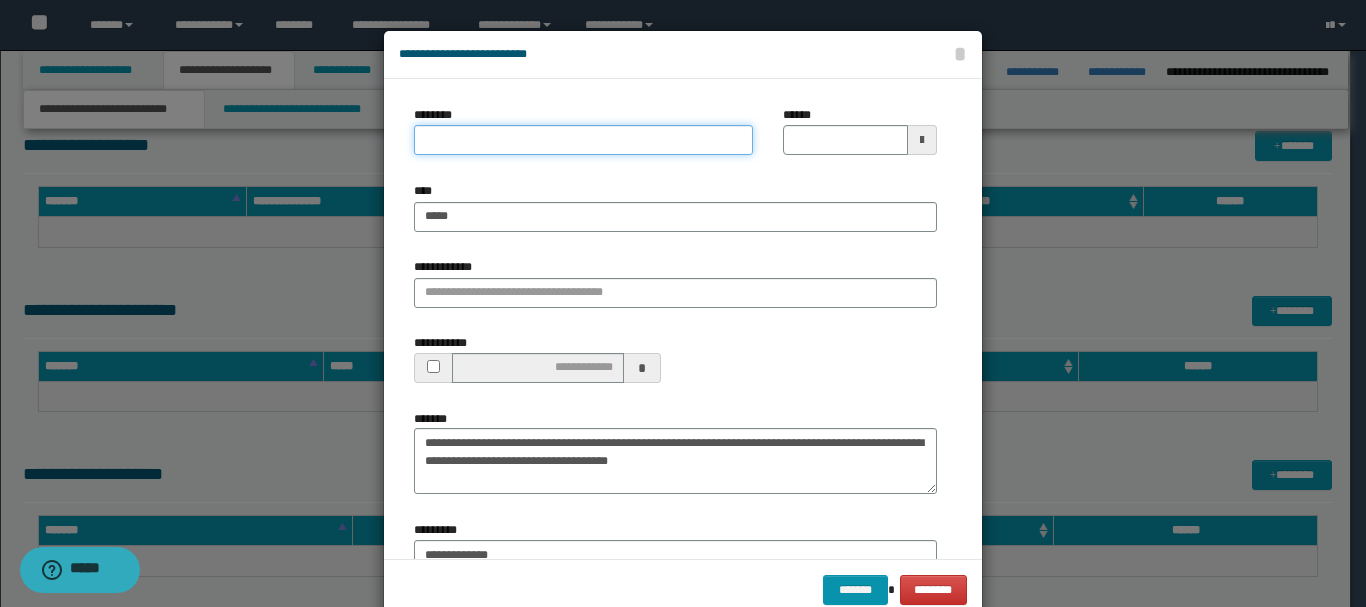click on "********" at bounding box center (583, 140) 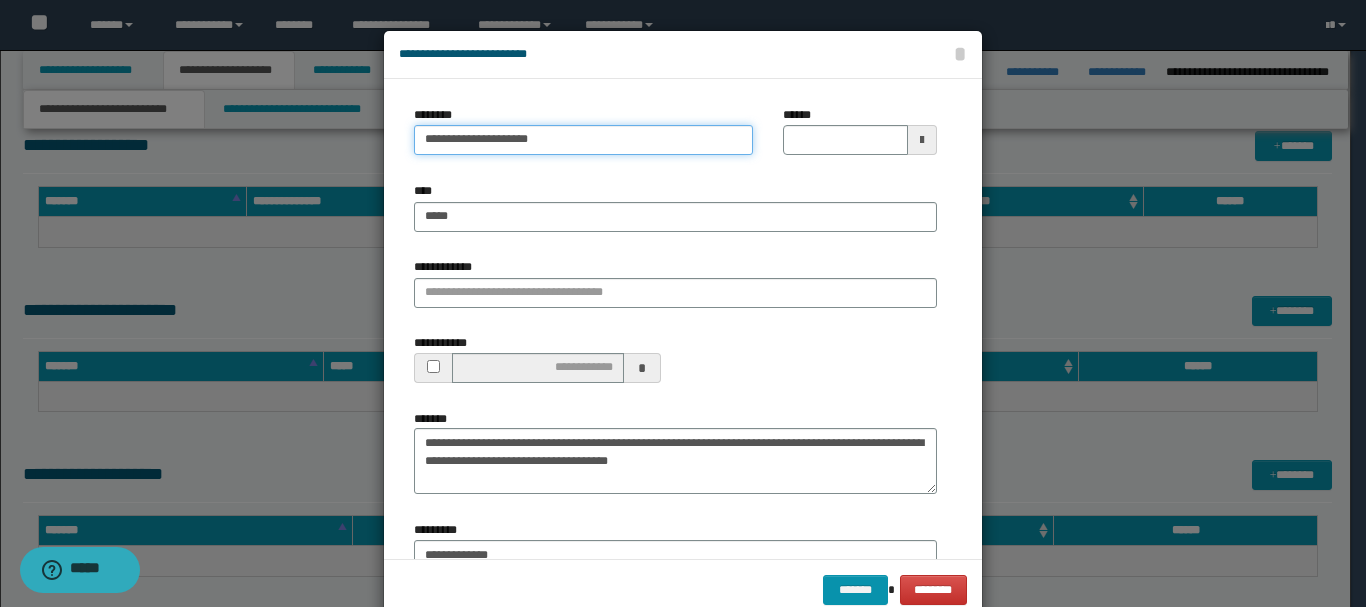 type on "**********" 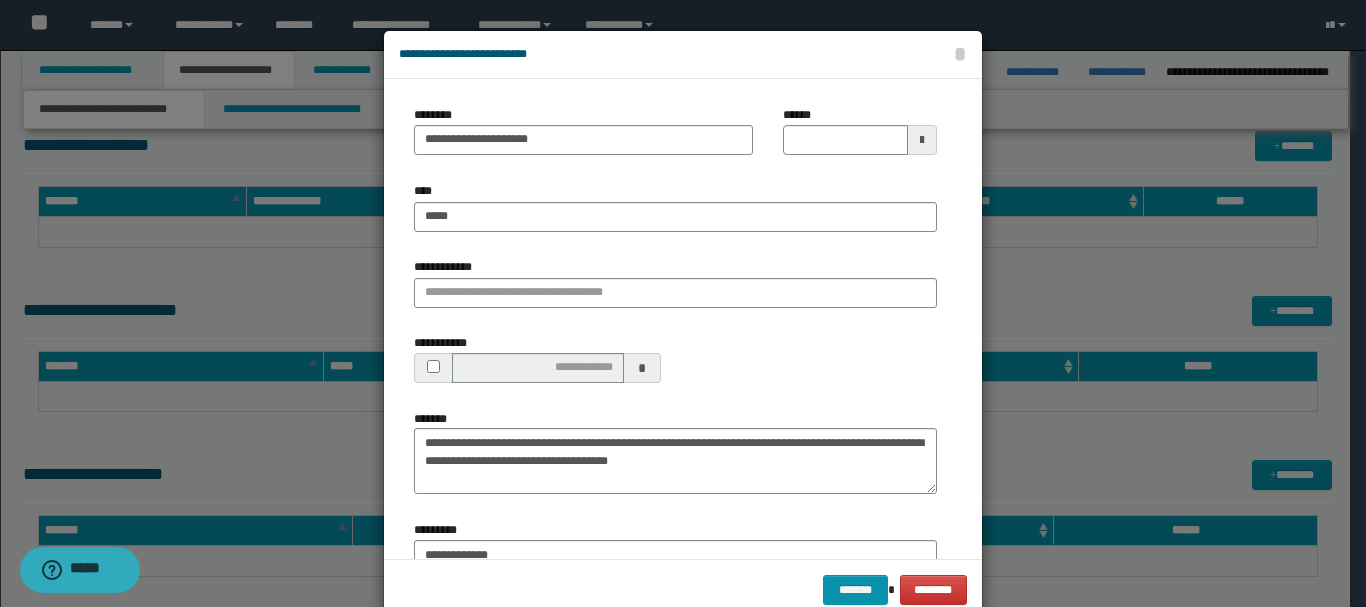 click at bounding box center (922, 140) 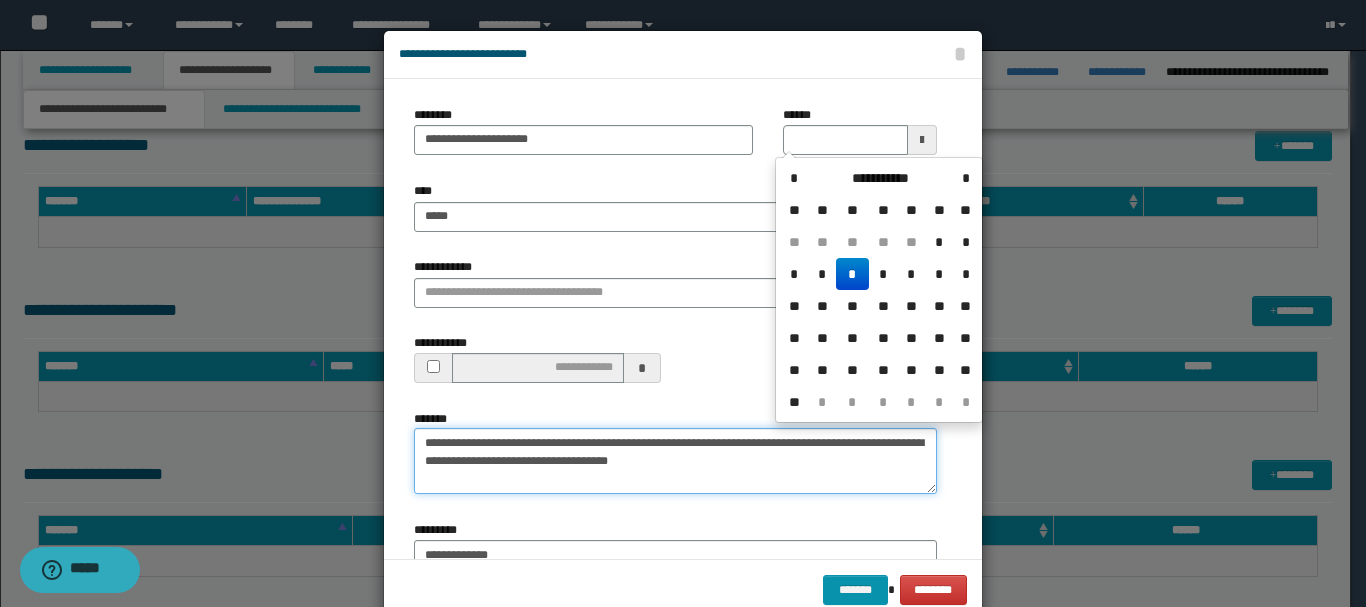 type 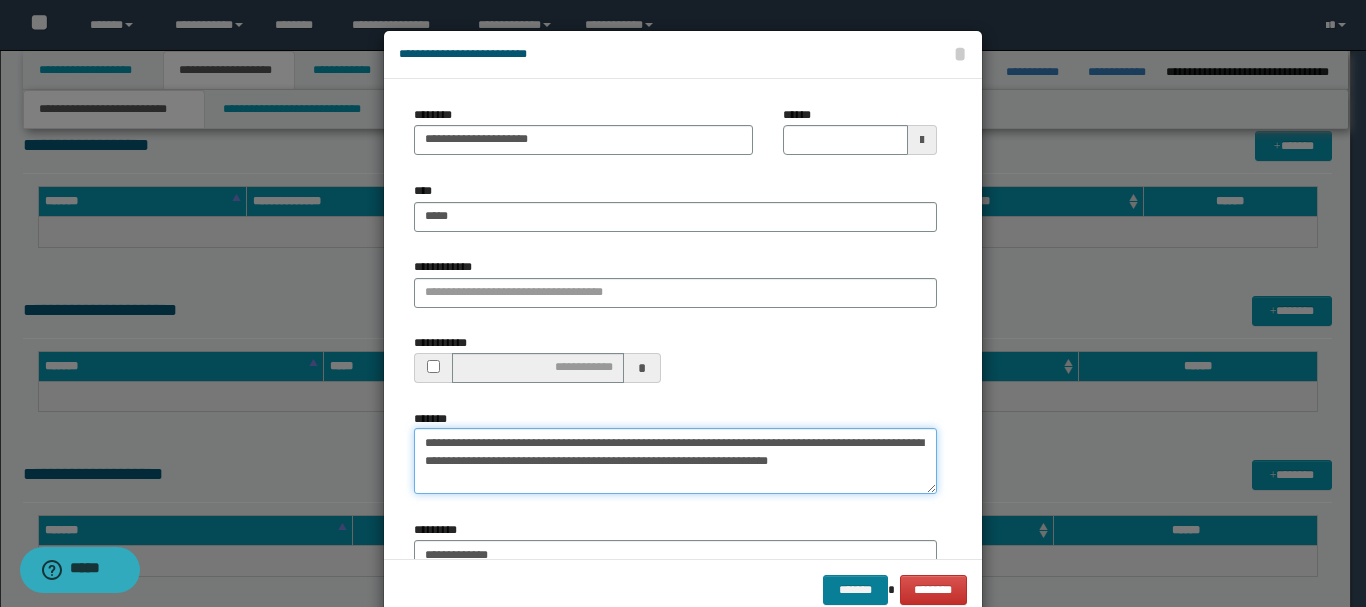 type on "**********" 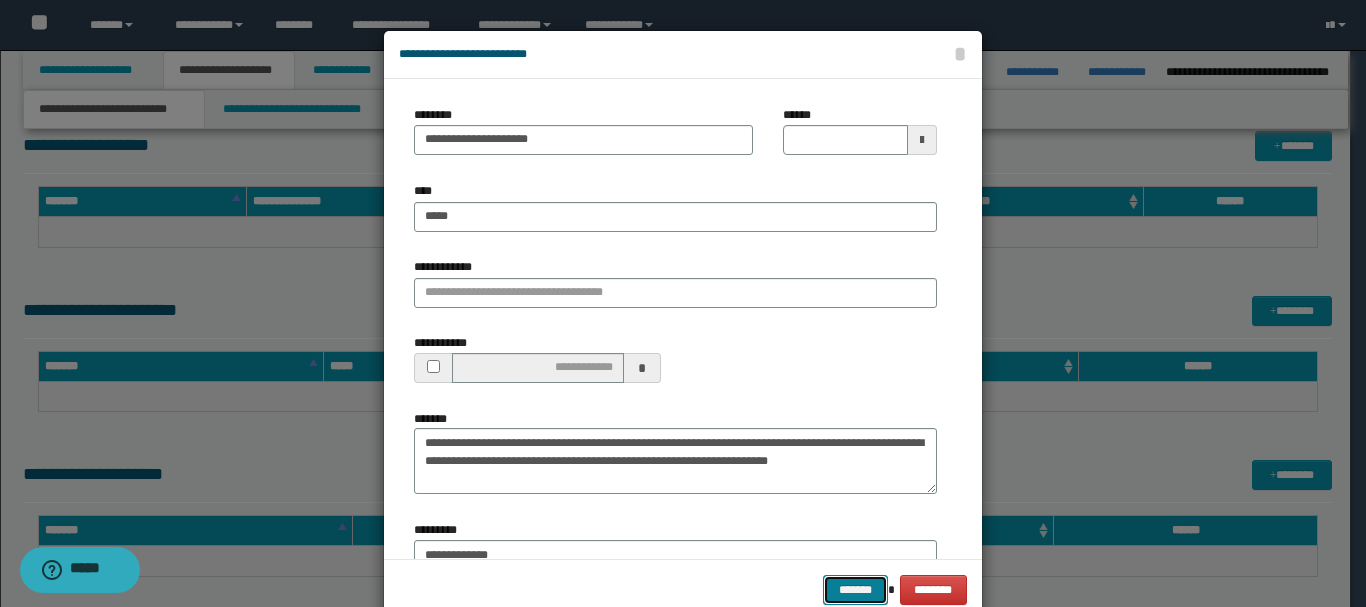click on "*******" at bounding box center [855, 590] 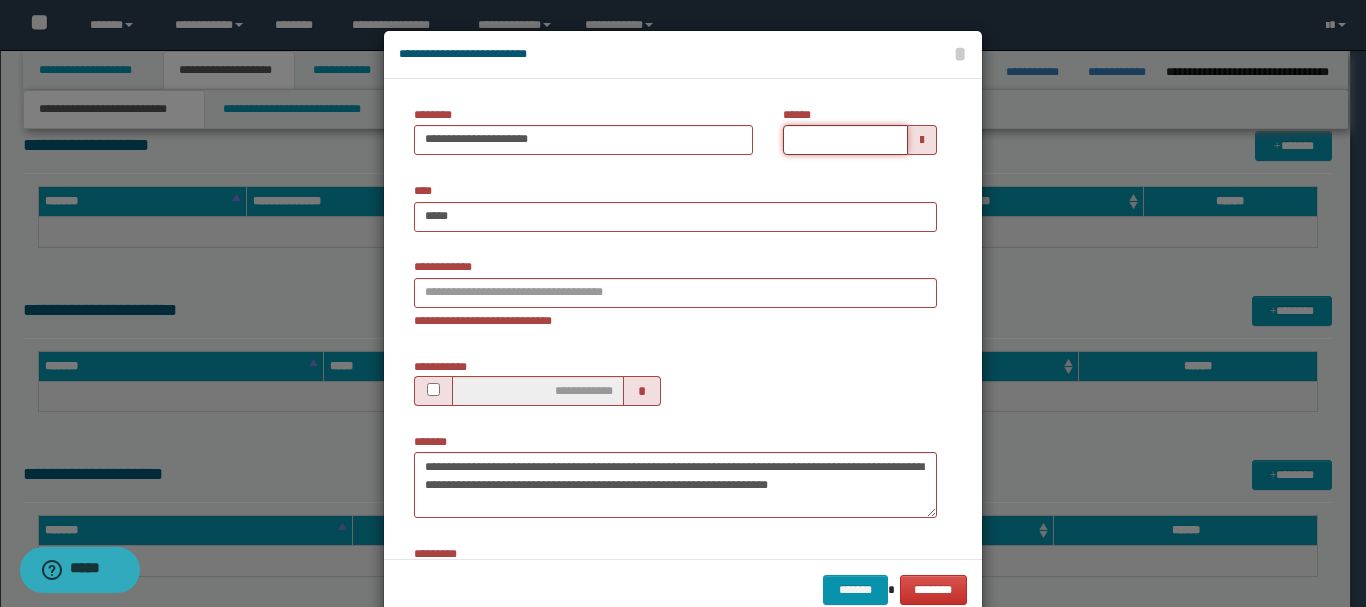 click on "******" at bounding box center (845, 140) 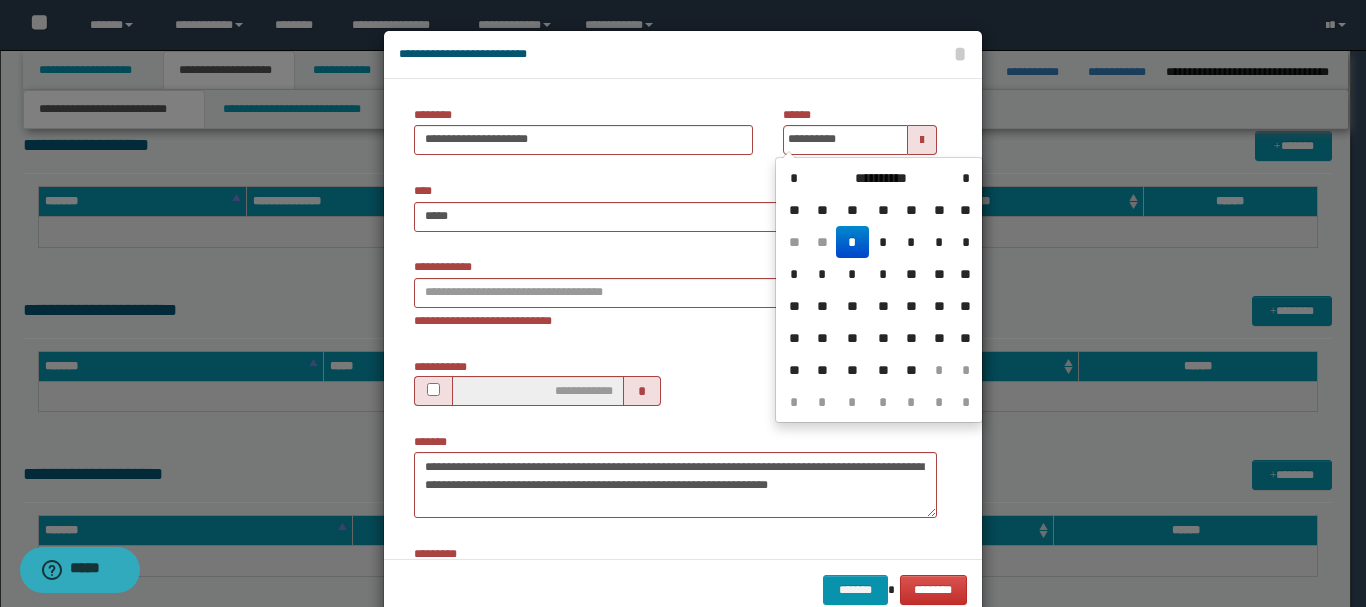 click on "*" at bounding box center [852, 242] 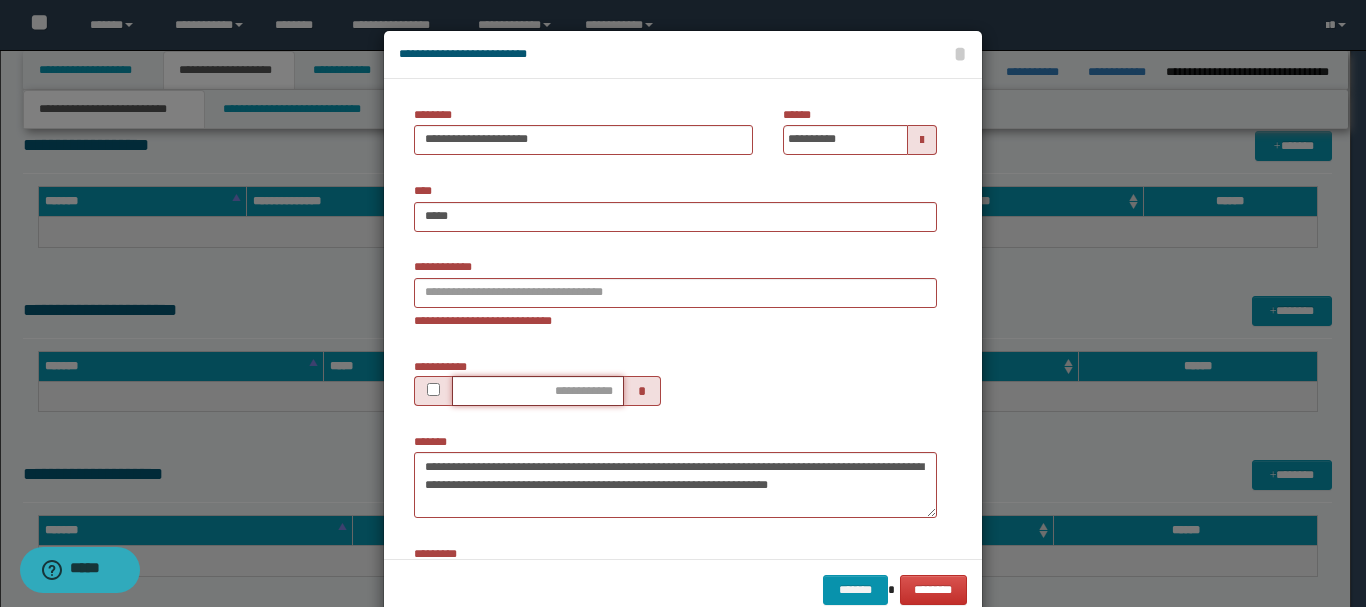 click at bounding box center (538, 391) 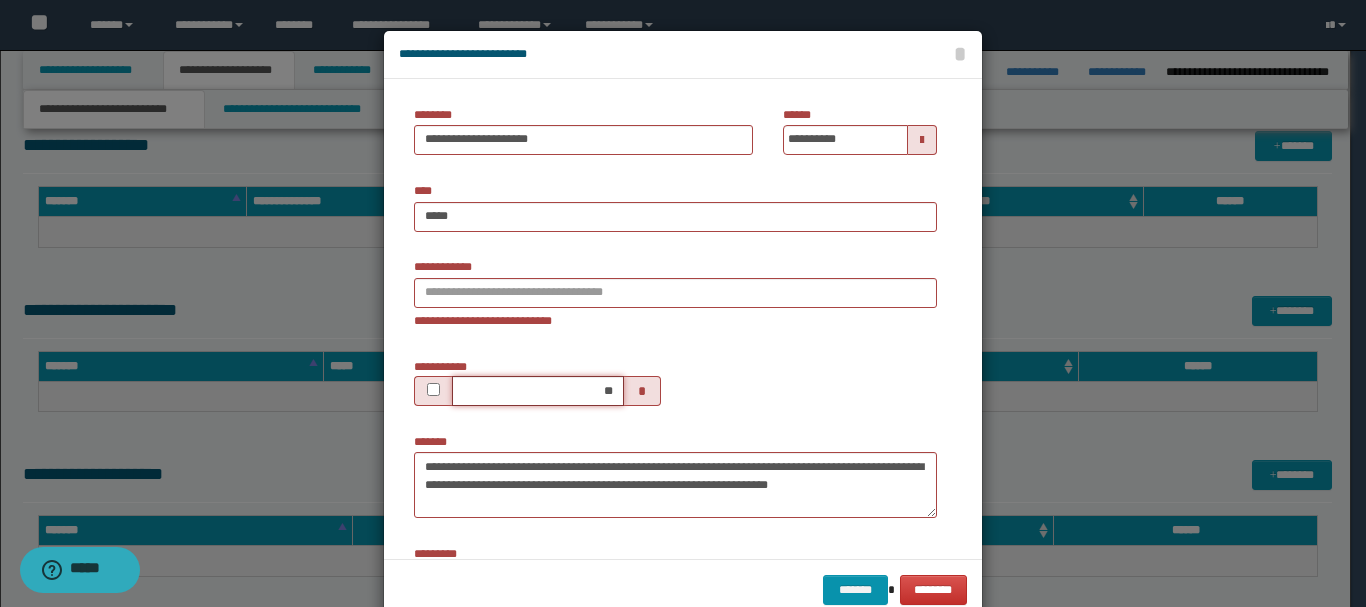 type on "*" 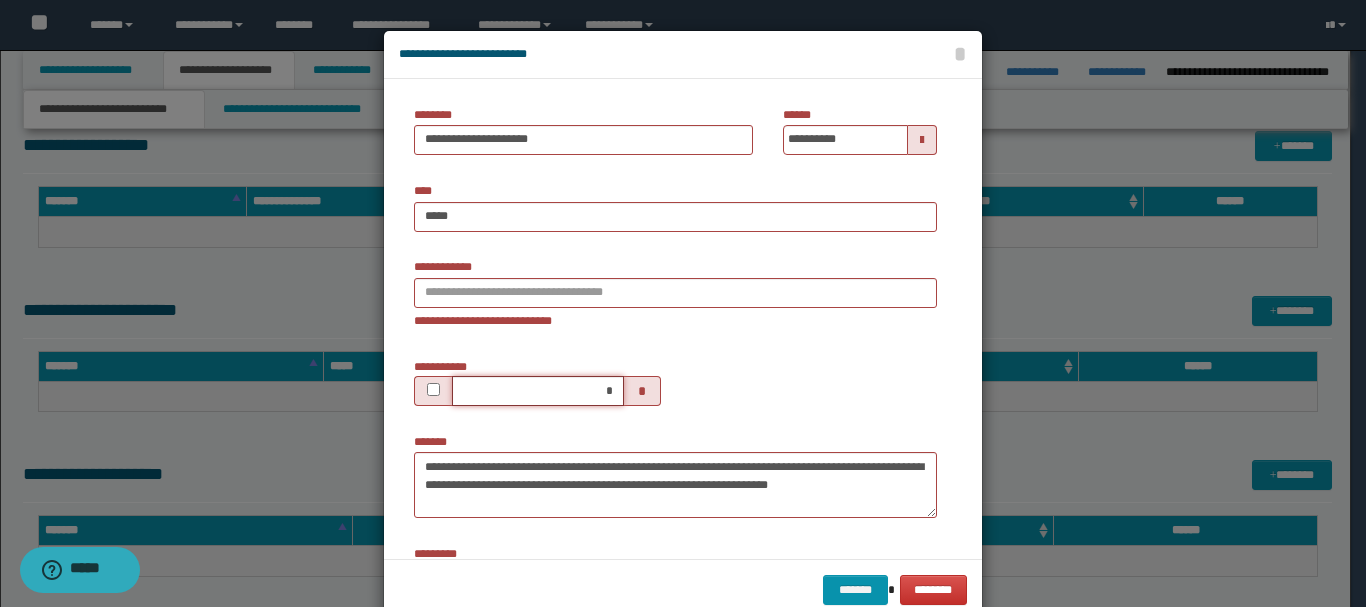 type on "**" 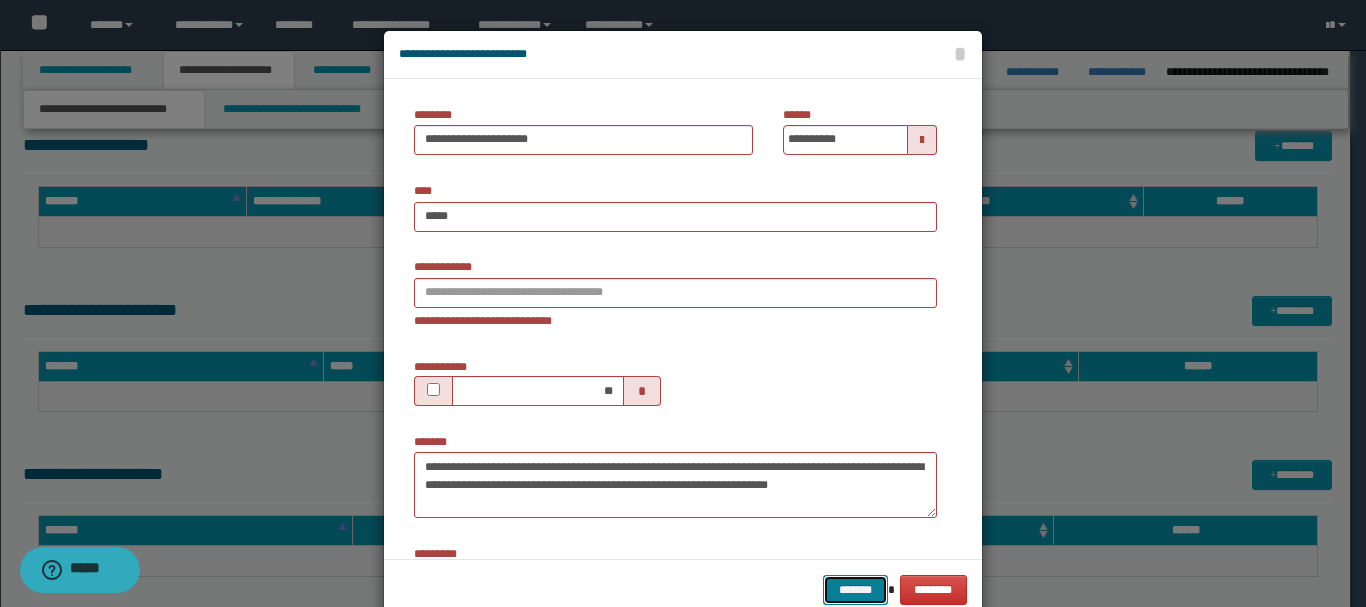 click on "*******" at bounding box center (855, 590) 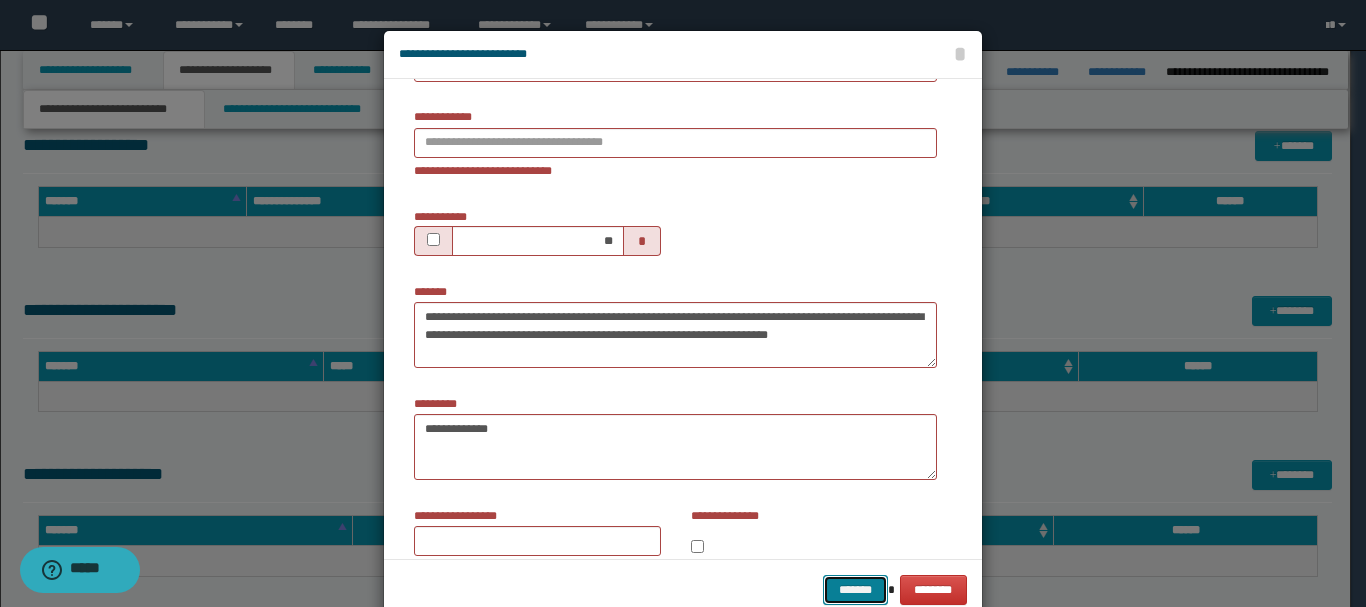 scroll, scrollTop: 194, scrollLeft: 0, axis: vertical 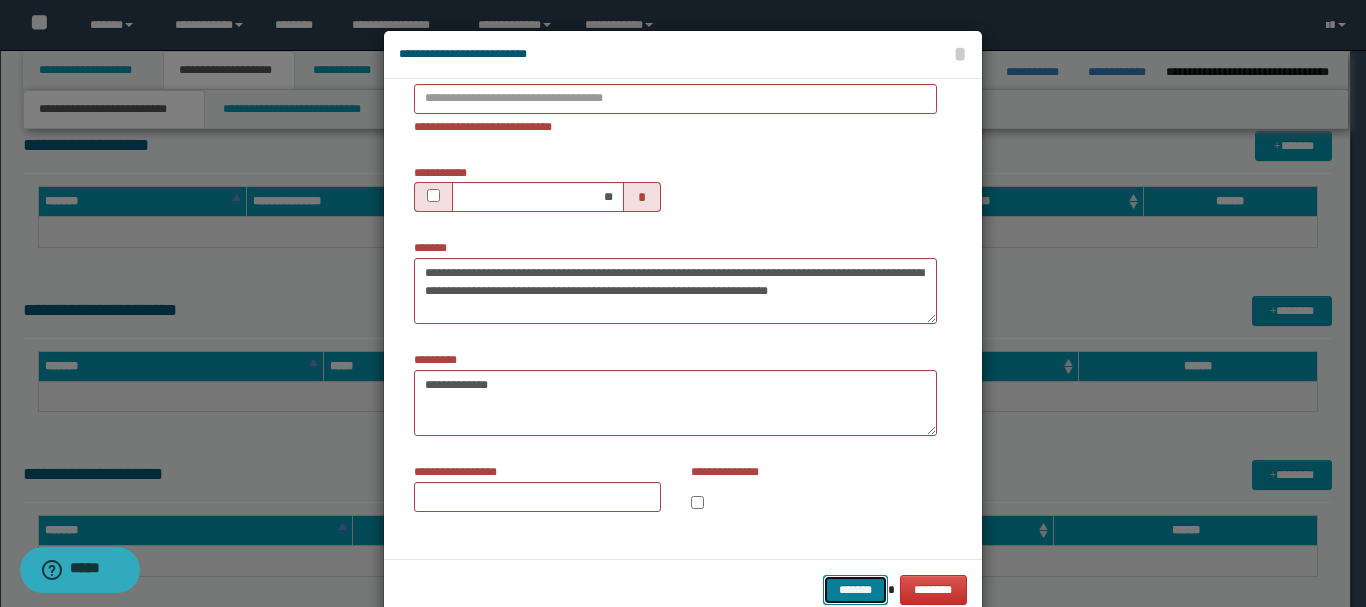 click on "*******" at bounding box center (855, 590) 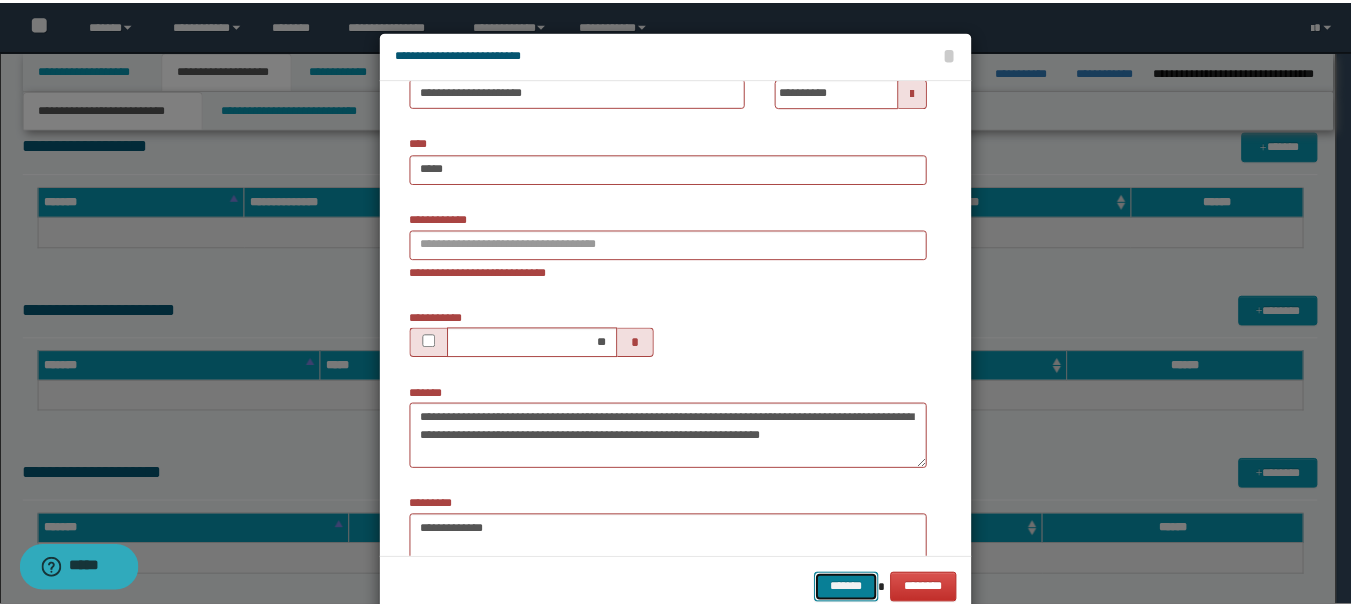 scroll, scrollTop: 0, scrollLeft: 0, axis: both 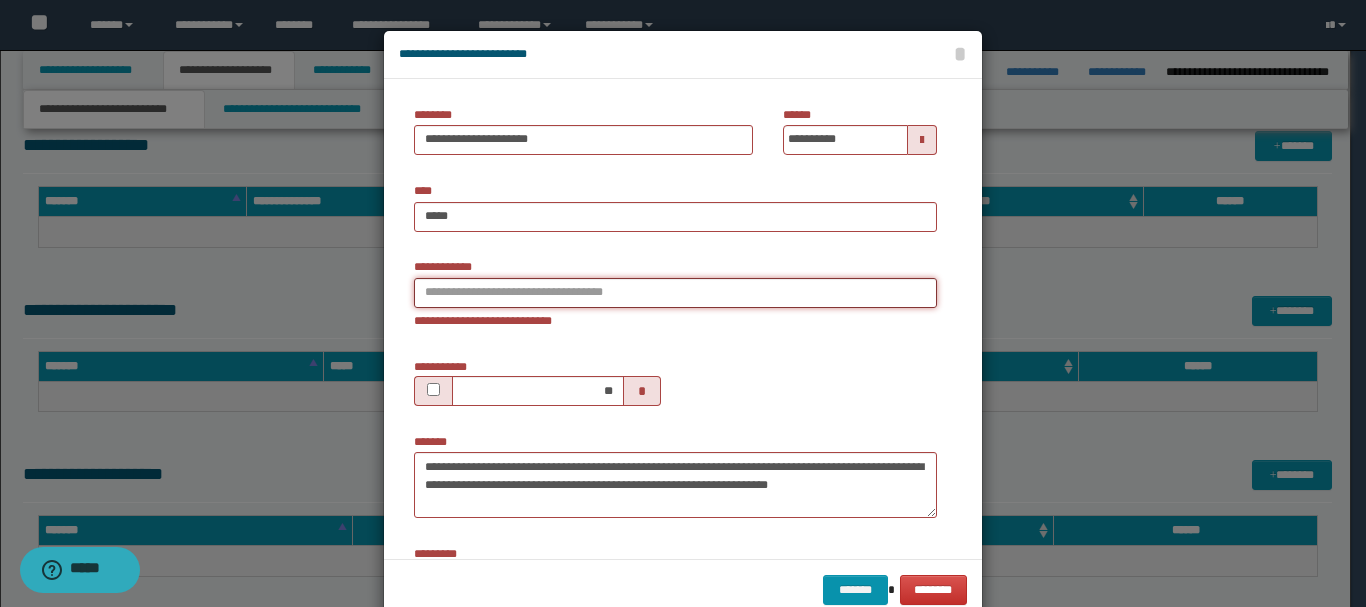 click on "**********" at bounding box center [675, 293] 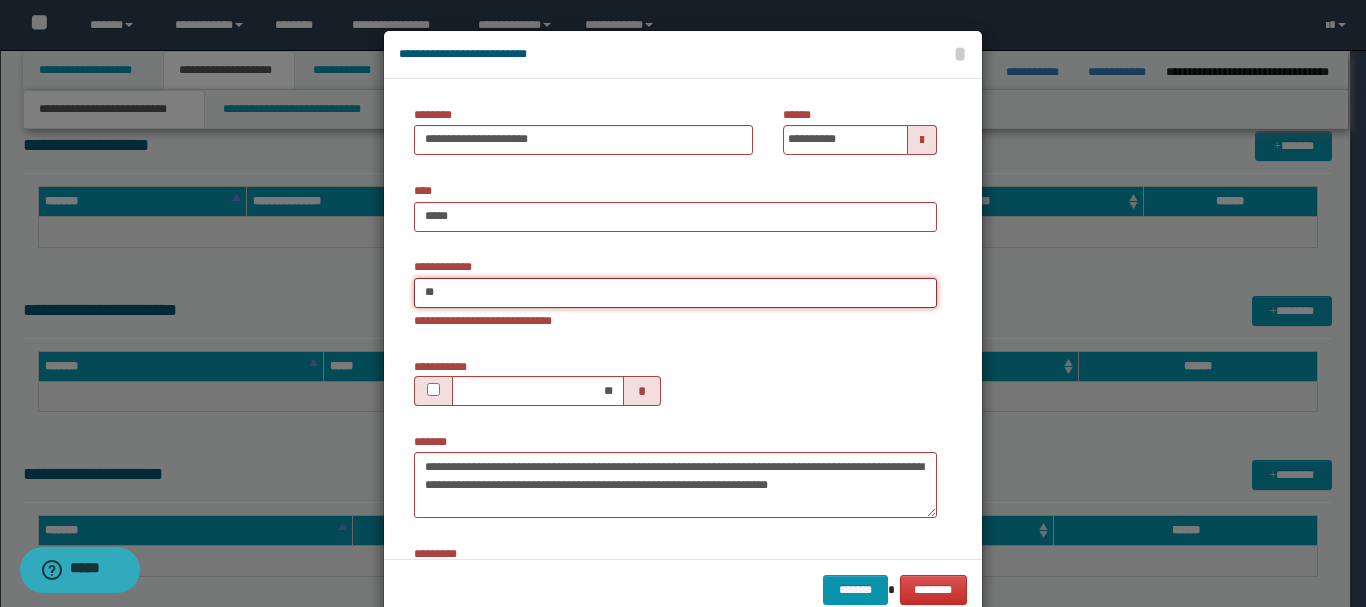 type on "***" 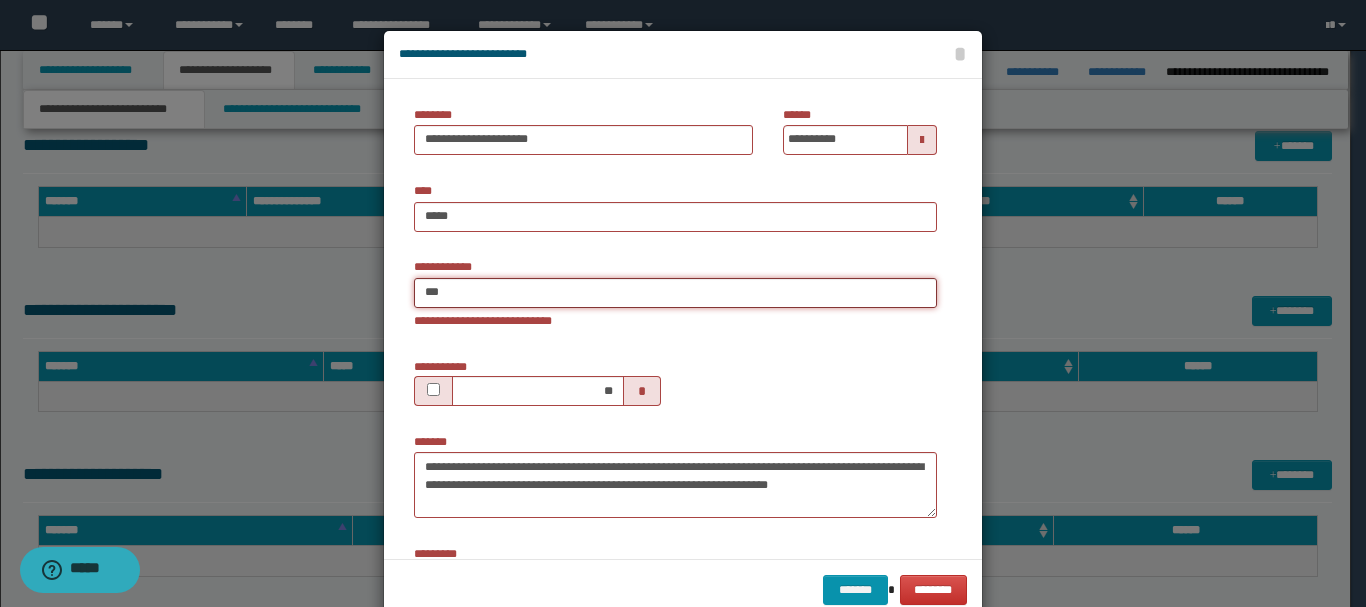 type on "***" 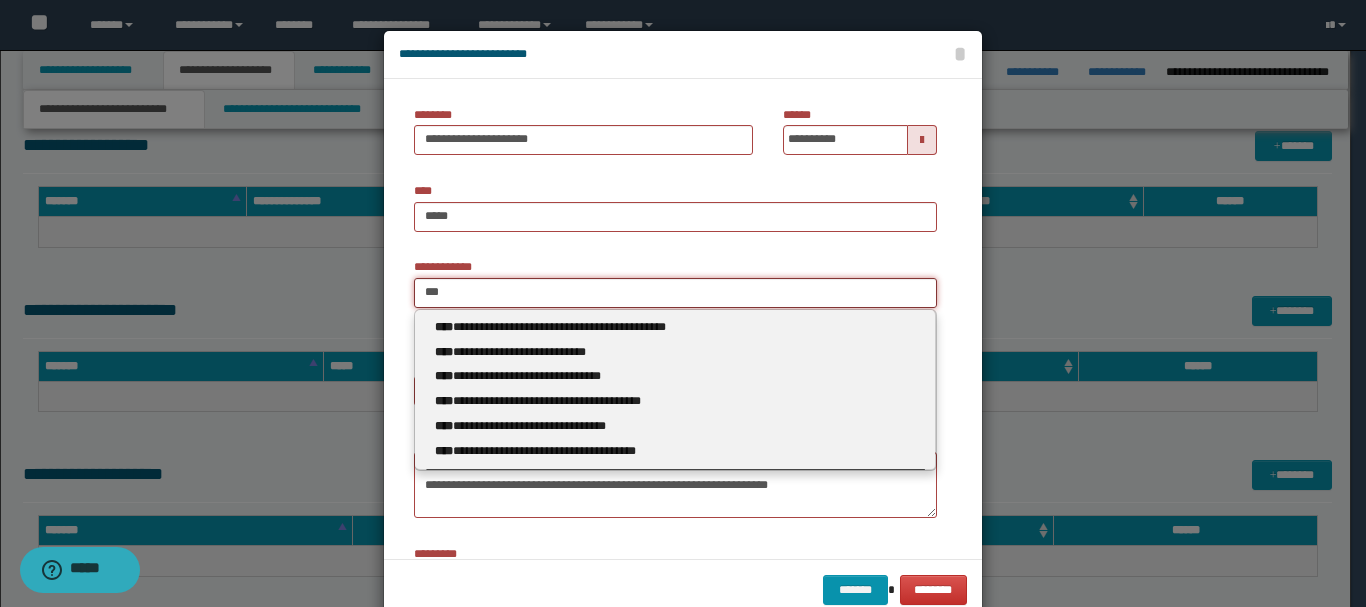 type 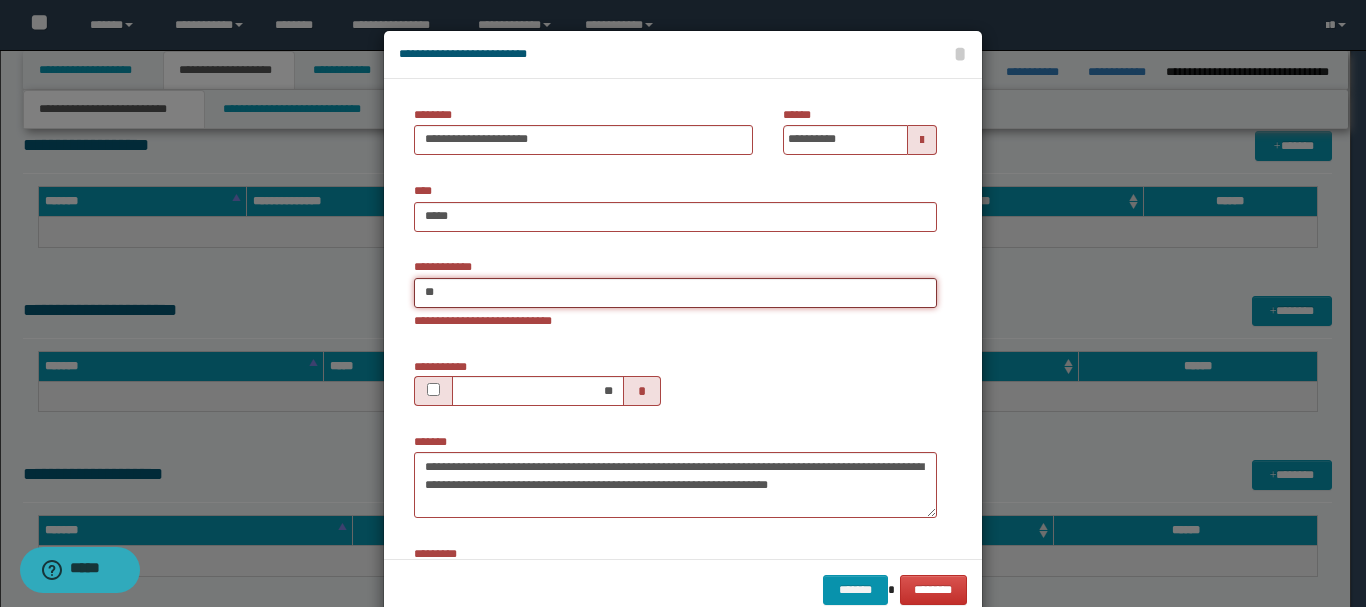 type on "*" 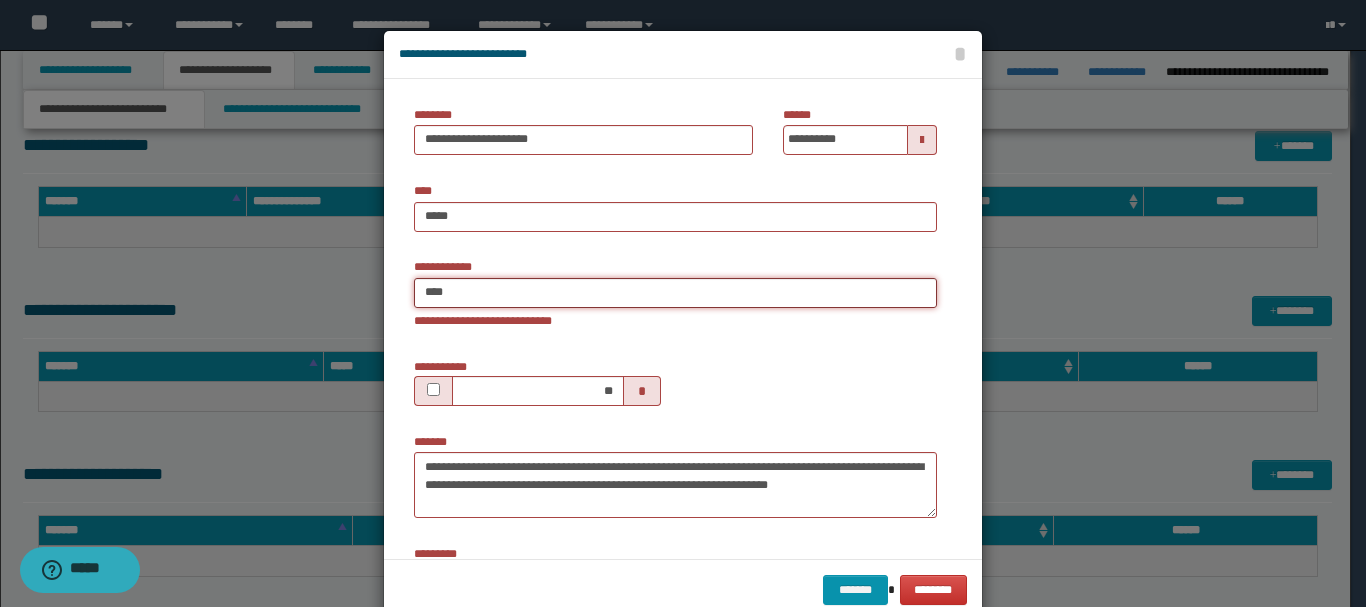 type on "*****" 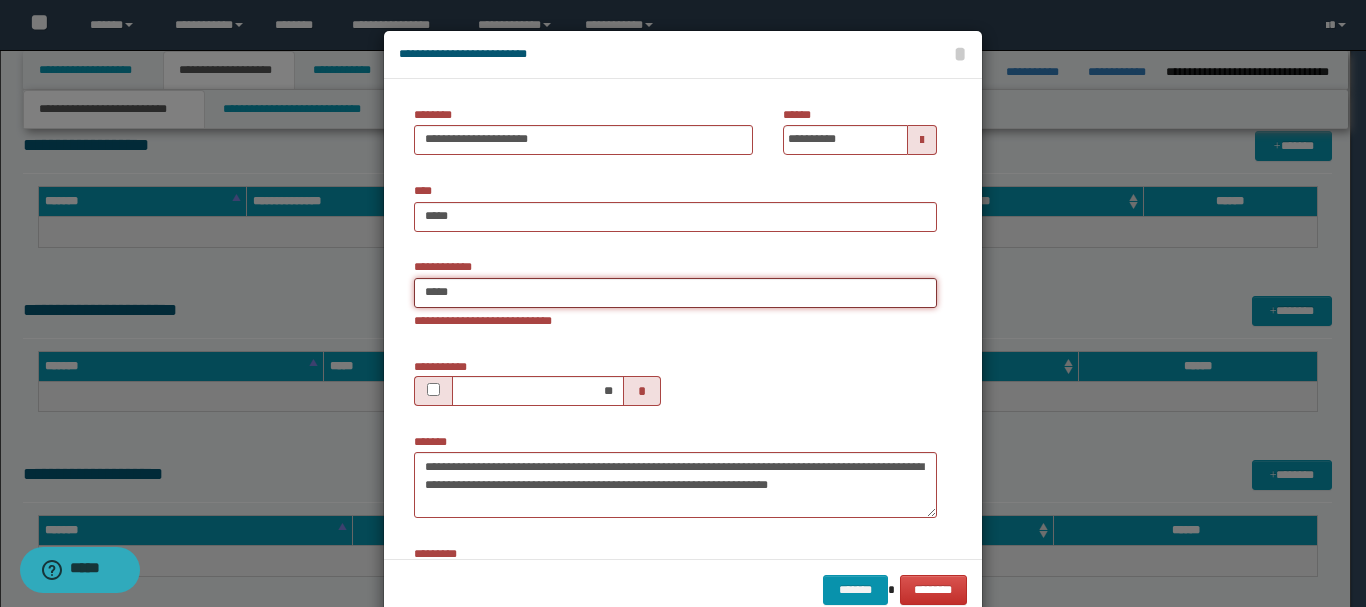 type on "*****" 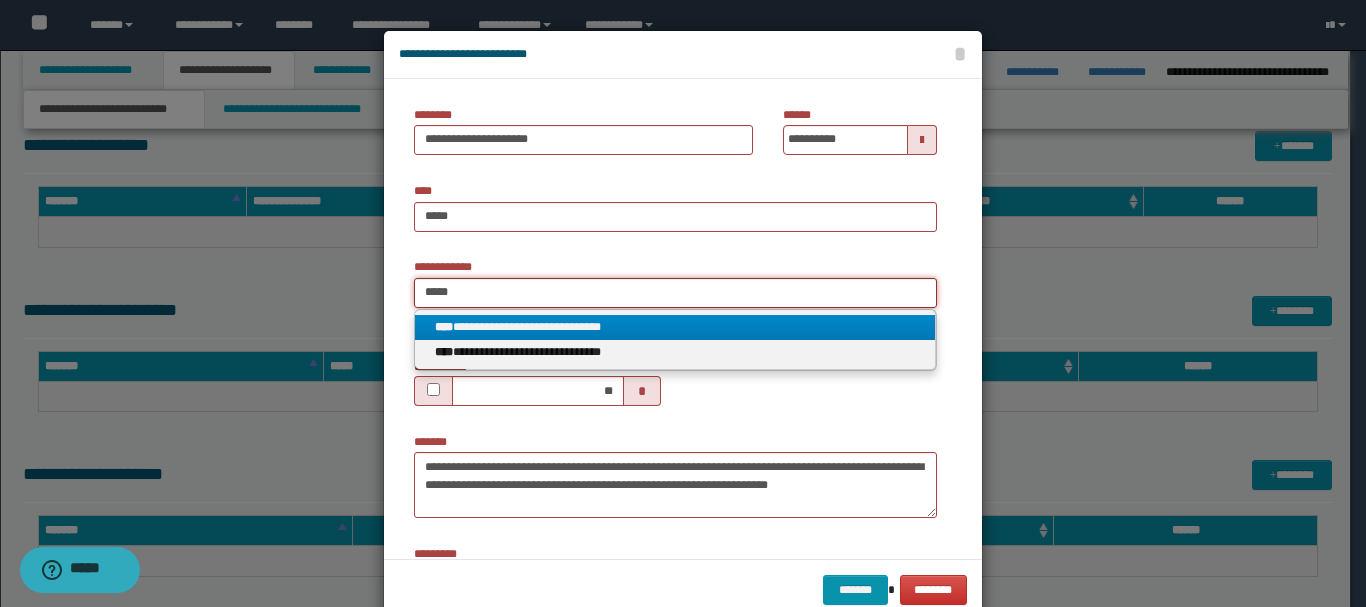 type on "*****" 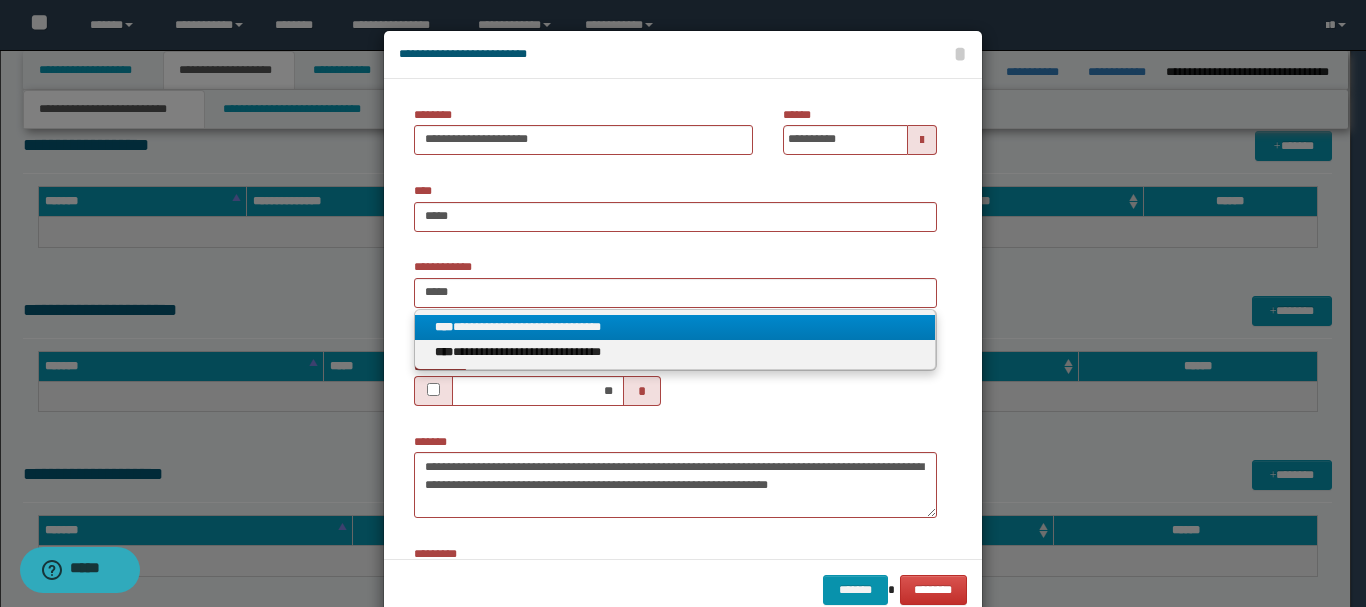 click on "**********" at bounding box center [675, 327] 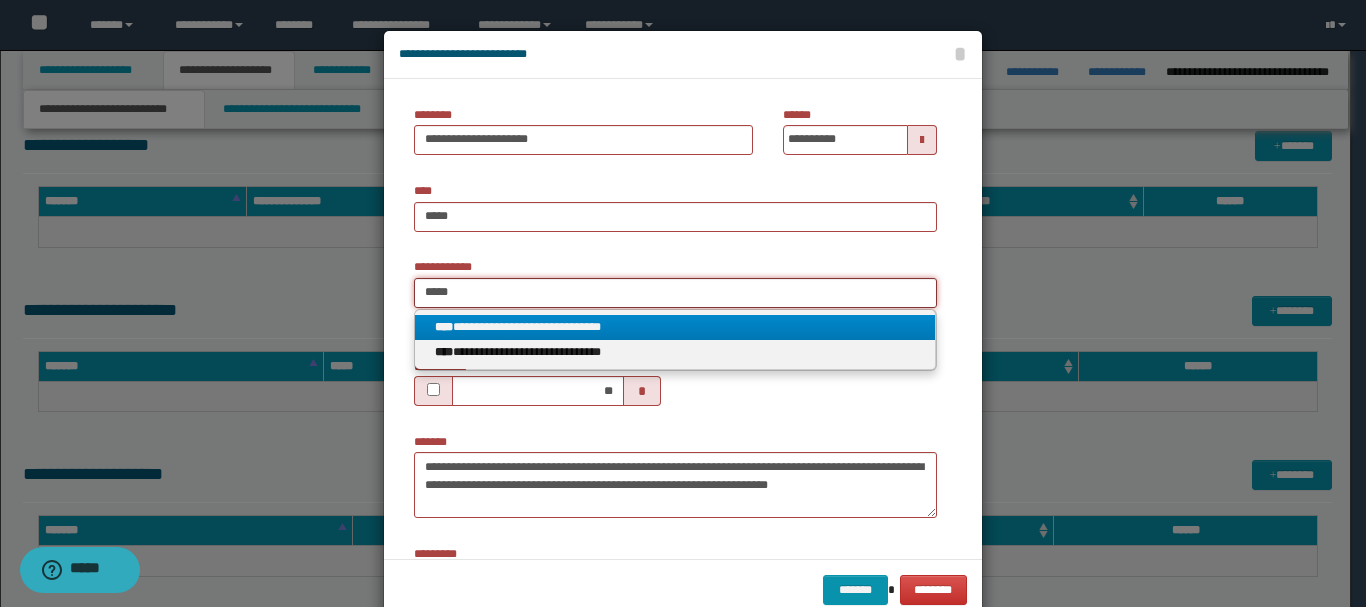 type 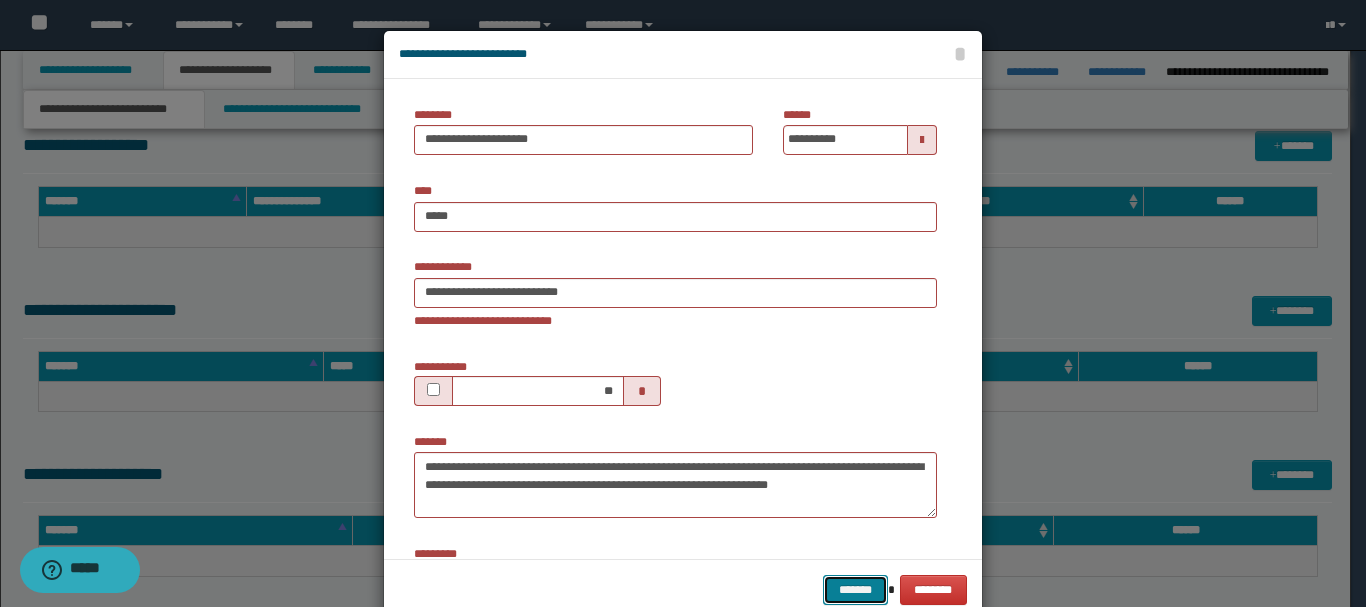 click on "*******" at bounding box center [855, 590] 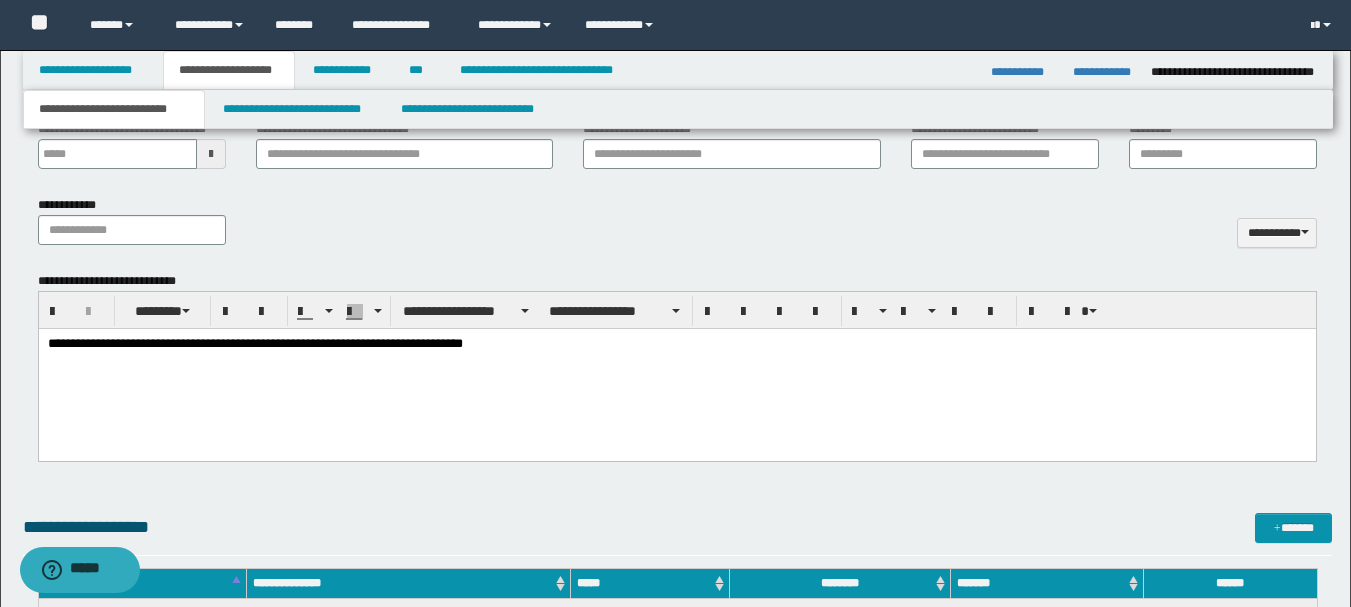 scroll, scrollTop: 278, scrollLeft: 0, axis: vertical 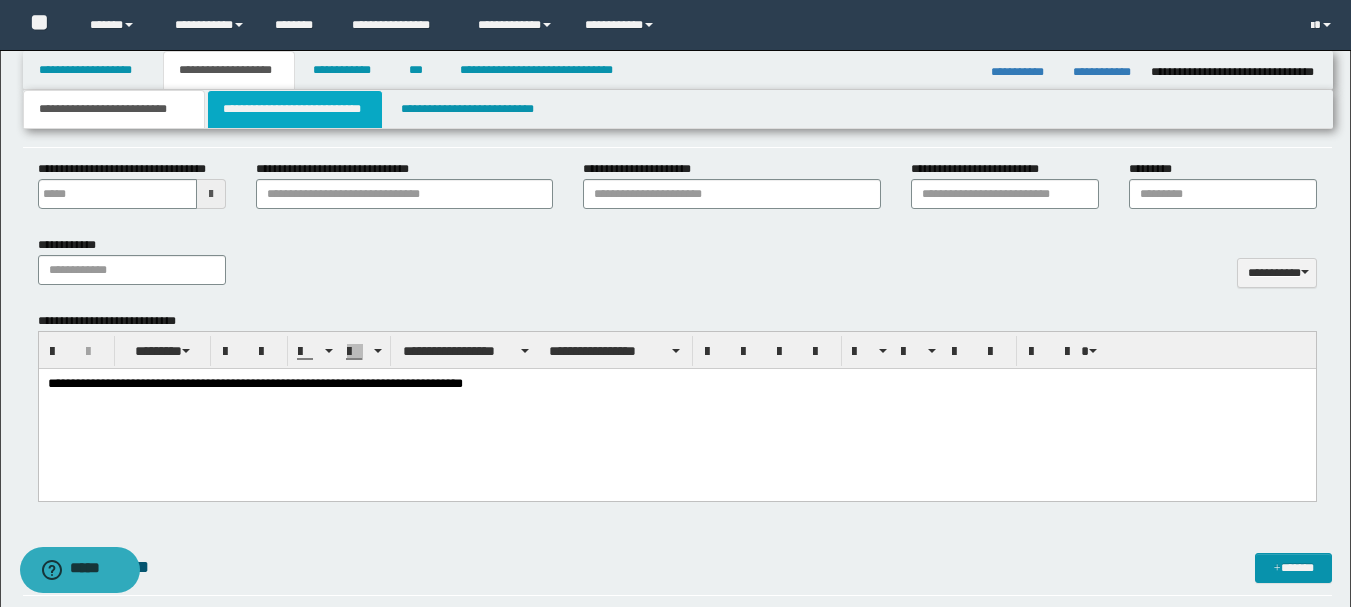click on "**********" at bounding box center [295, 109] 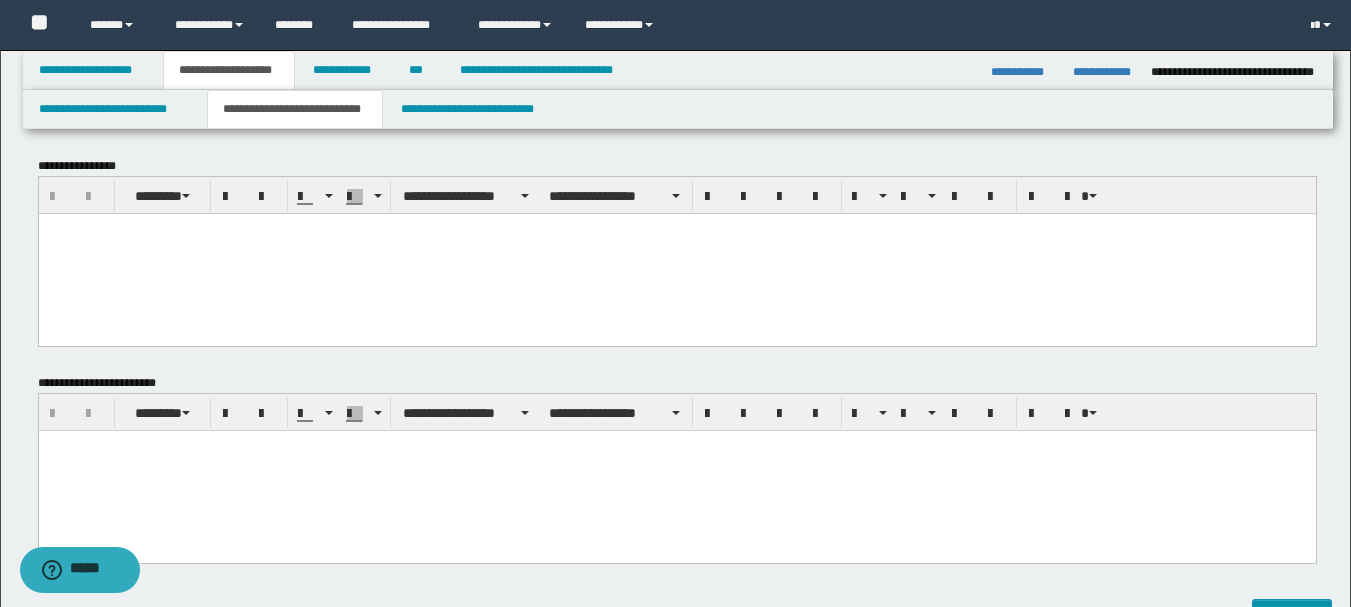 scroll, scrollTop: 0, scrollLeft: 0, axis: both 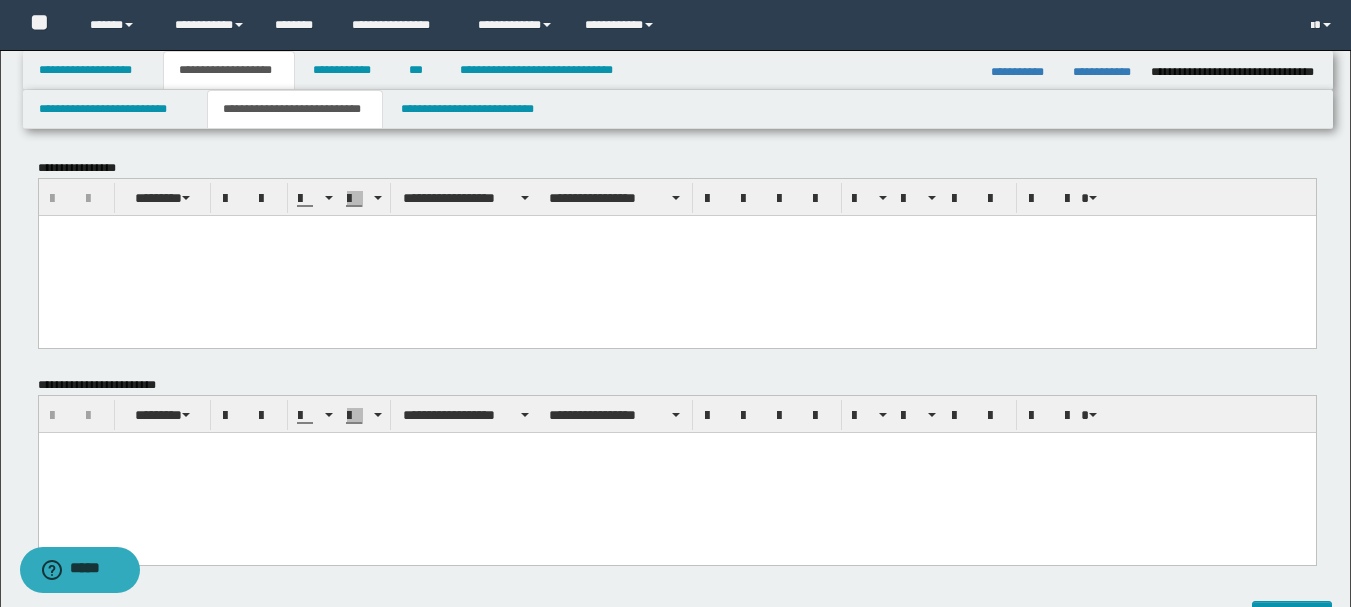 click at bounding box center (676, 255) 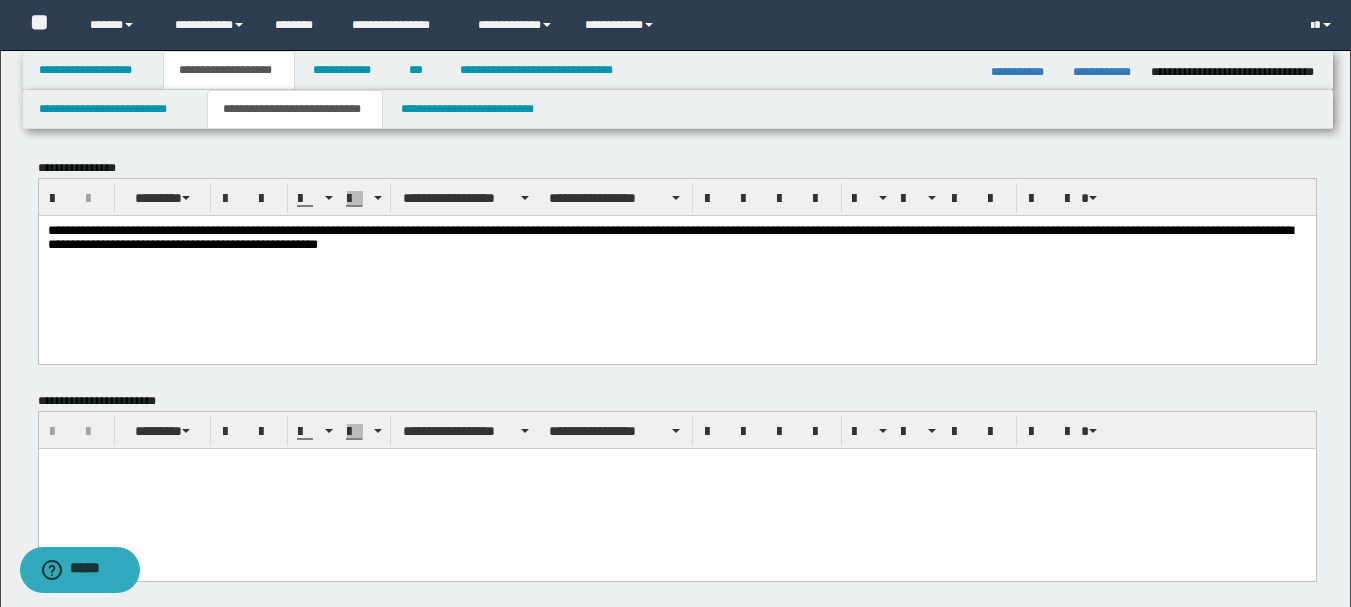 click at bounding box center [676, 463] 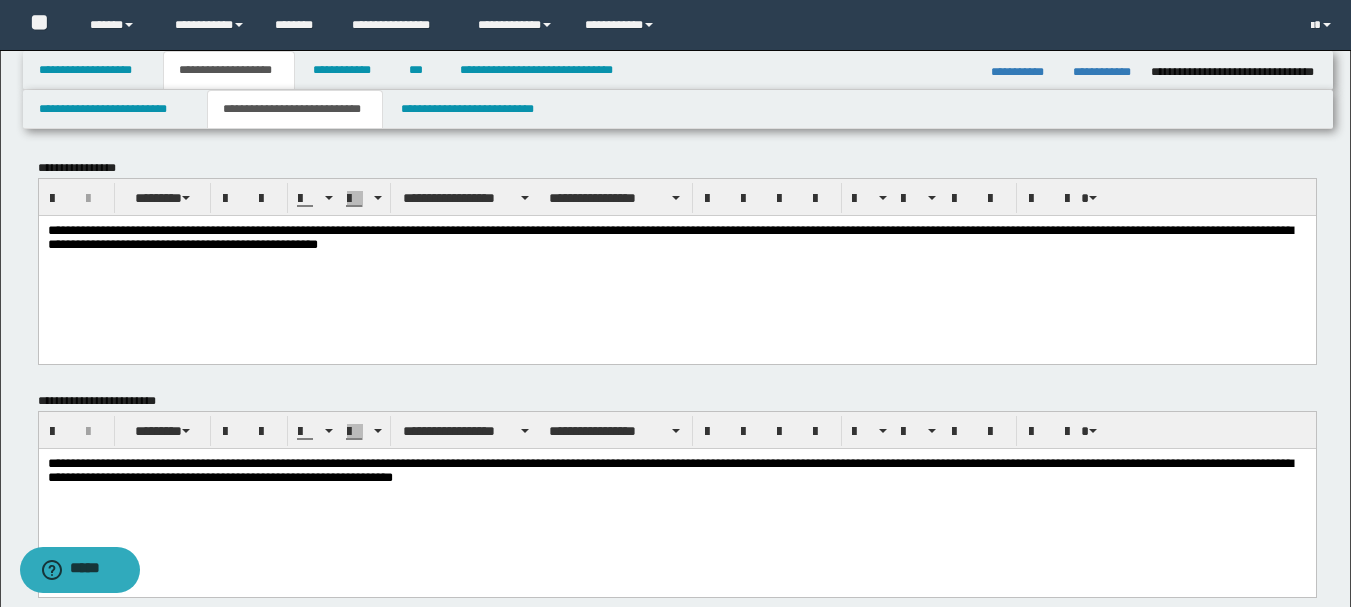 click on "**********" at bounding box center [676, 472] 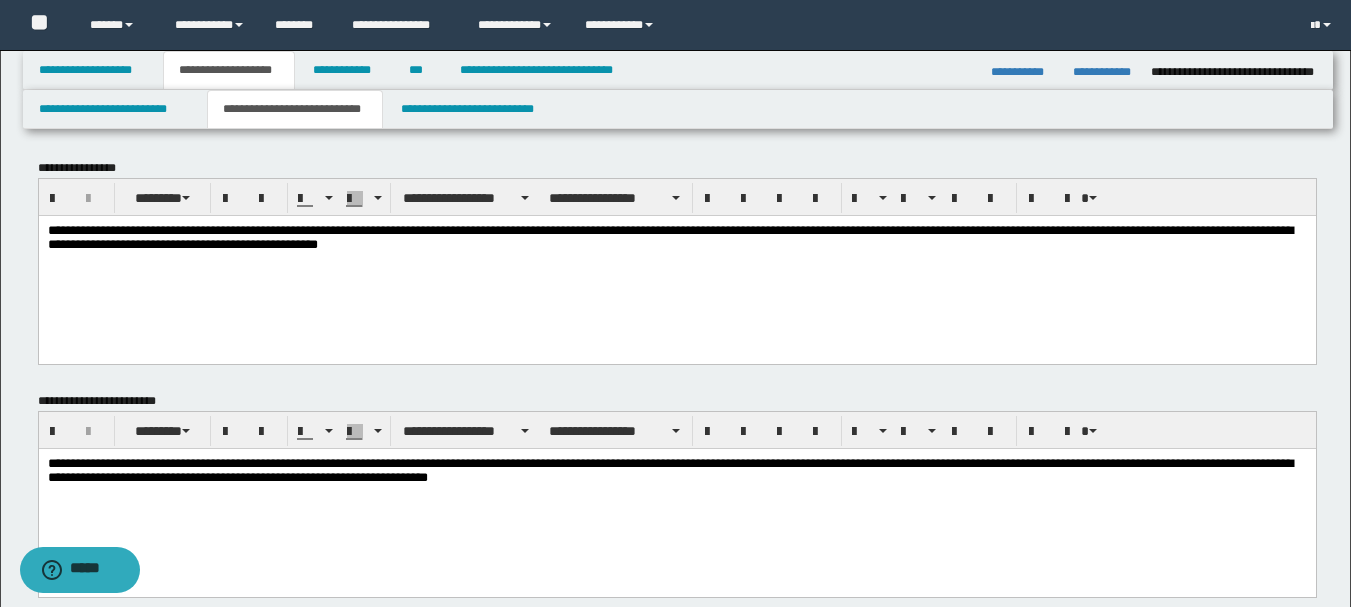 click on "**********" at bounding box center [676, 497] 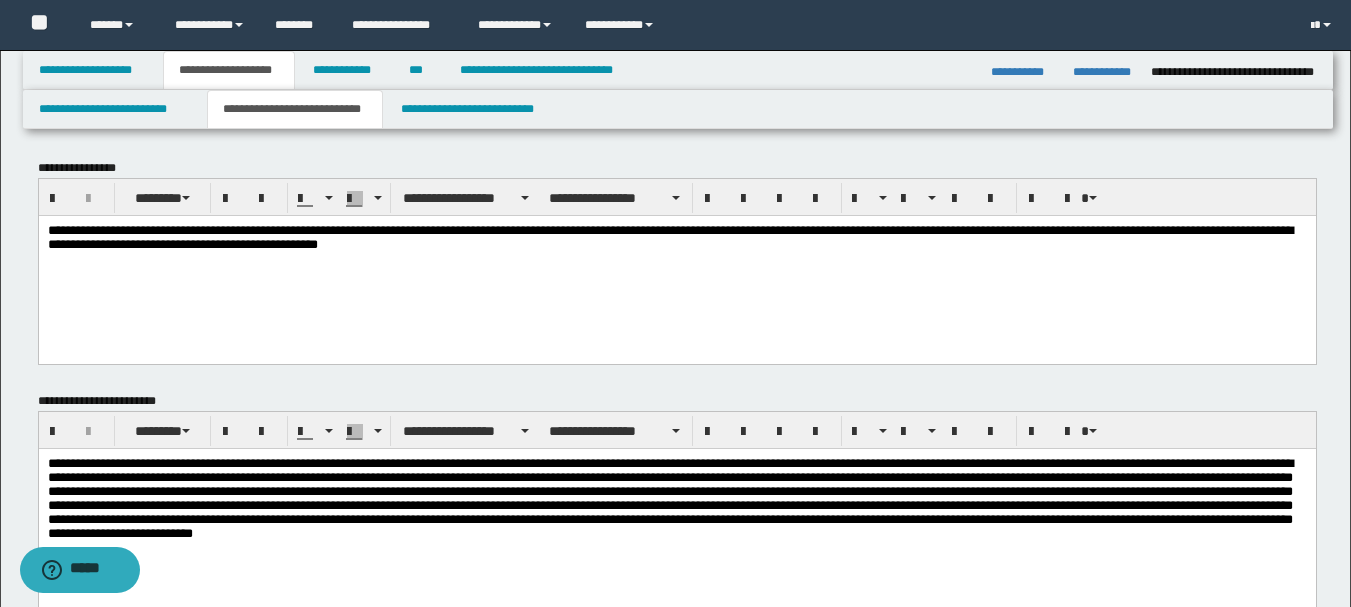 click at bounding box center (676, 504) 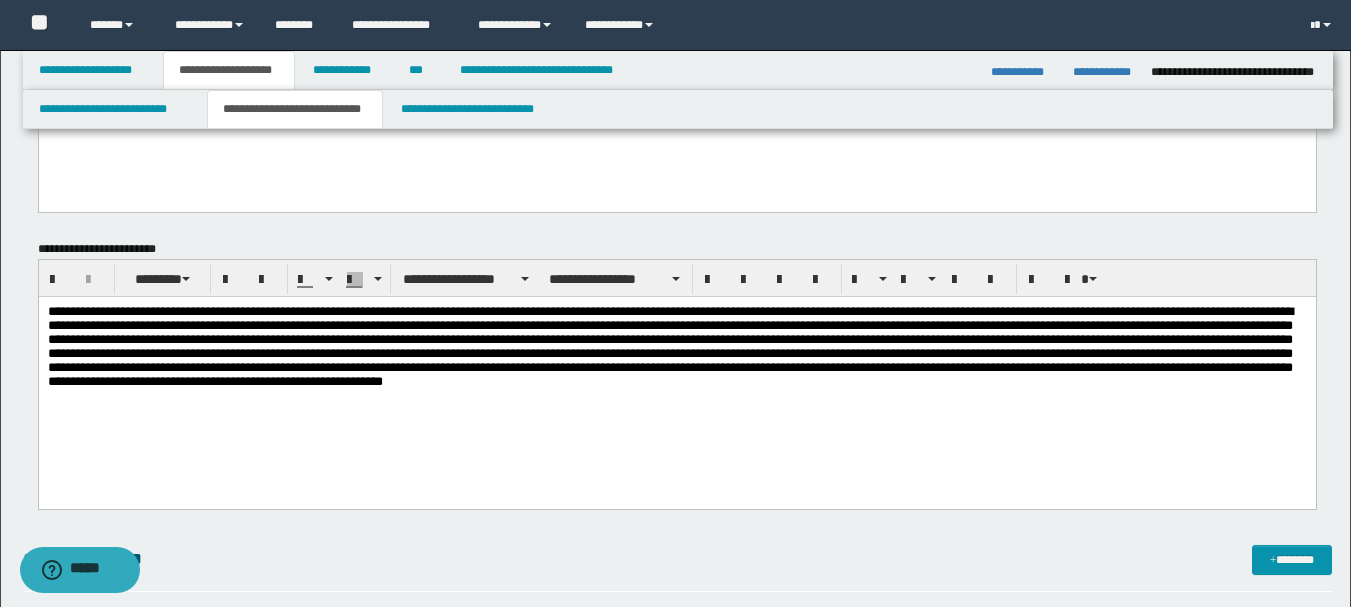 scroll, scrollTop: 200, scrollLeft: 0, axis: vertical 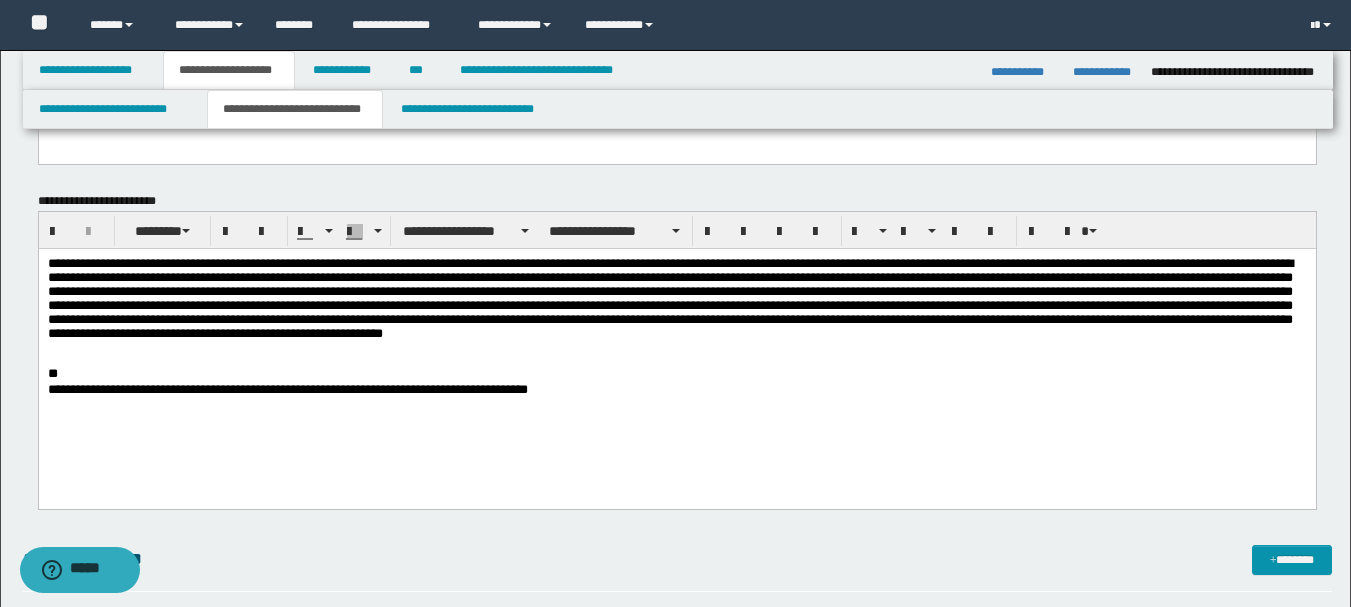 click on "**********" at bounding box center [676, 390] 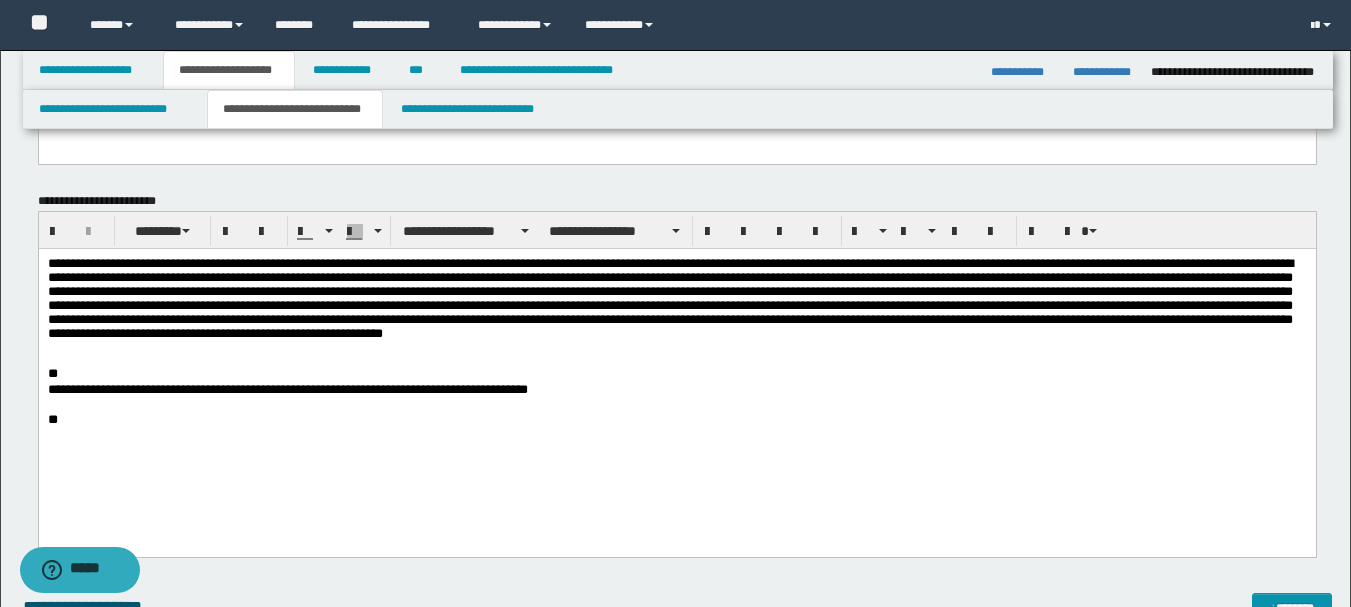 click on "**********" at bounding box center [676, 390] 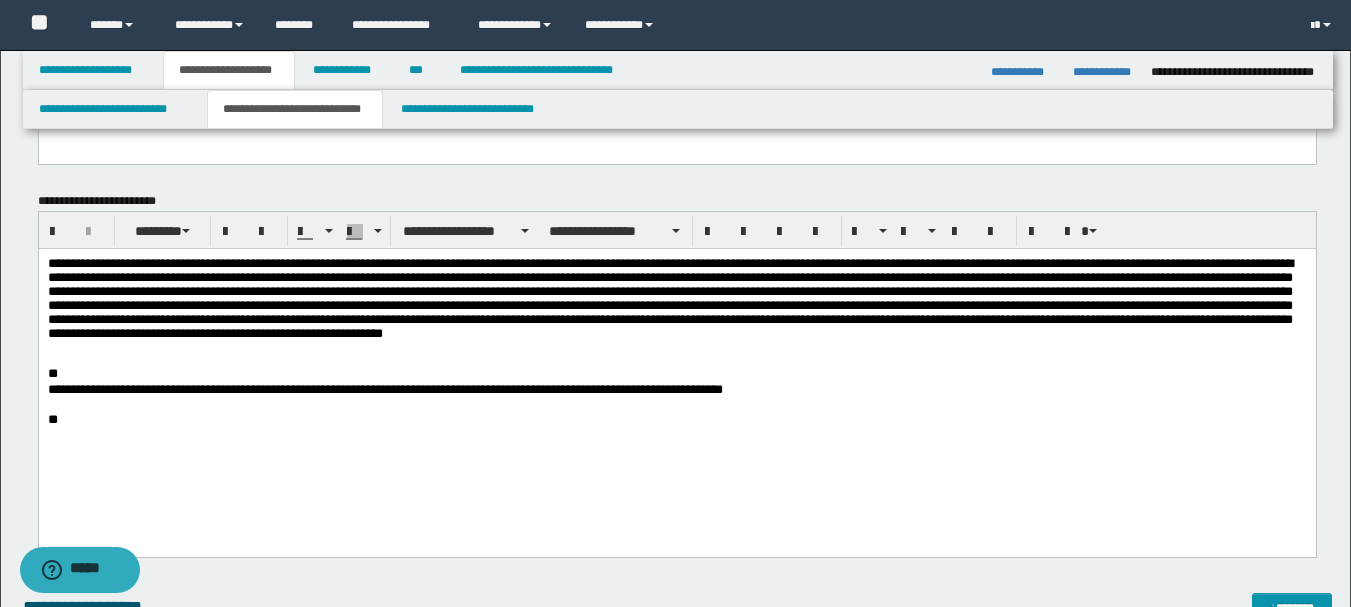 drag, startPoint x: 167, startPoint y: 390, endPoint x: 191, endPoint y: 408, distance: 30 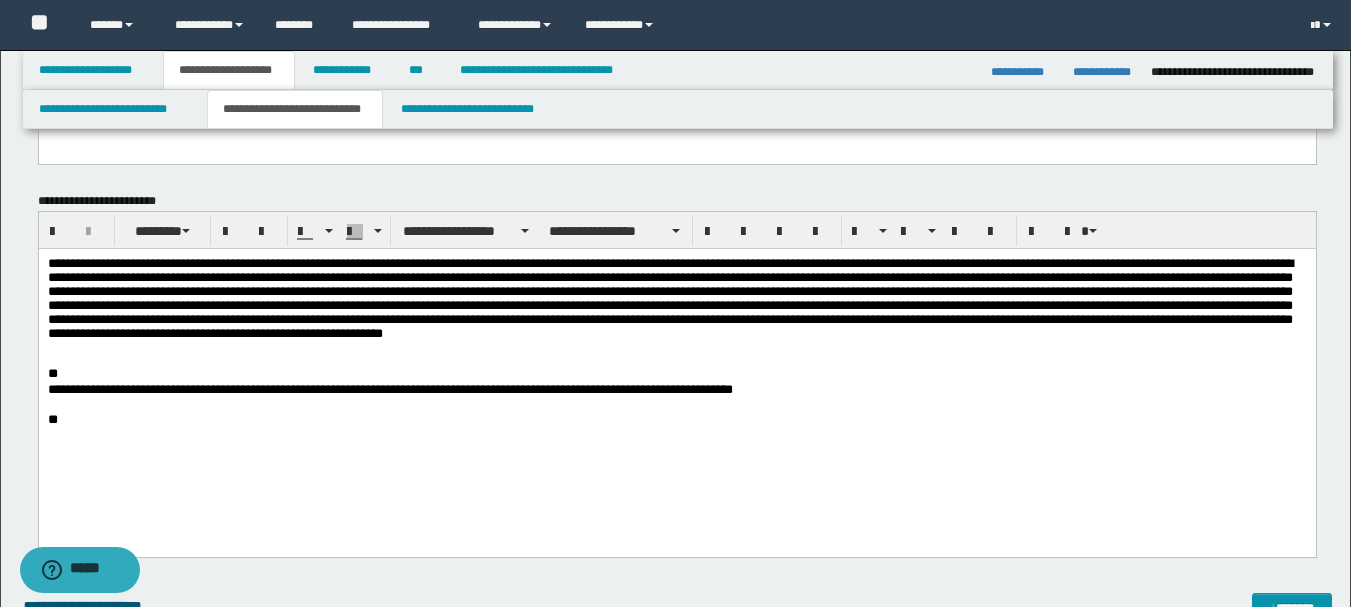 click at bounding box center [676, 435] 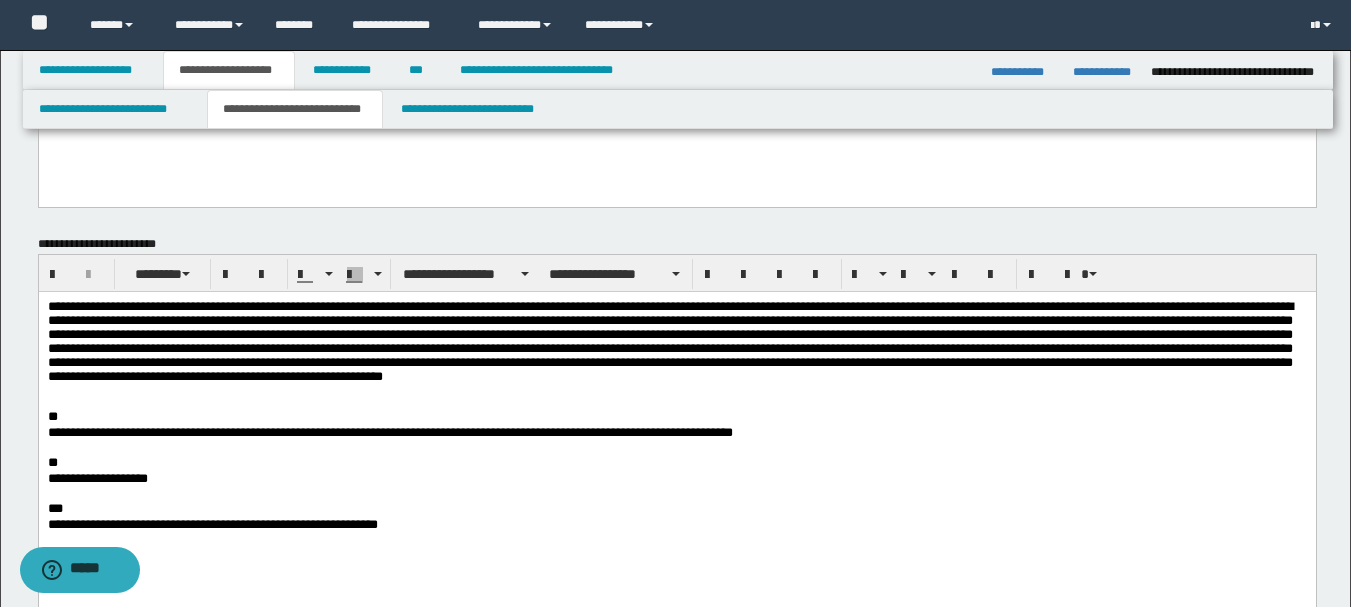 scroll, scrollTop: 100, scrollLeft: 0, axis: vertical 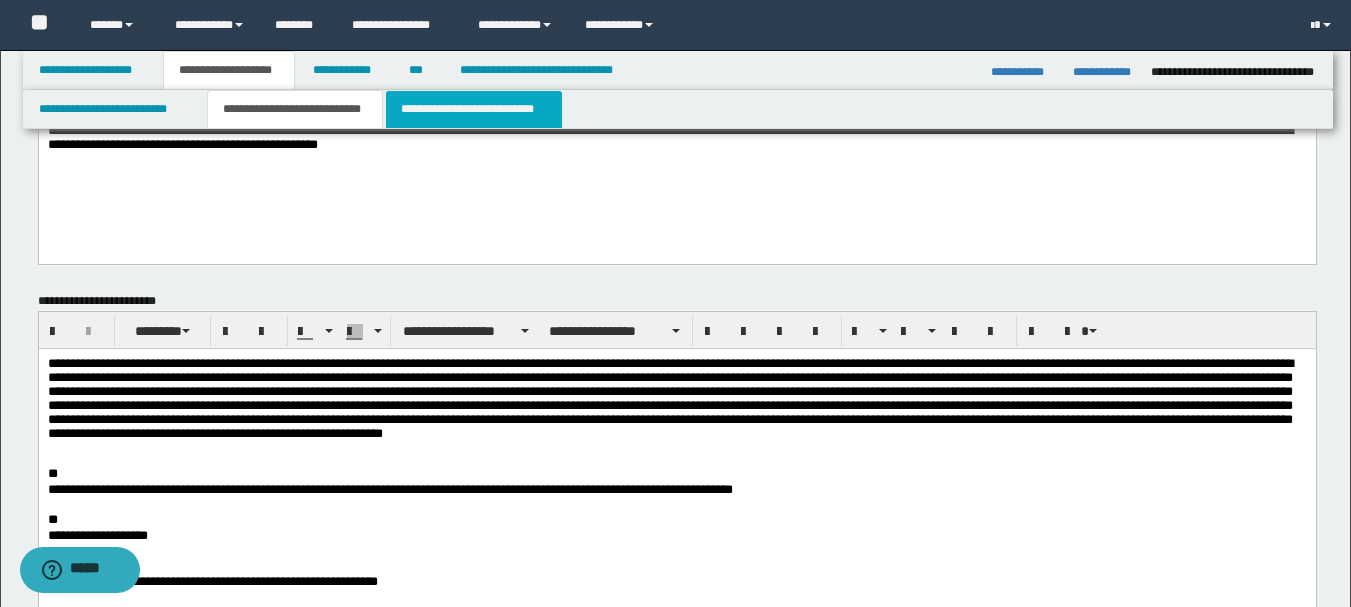 click on "**********" at bounding box center [474, 109] 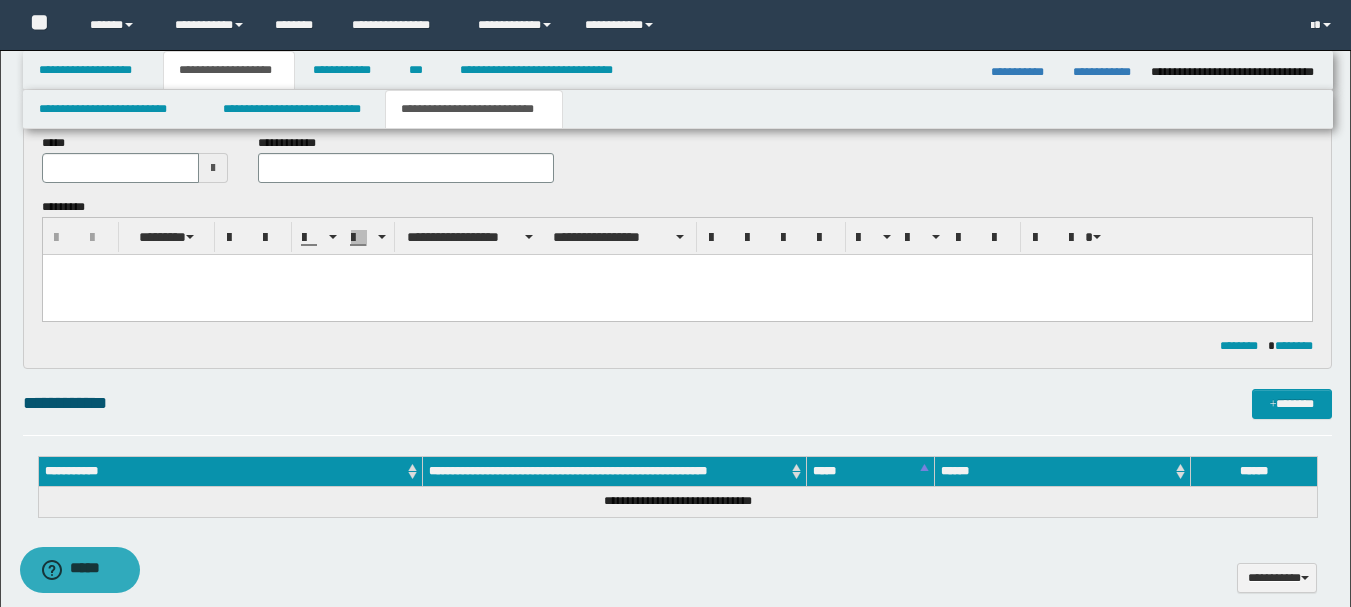 click at bounding box center (213, 168) 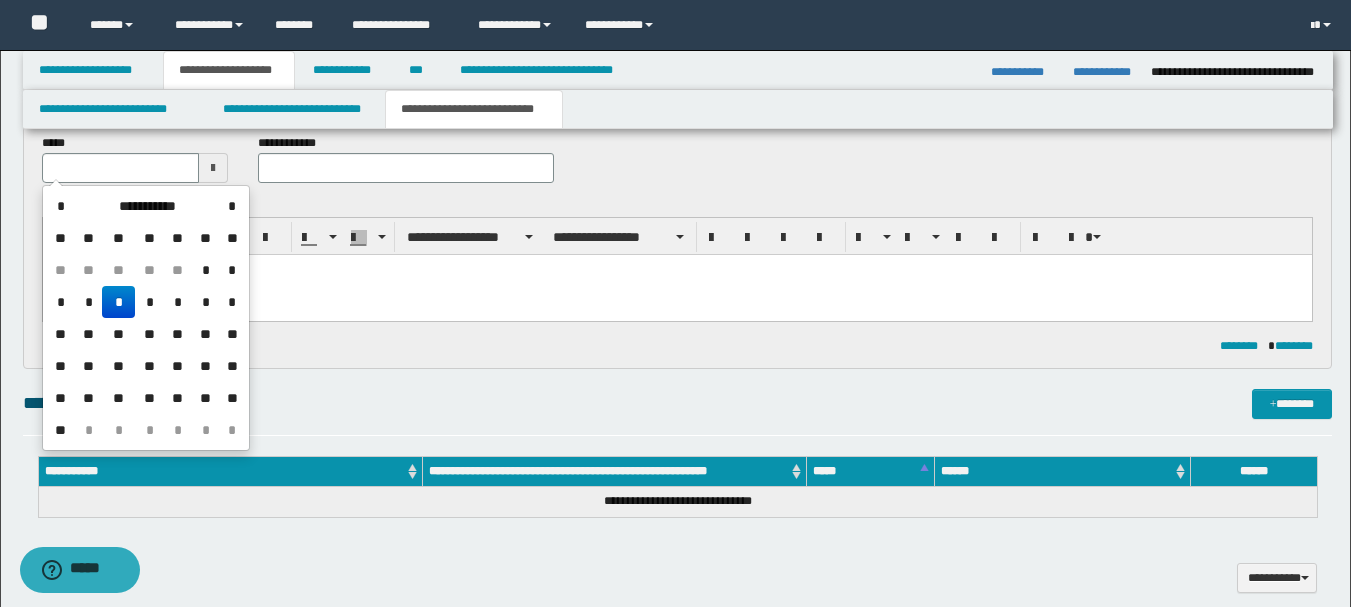 click on "*" at bounding box center (118, 302) 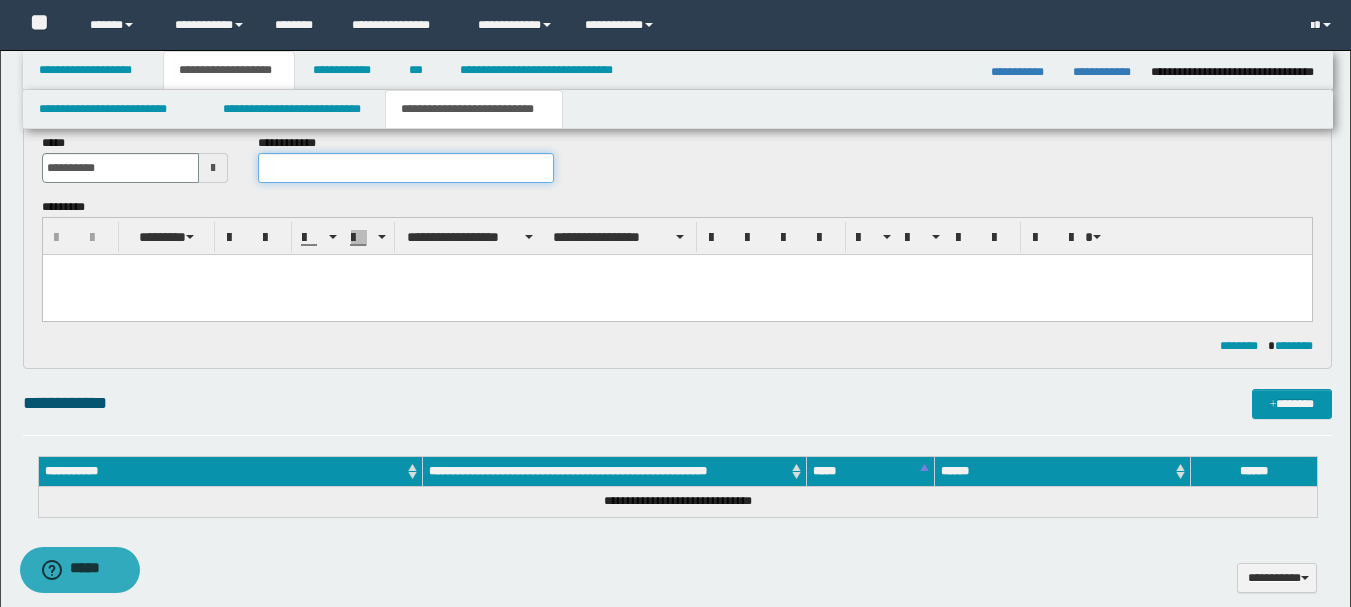 click at bounding box center (405, 168) 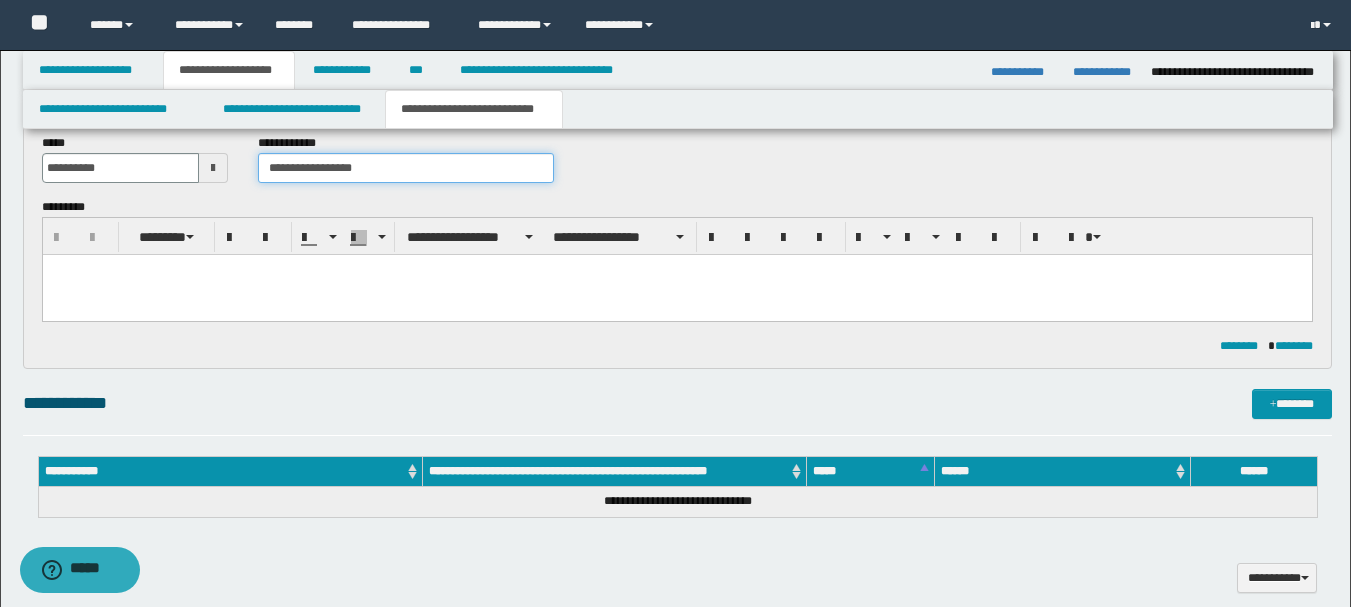 type on "**********" 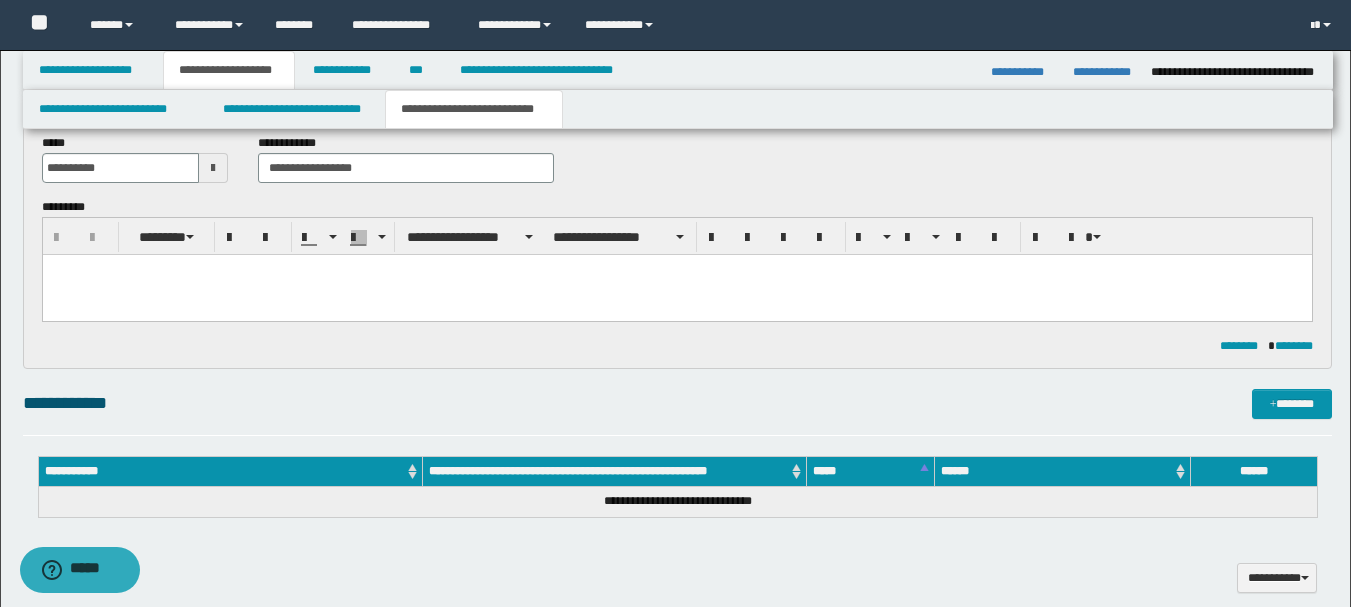 click at bounding box center [676, 270] 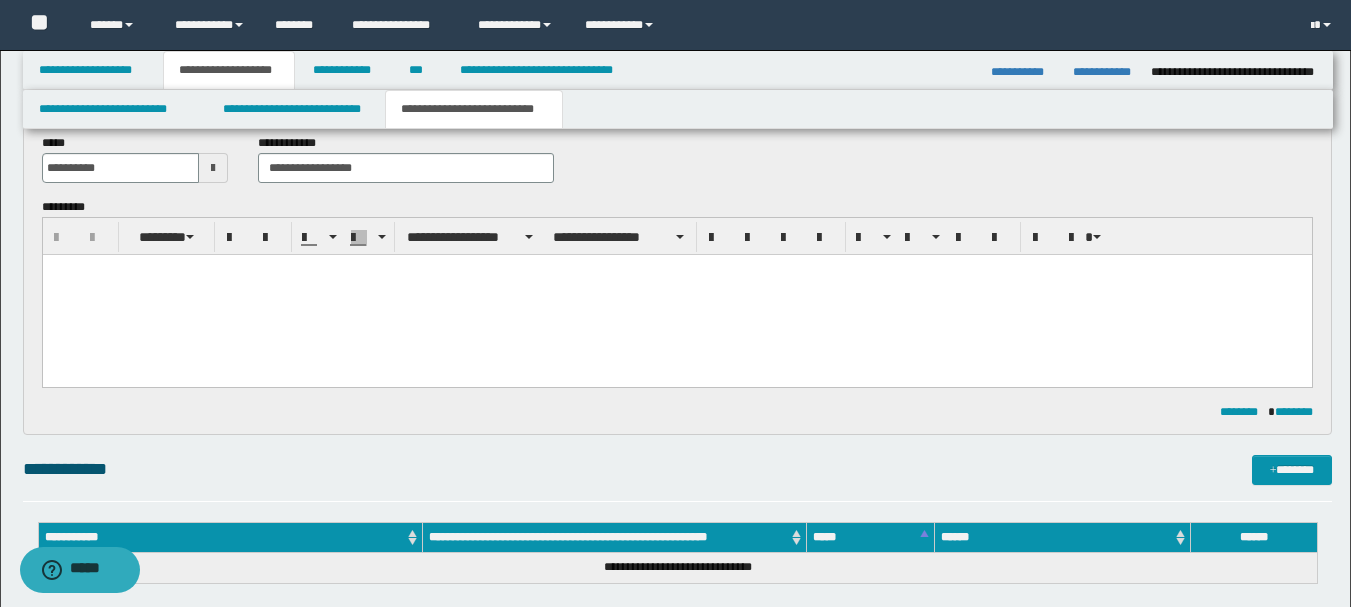 type 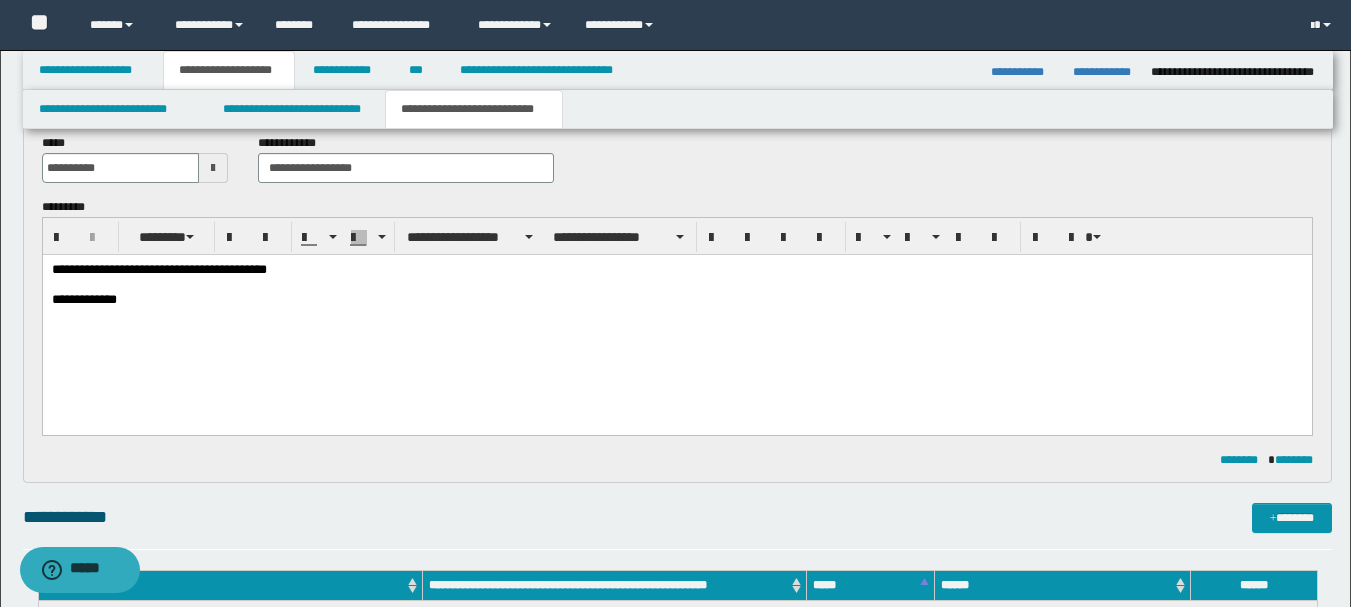 click on "**********" at bounding box center (676, 271) 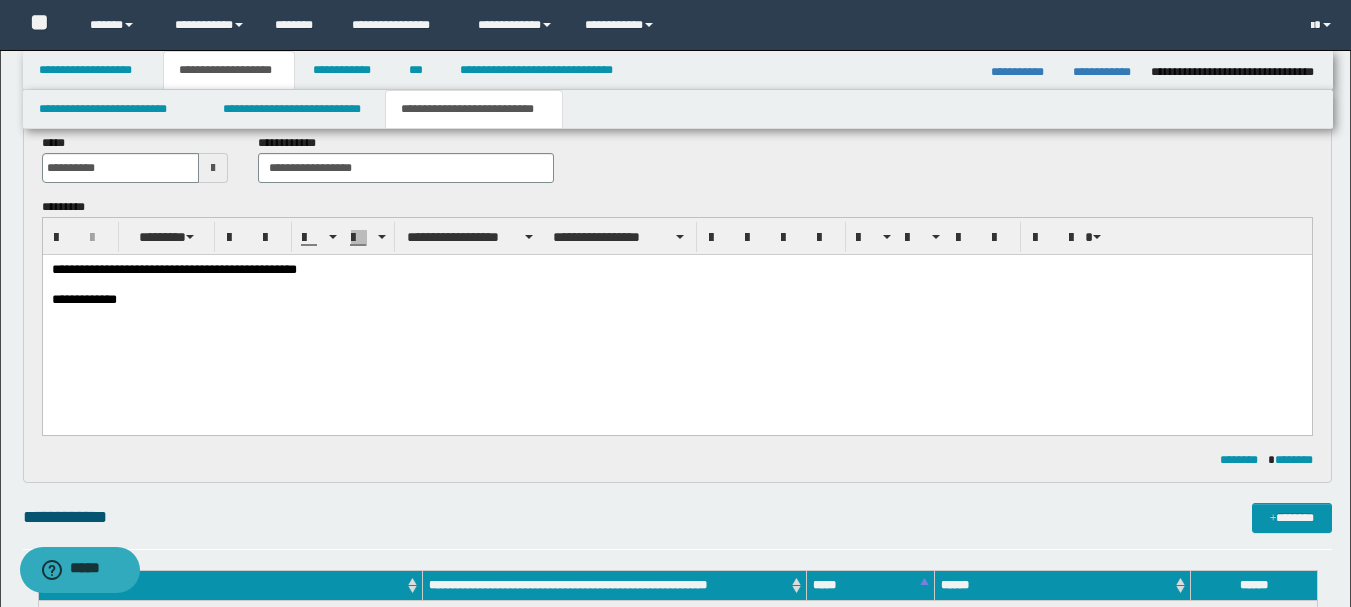click on "**********" at bounding box center (676, 271) 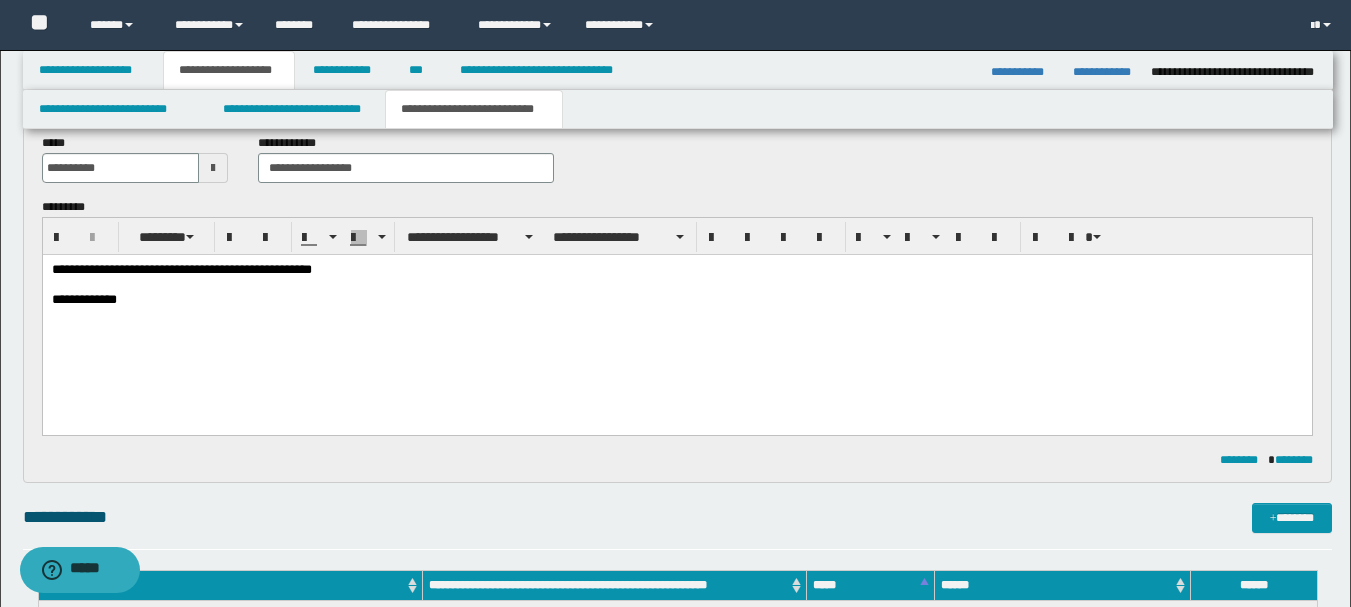 click on "**********" at bounding box center (676, 271) 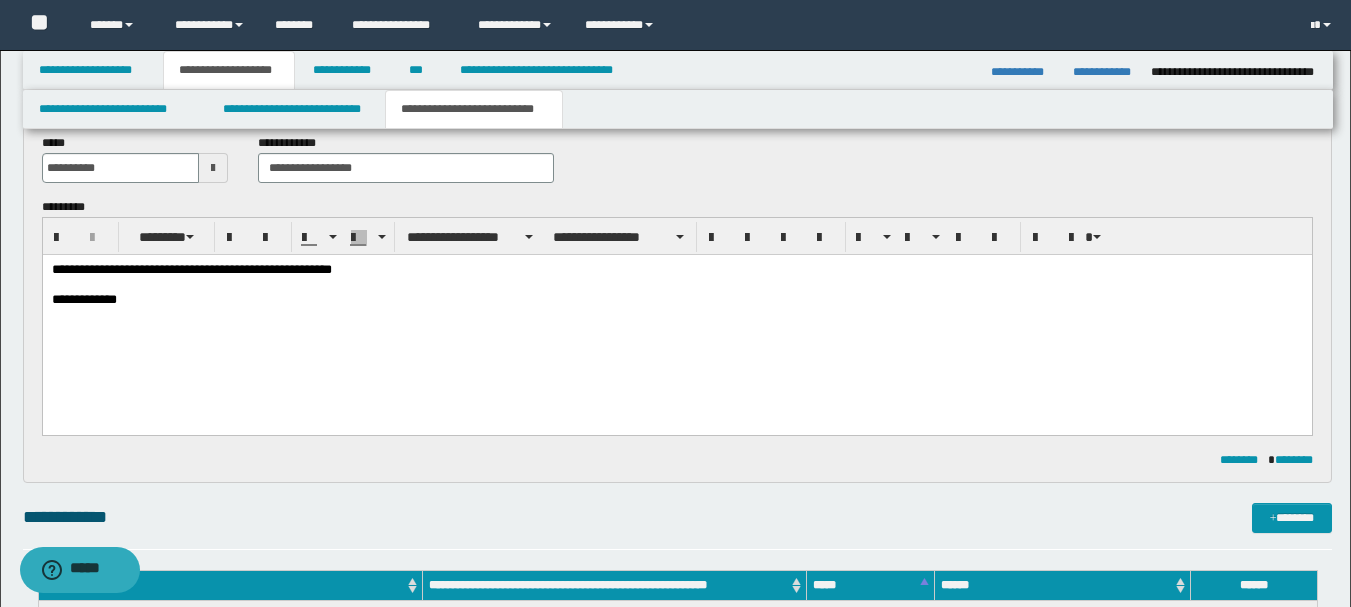 click at bounding box center (676, 316) 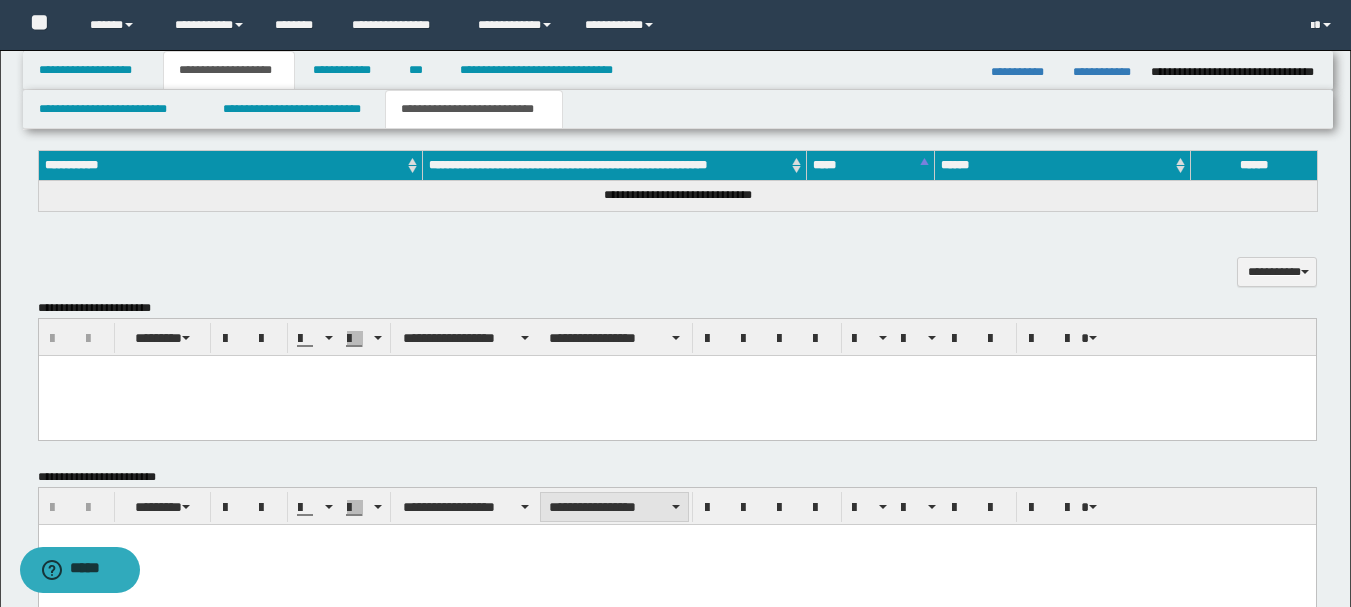 scroll, scrollTop: 611, scrollLeft: 0, axis: vertical 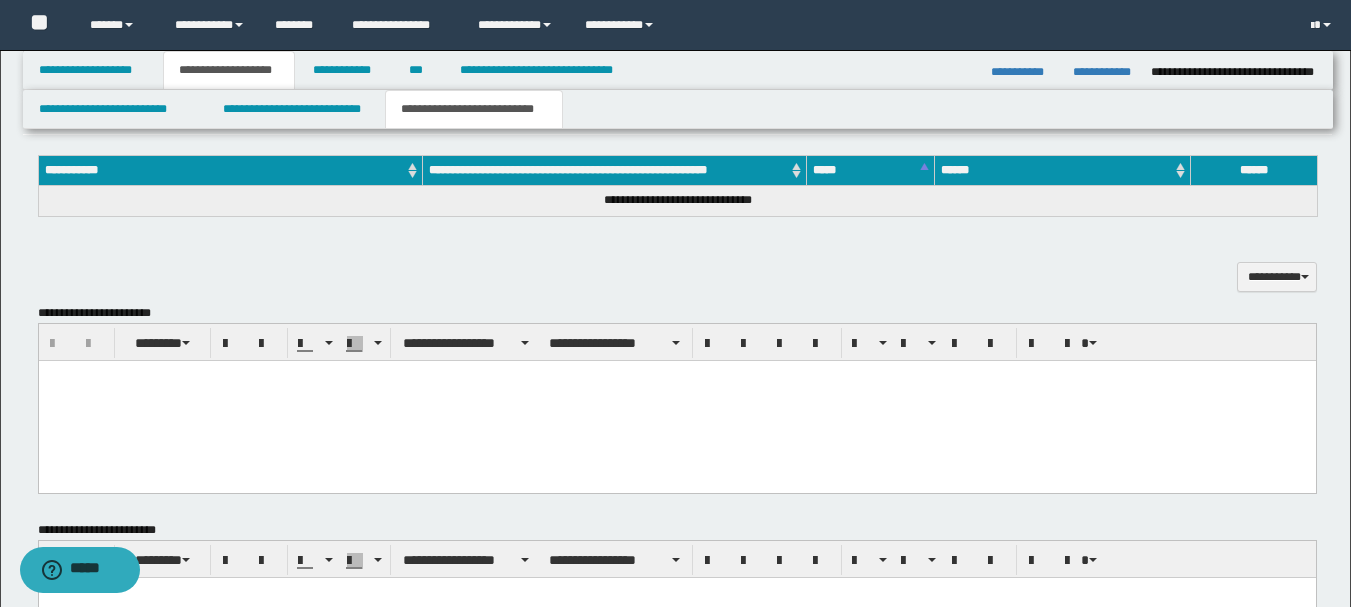 click at bounding box center [676, 376] 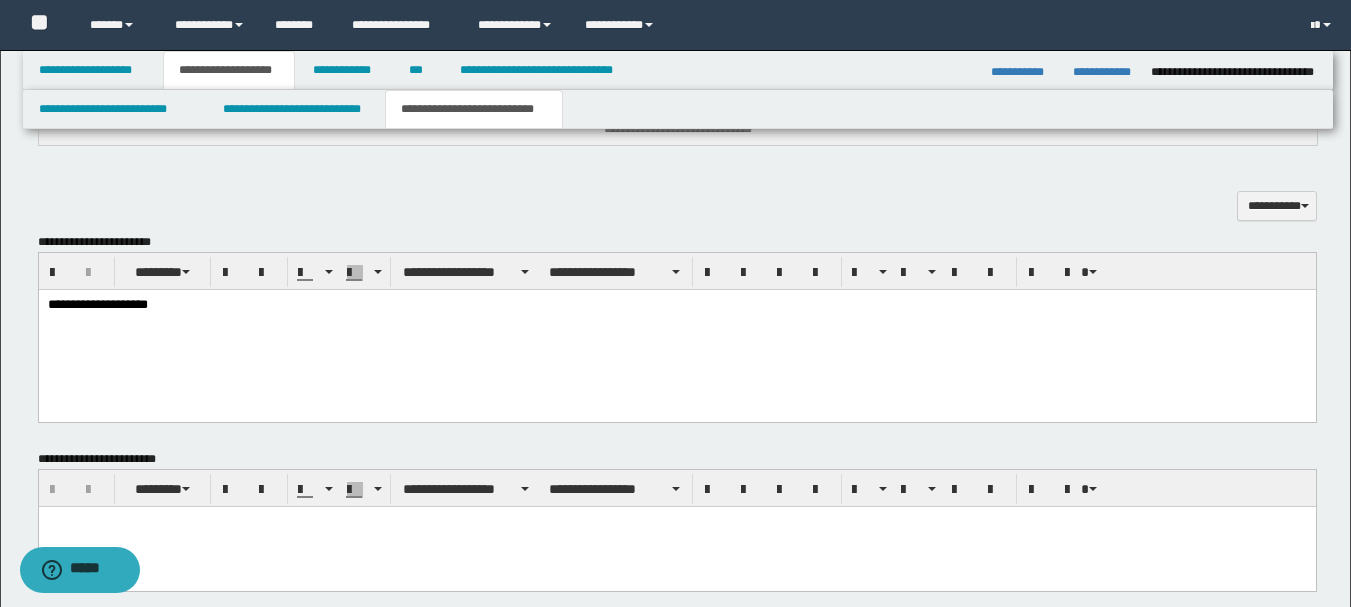 scroll, scrollTop: 711, scrollLeft: 0, axis: vertical 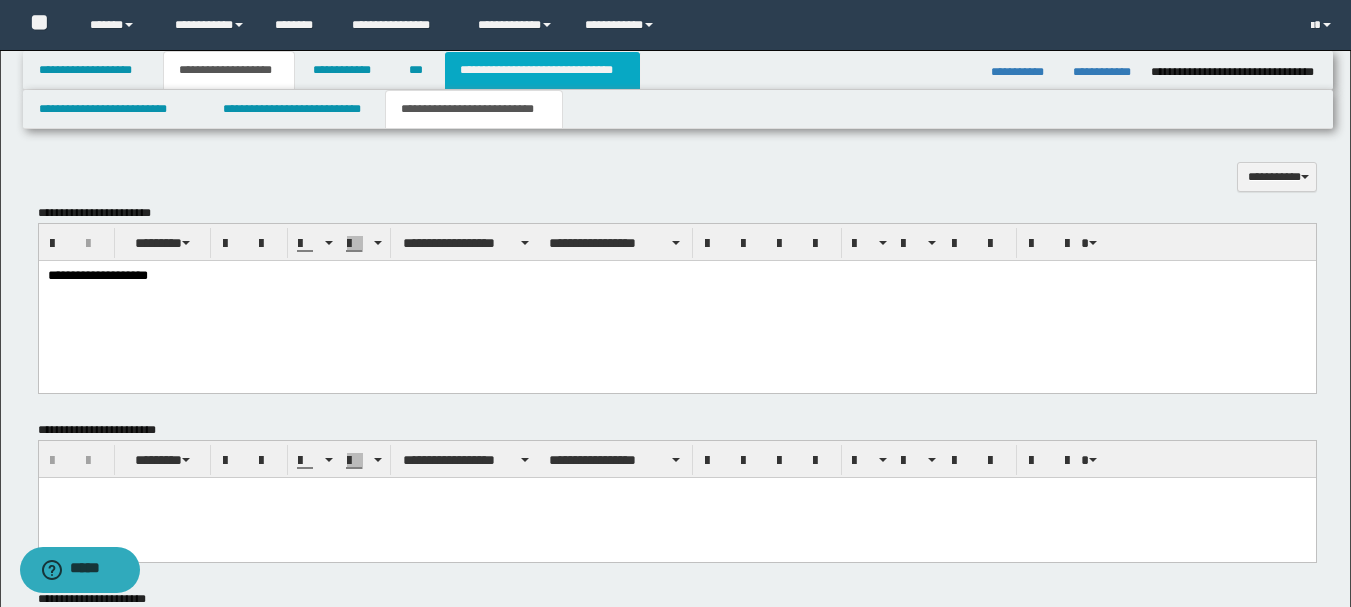 click on "**********" at bounding box center [542, 70] 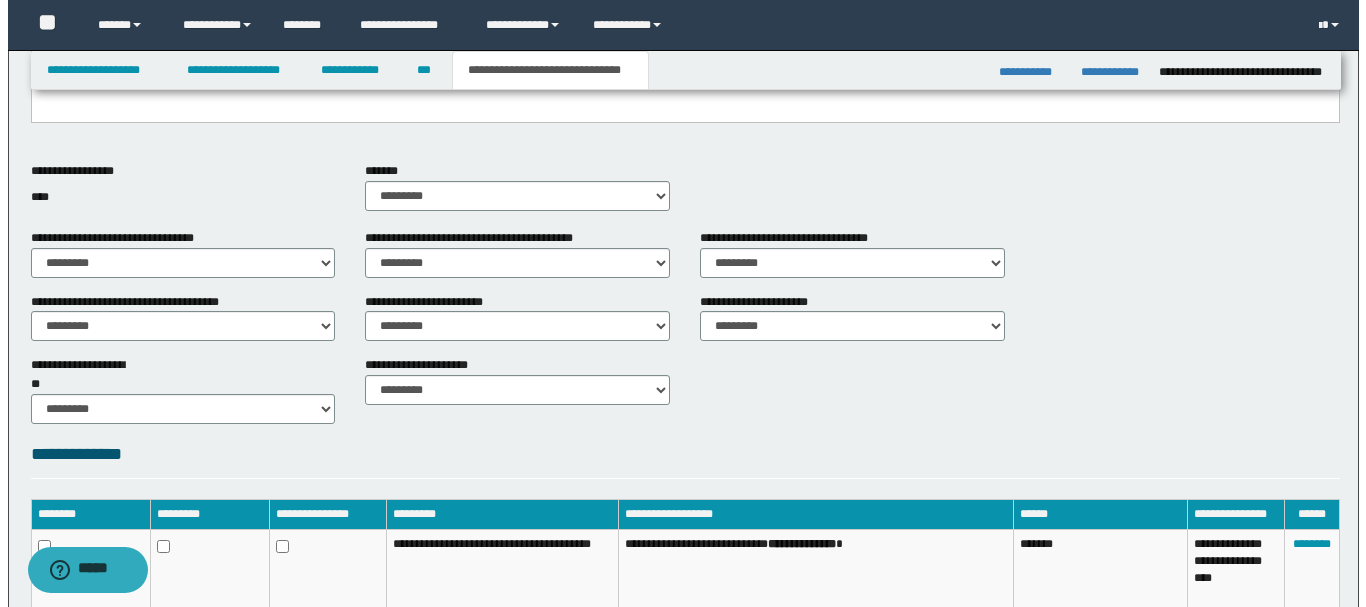 scroll, scrollTop: 786, scrollLeft: 0, axis: vertical 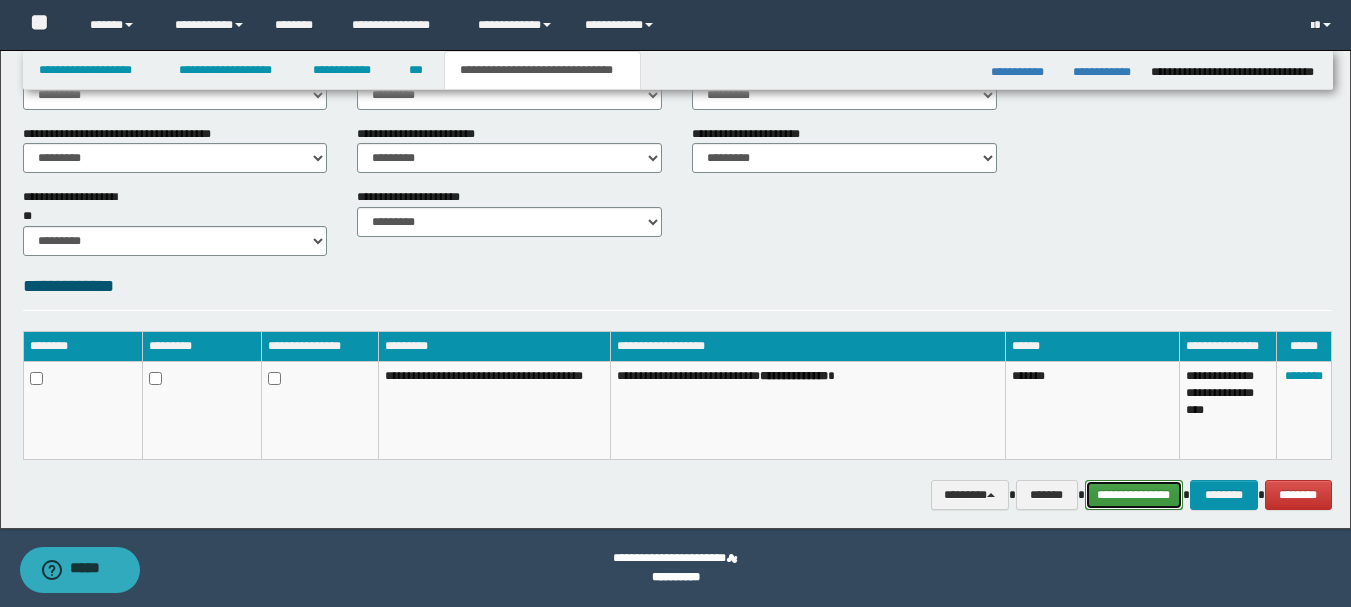 click on "**********" at bounding box center [1134, 495] 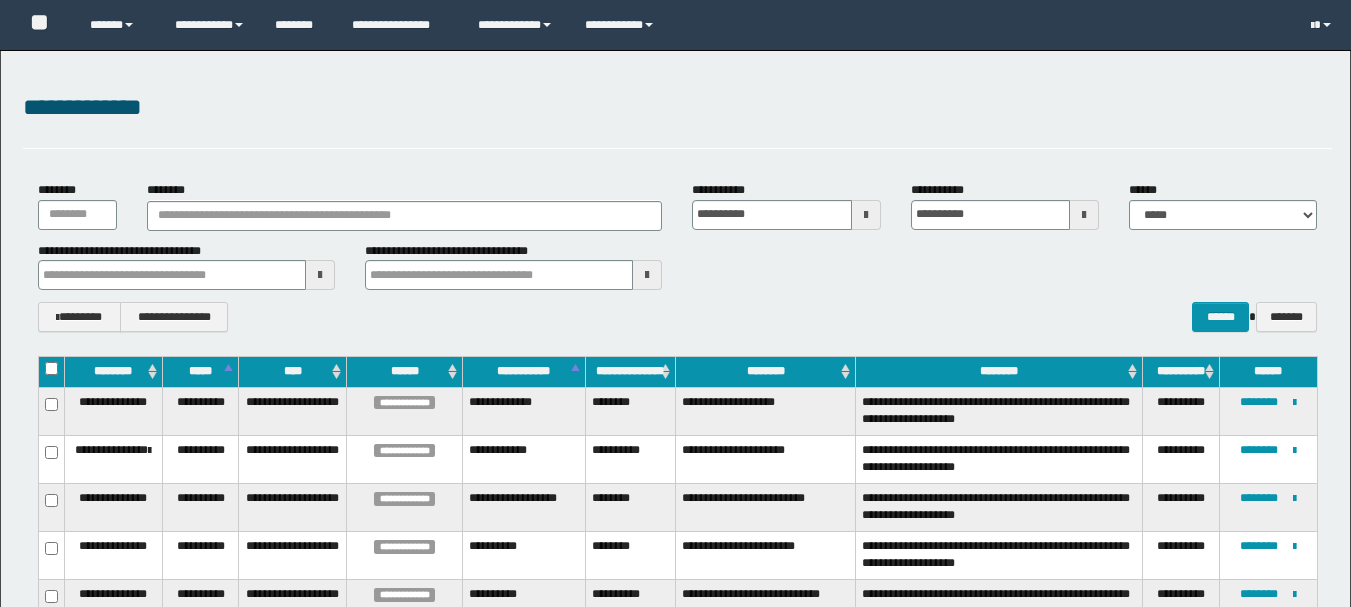 scroll, scrollTop: 1166, scrollLeft: 0, axis: vertical 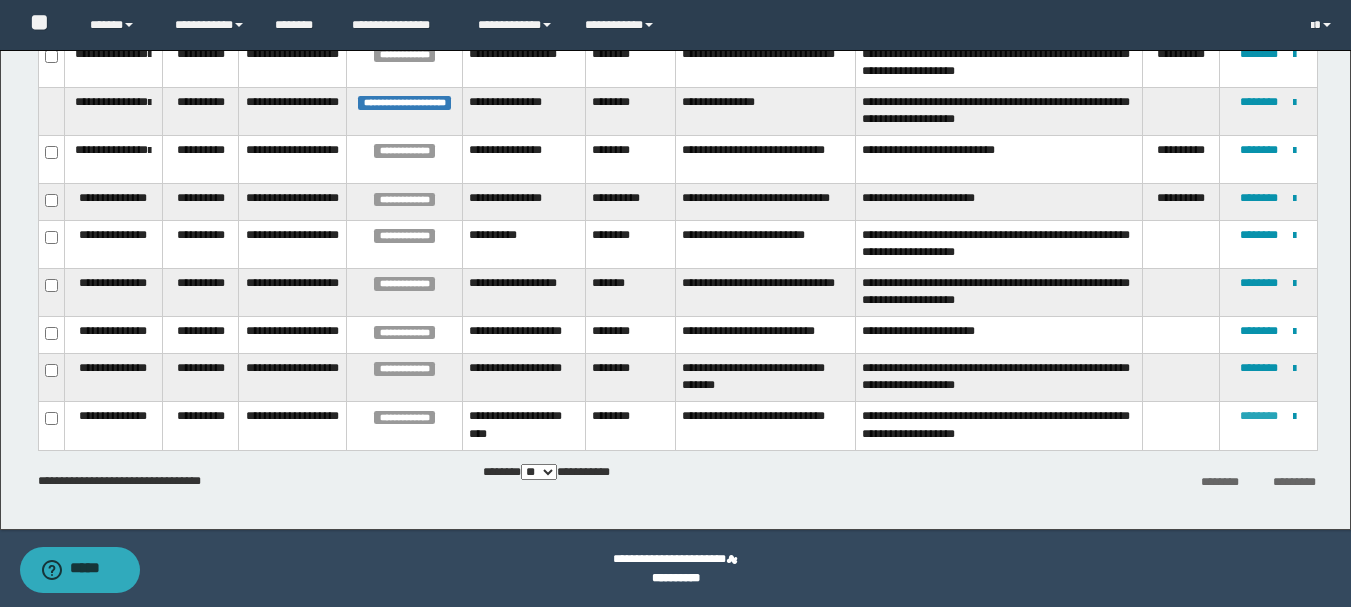 click on "********" at bounding box center [1259, 416] 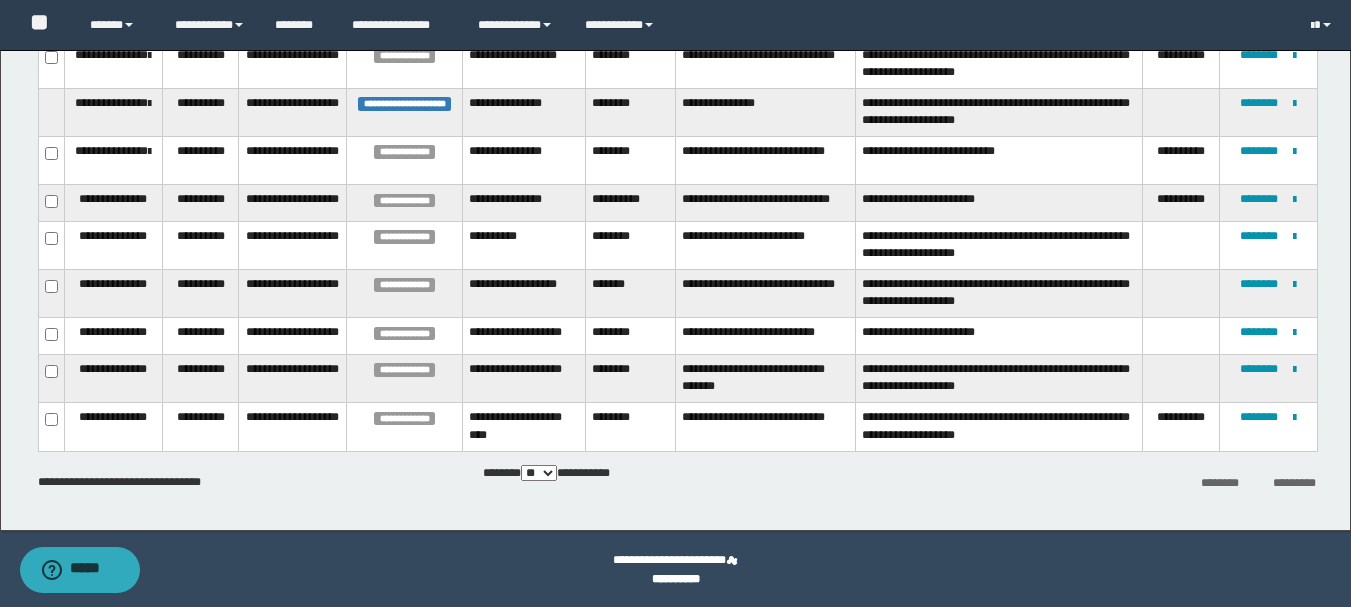 scroll, scrollTop: 1166, scrollLeft: 0, axis: vertical 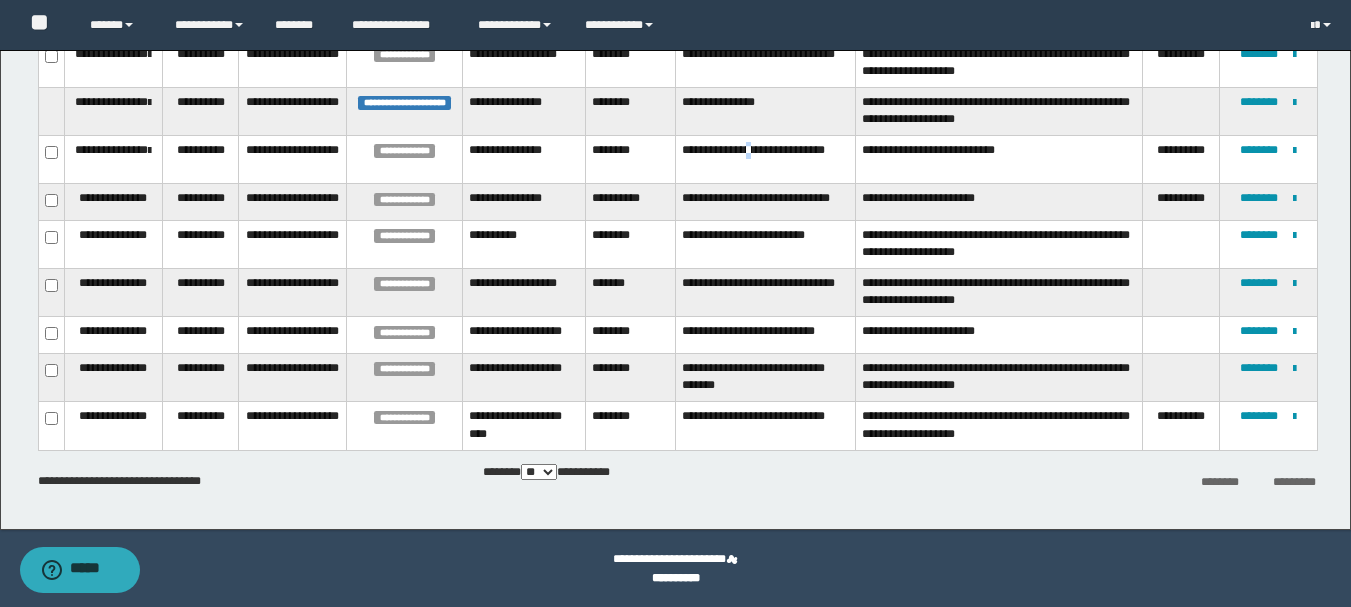 click on "**********" at bounding box center [765, 160] 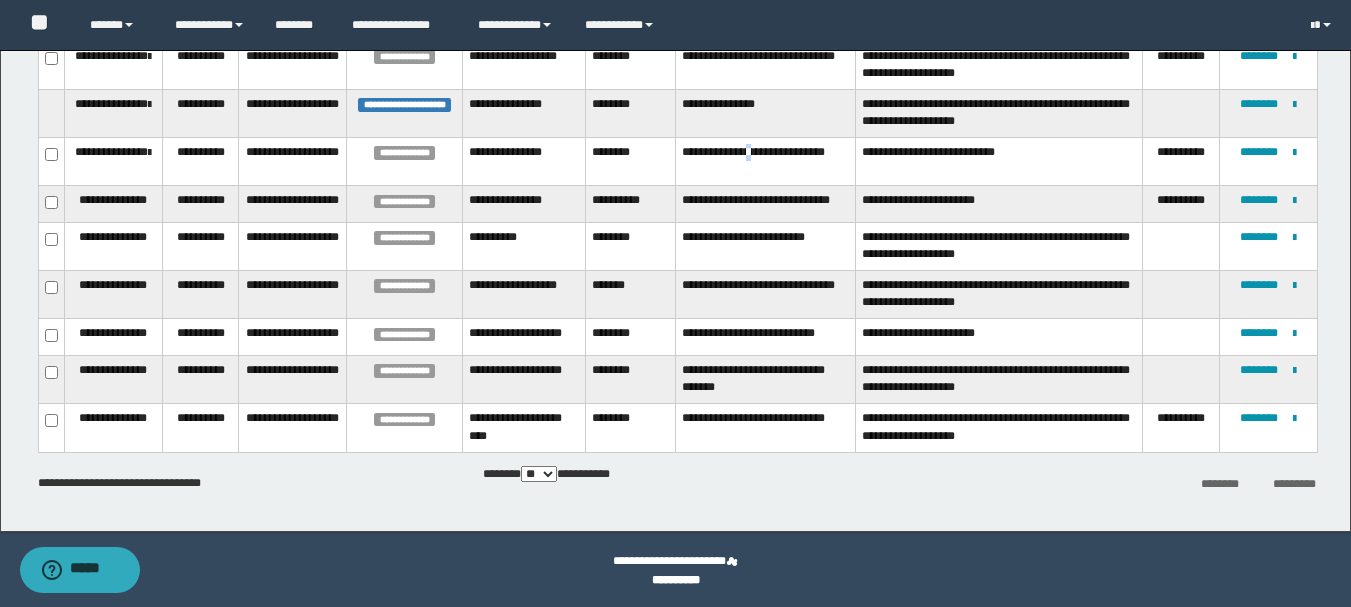 scroll, scrollTop: 1166, scrollLeft: 0, axis: vertical 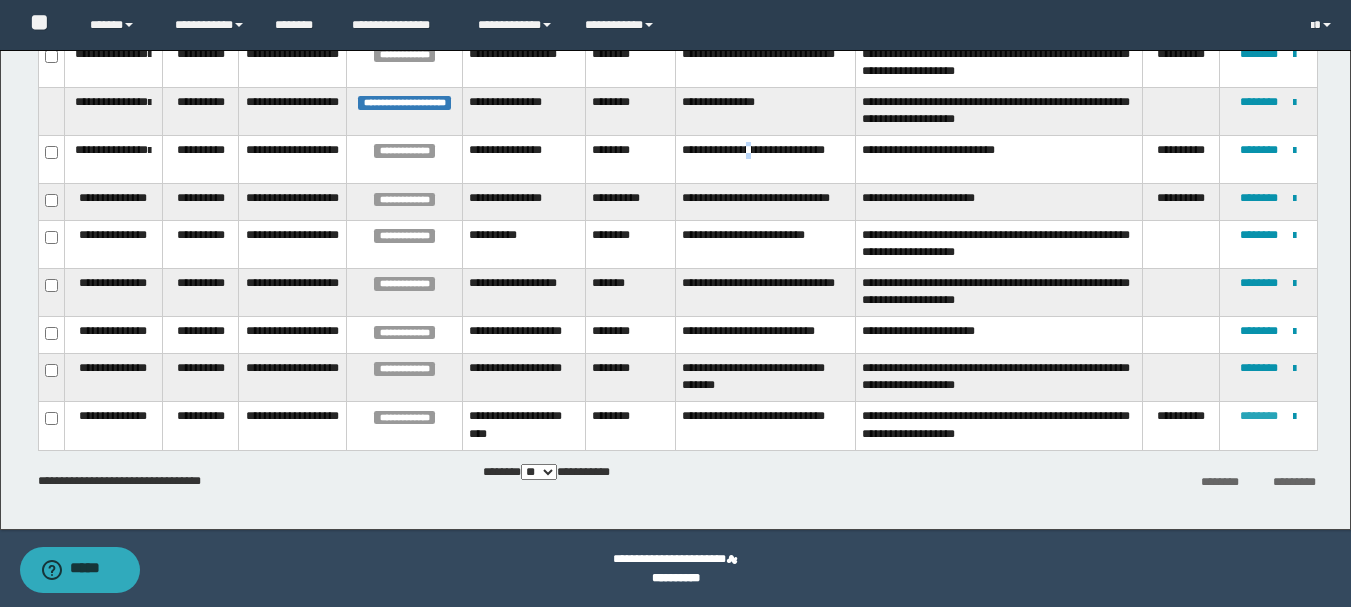 click on "********" at bounding box center (1259, 416) 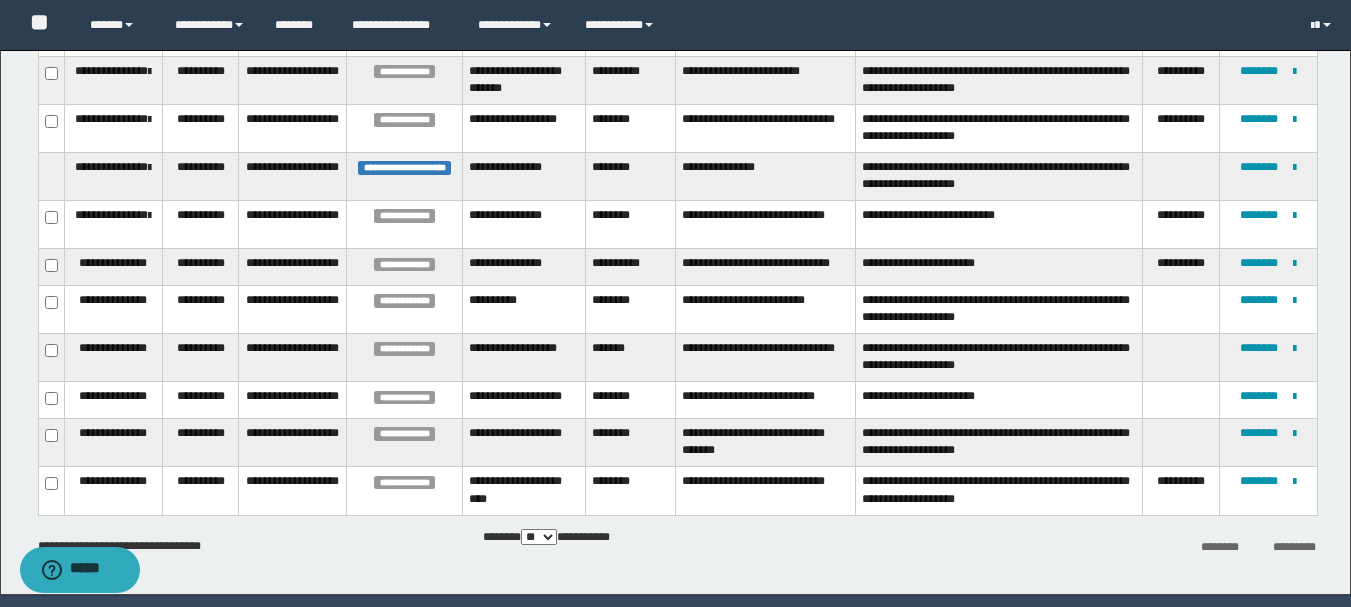 scroll, scrollTop: 1166, scrollLeft: 0, axis: vertical 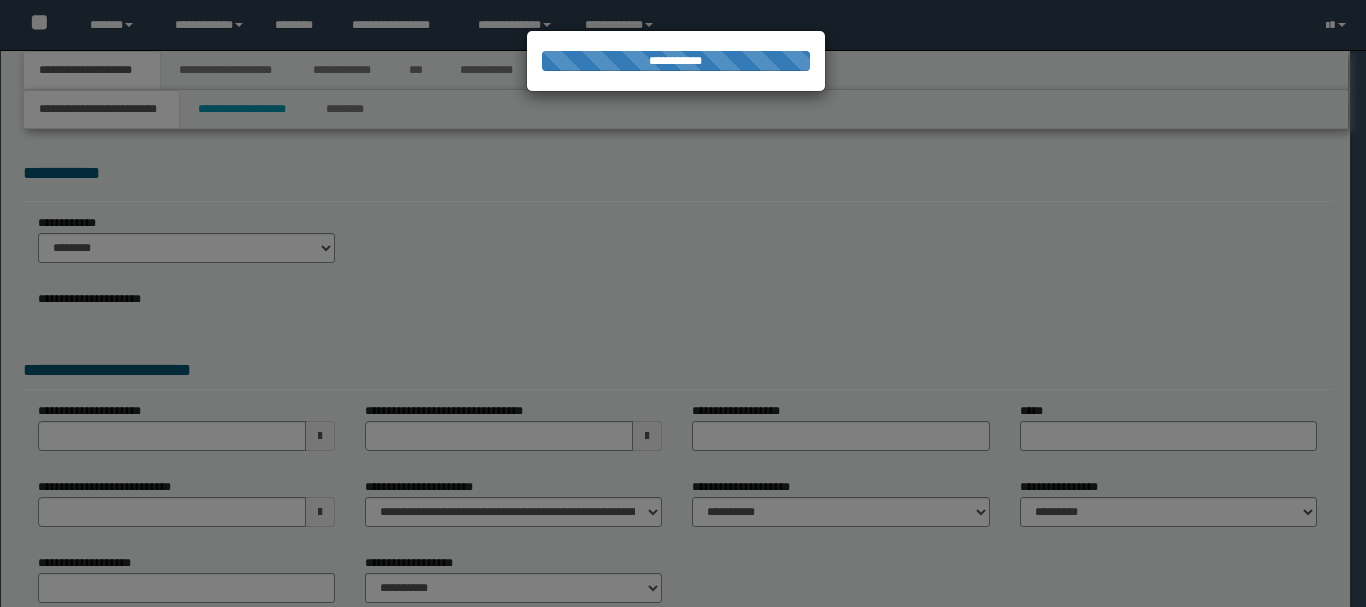 select on "*" 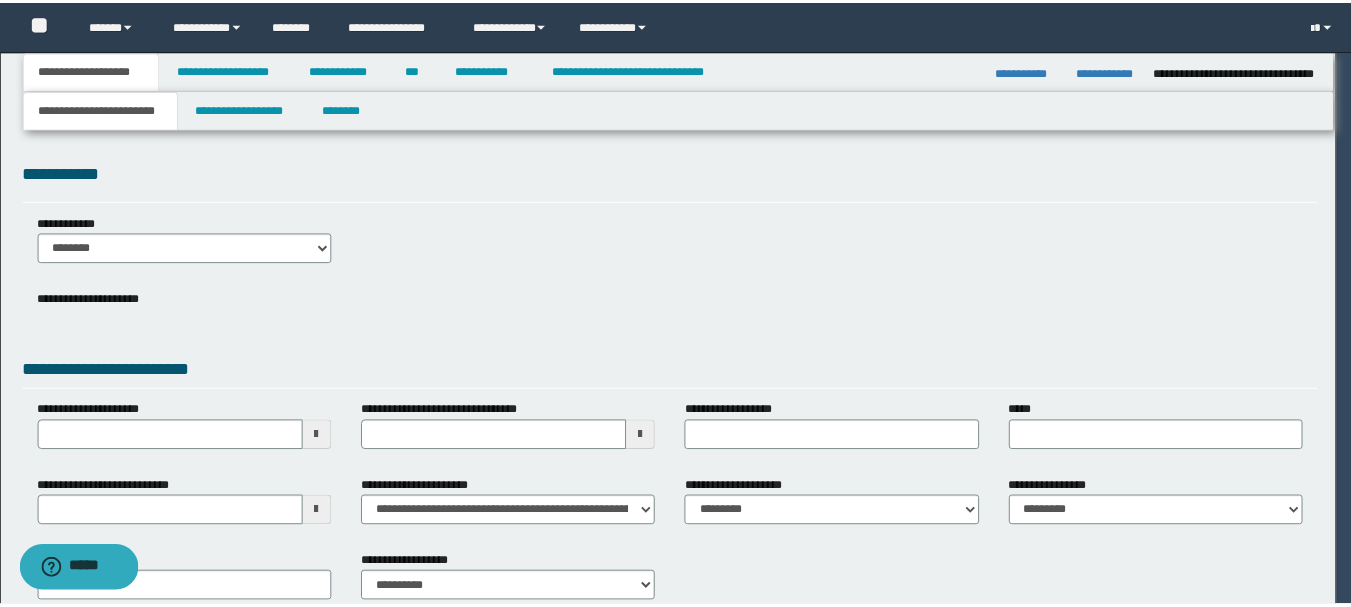scroll, scrollTop: 0, scrollLeft: 0, axis: both 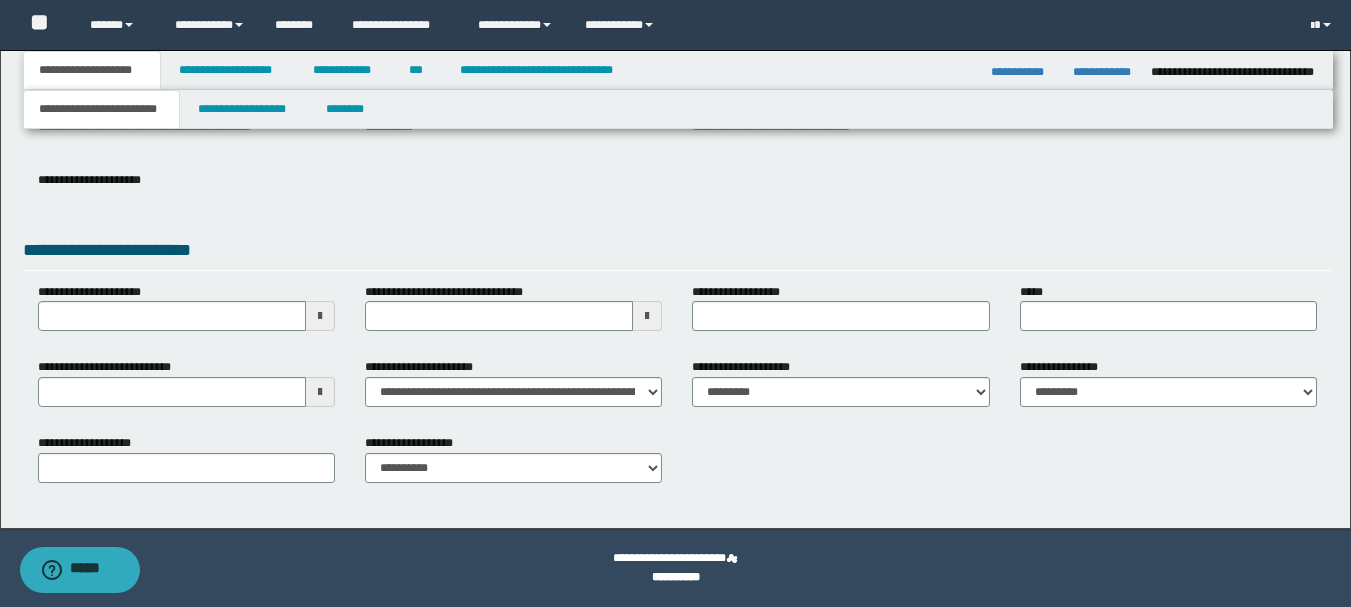click at bounding box center (647, 316) 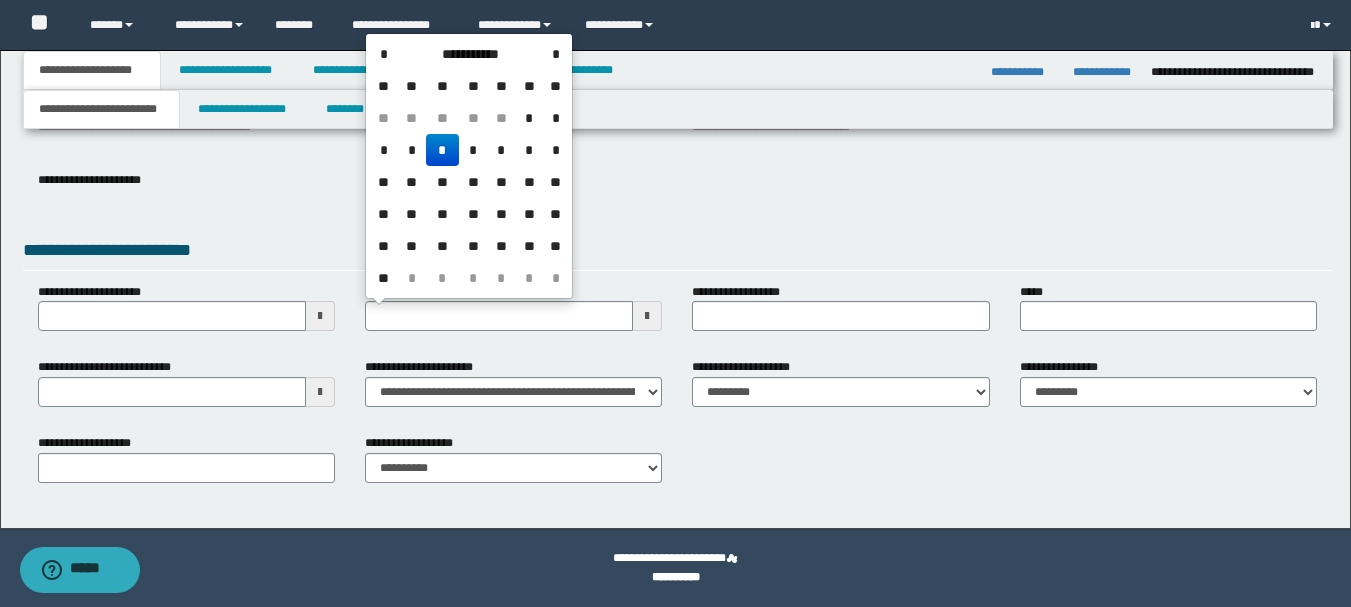 click on "*" at bounding box center (442, 150) 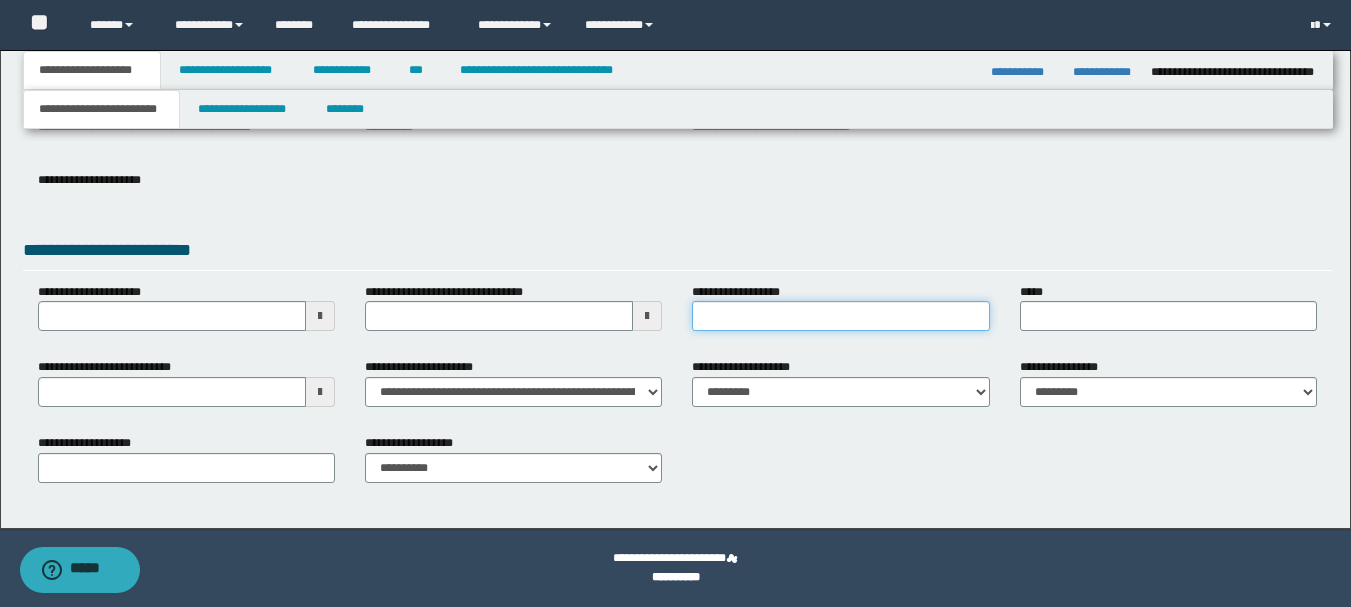click on "**********" at bounding box center [840, 316] 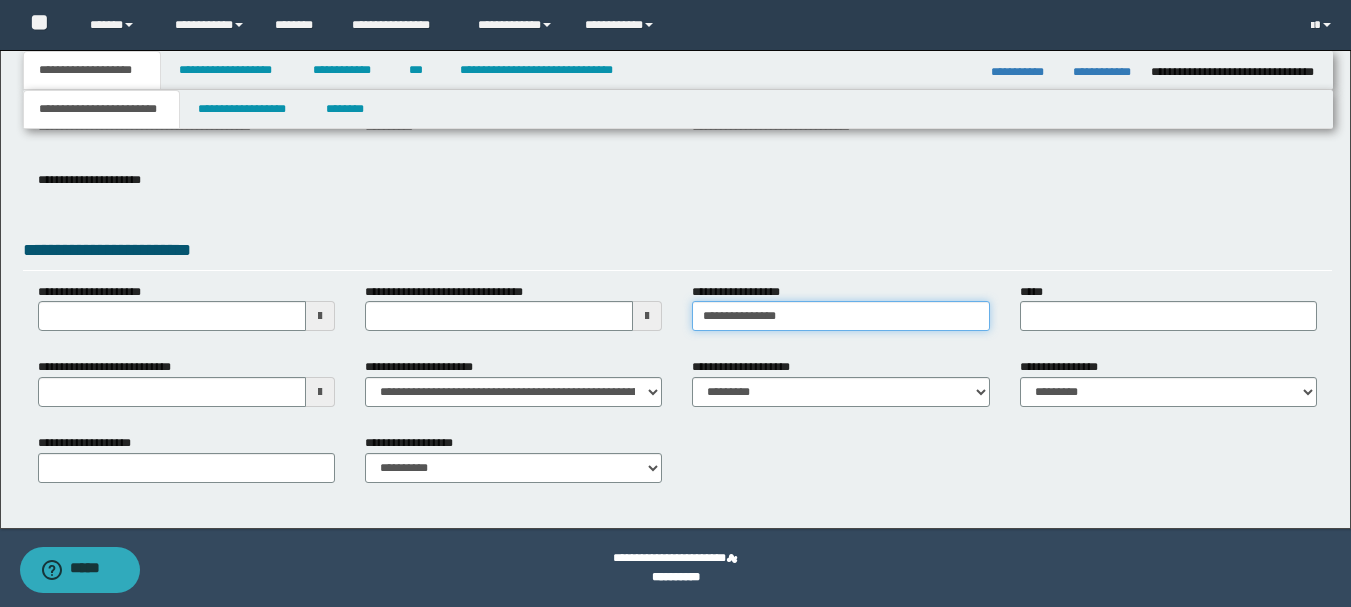 type on "**********" 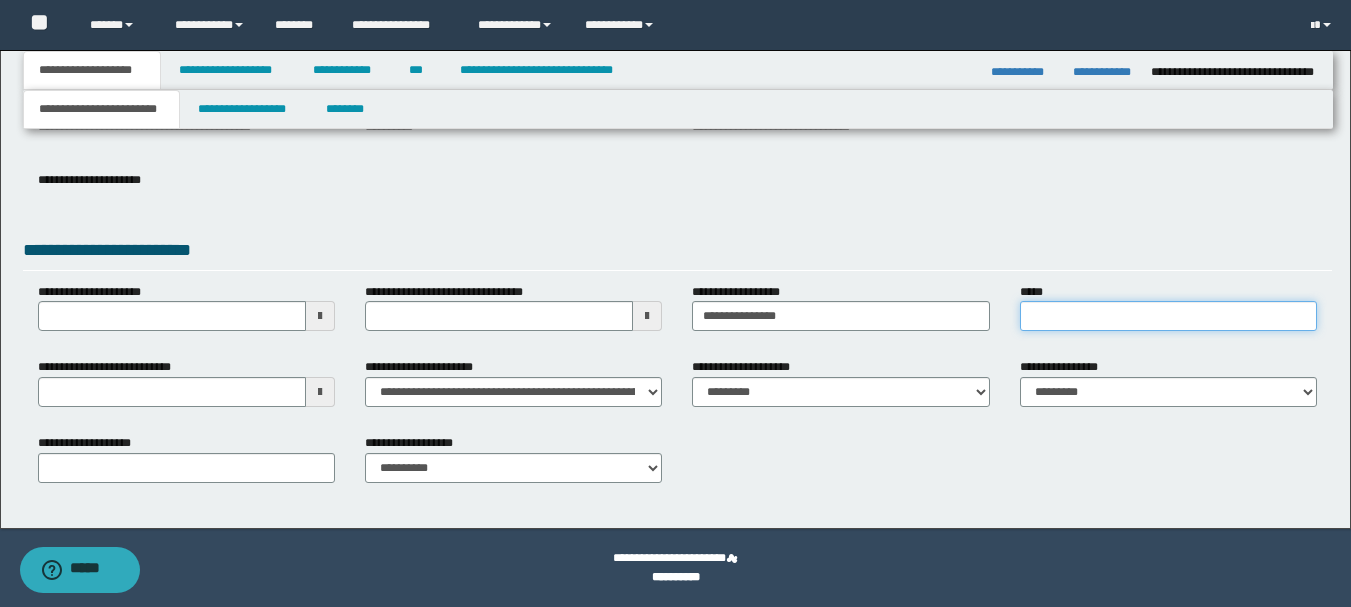 click on "*****" at bounding box center [1168, 316] 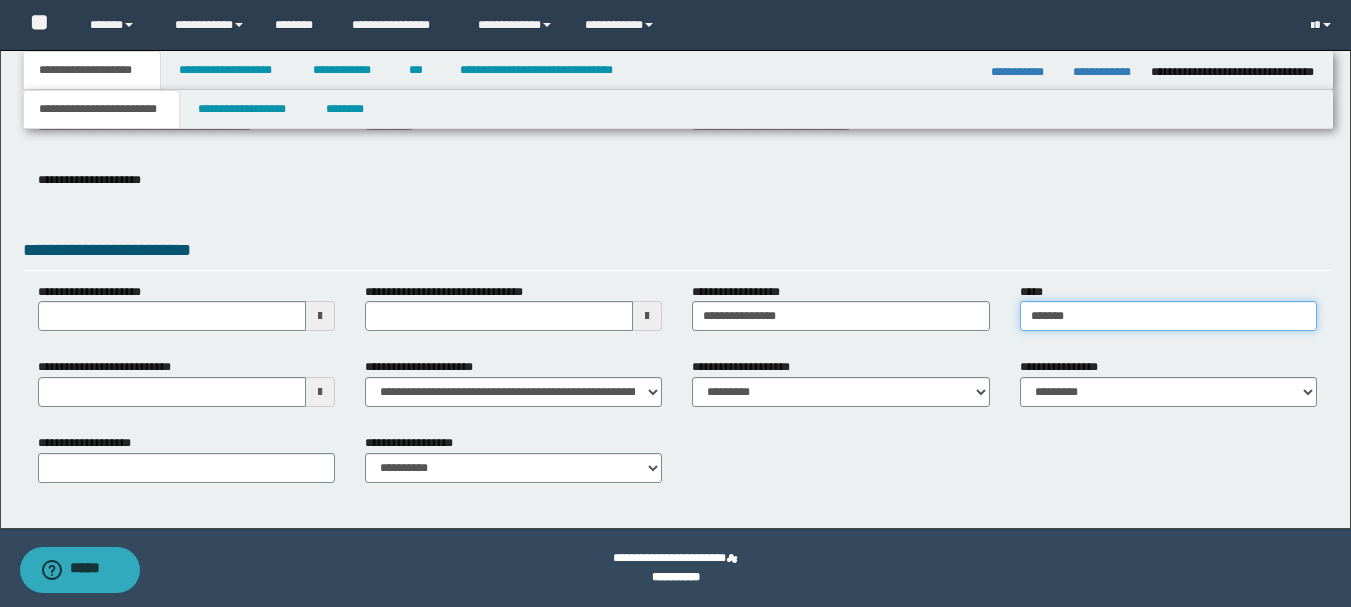 type on "*******" 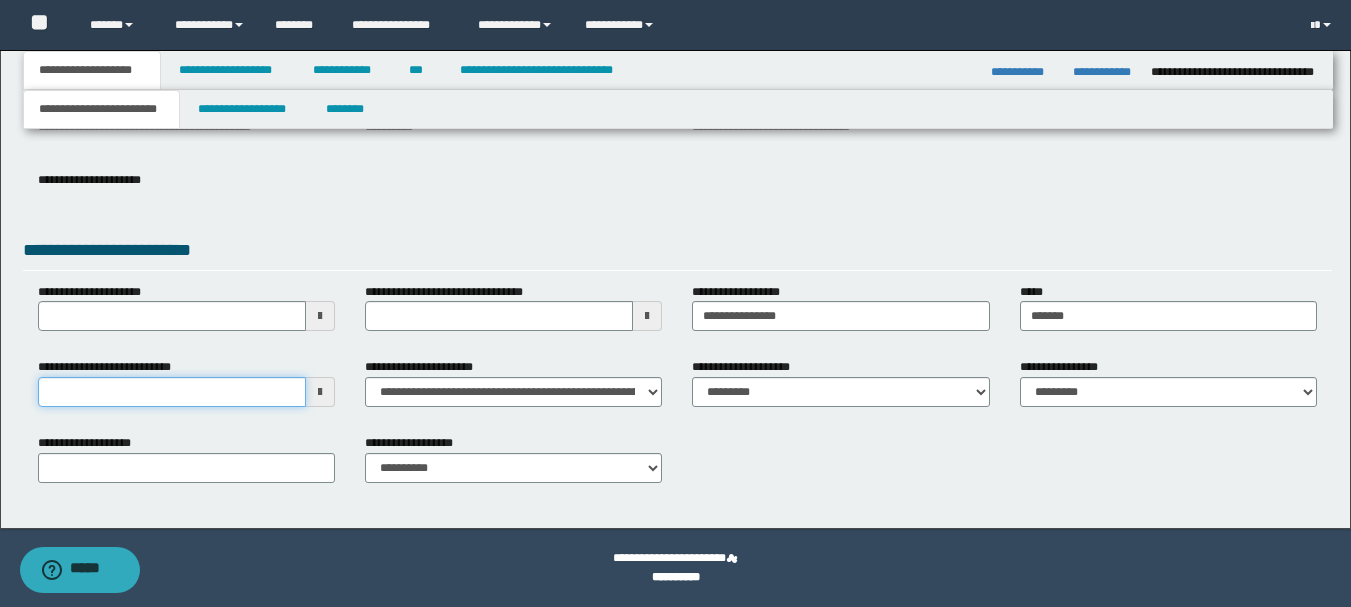 click on "**********" at bounding box center (172, 392) 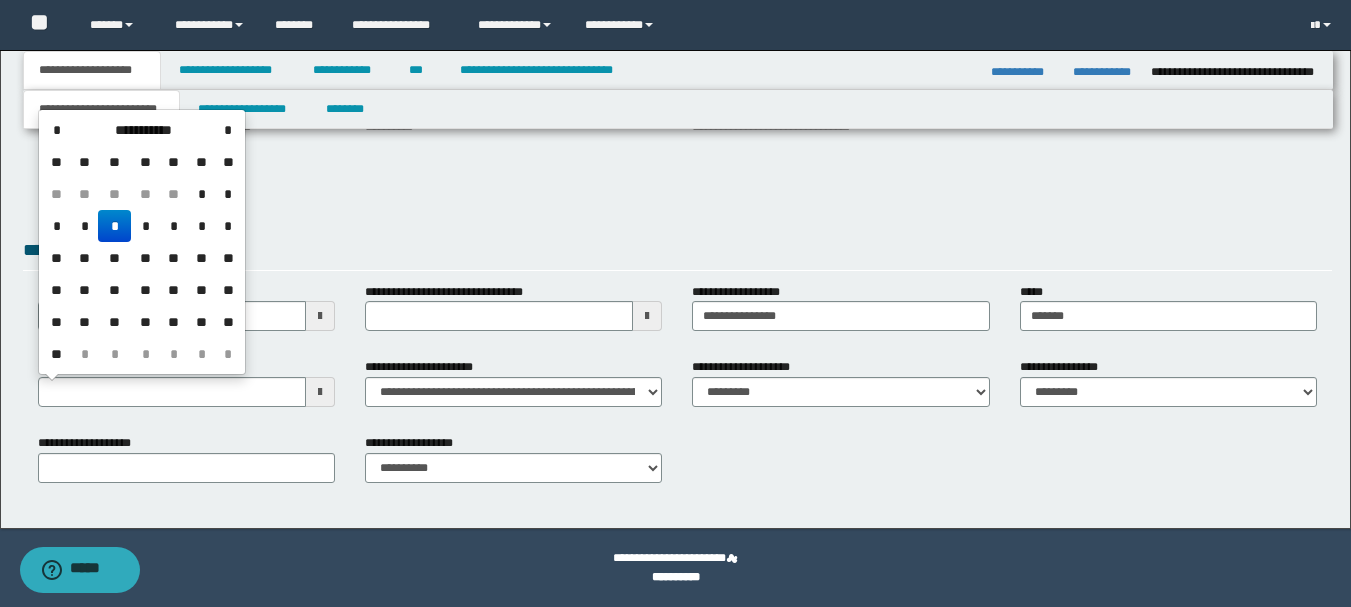 click on "*" at bounding box center (114, 226) 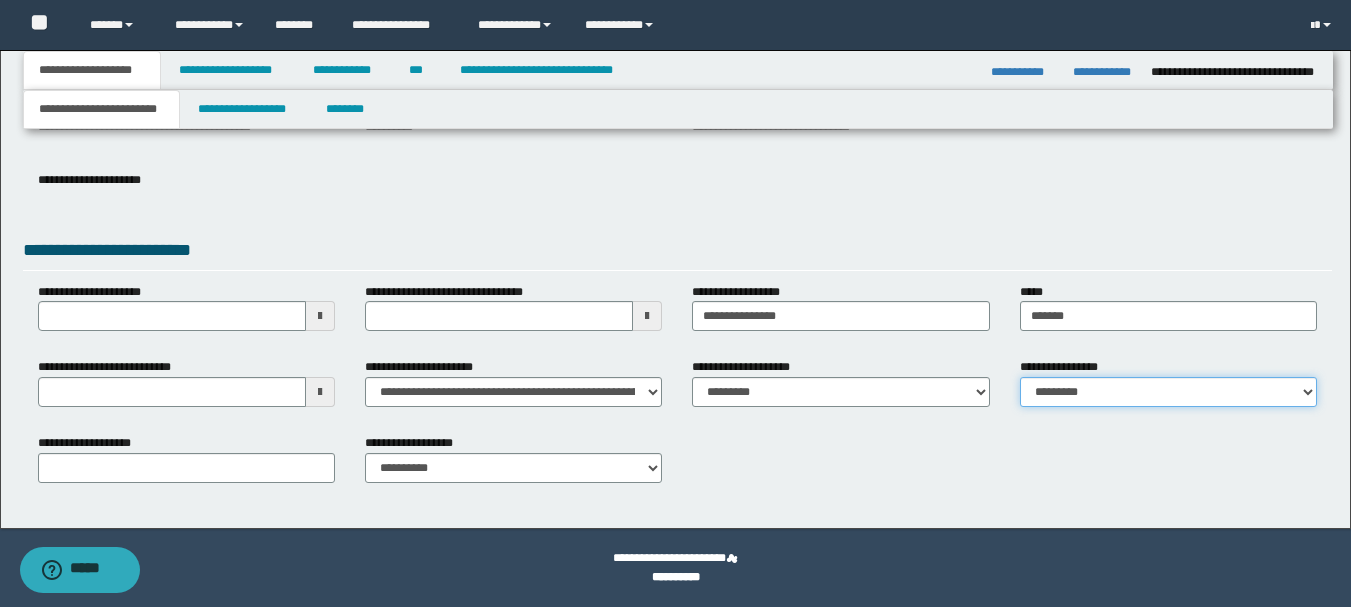 click on "**********" at bounding box center (1168, 392) 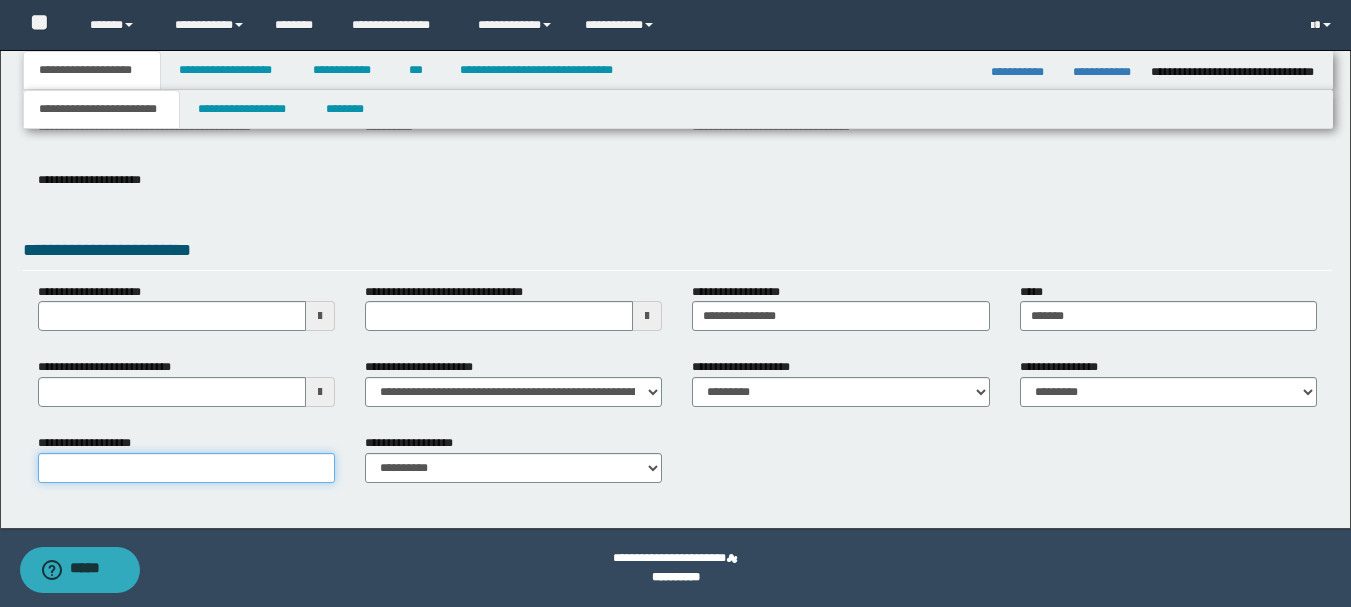 click on "**********" at bounding box center [186, 468] 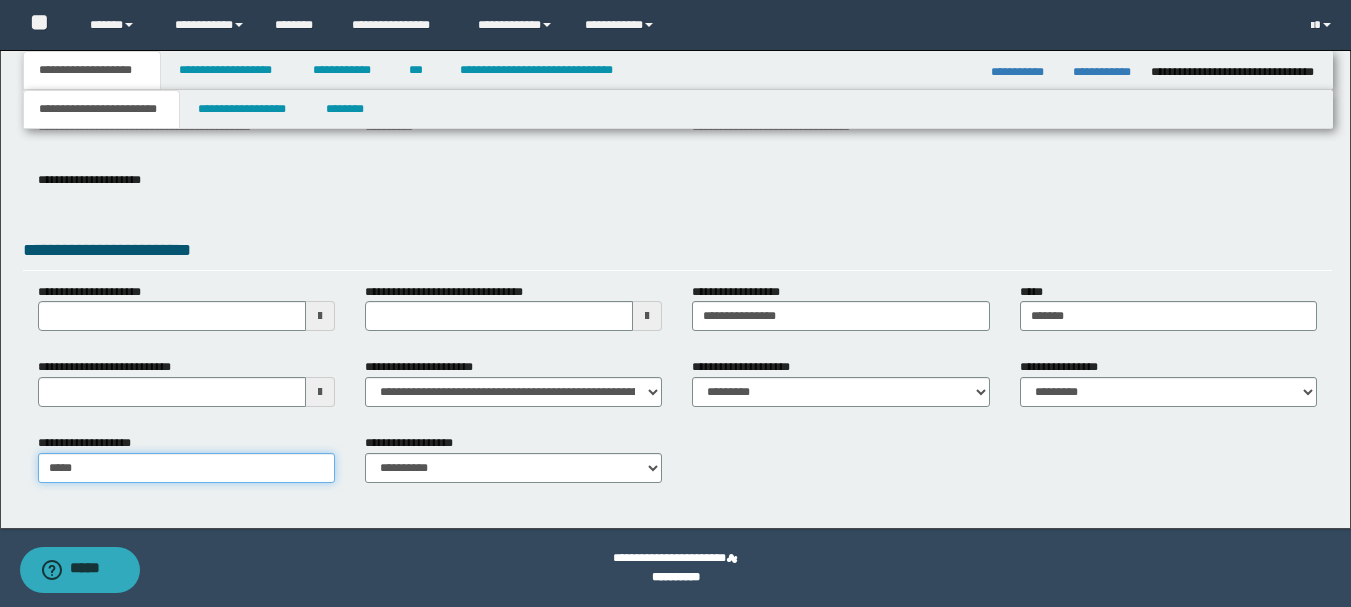 type on "*****" 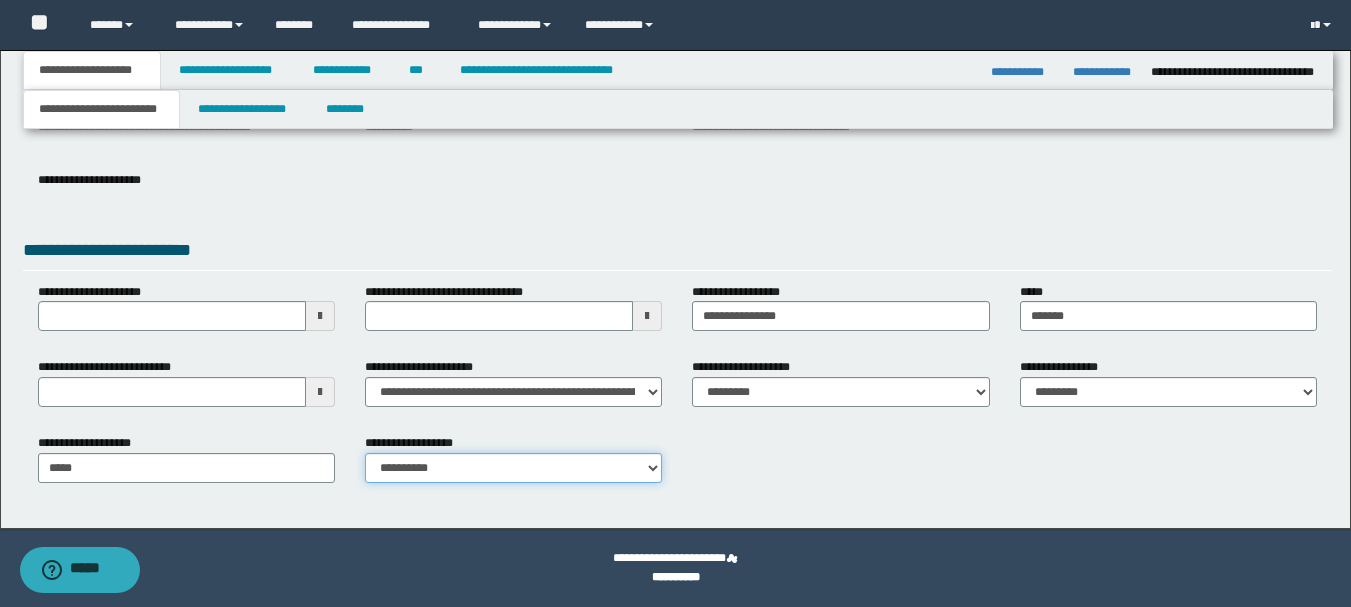 click on "**********" at bounding box center [513, 468] 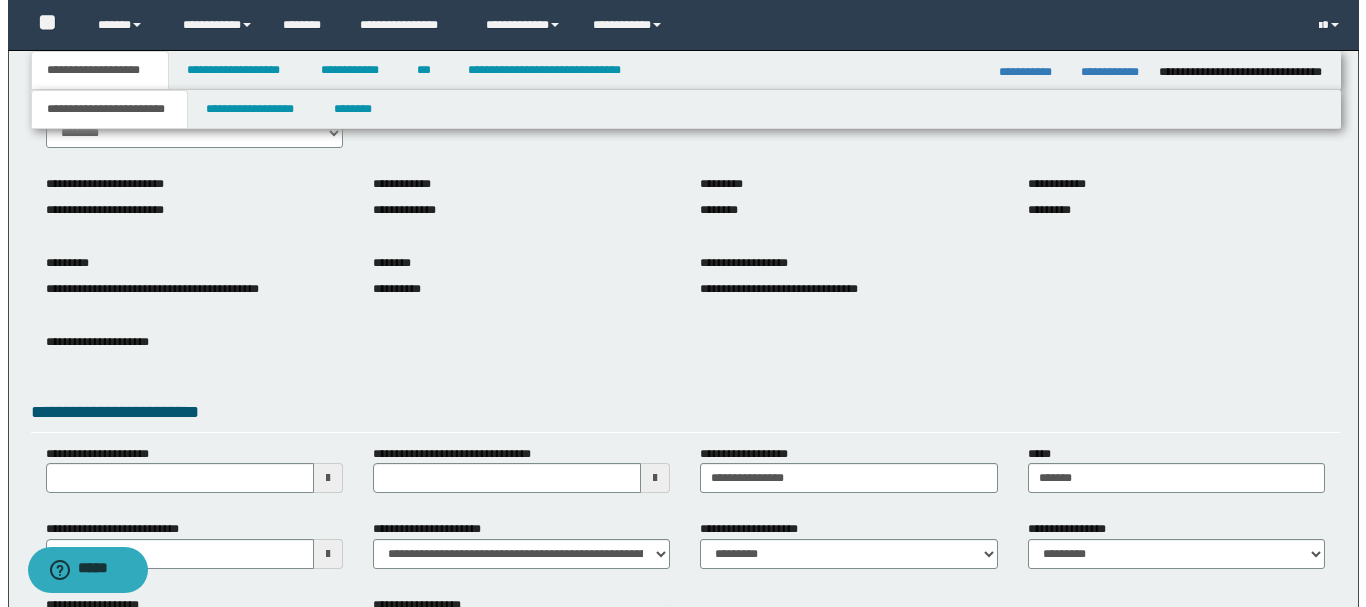 scroll, scrollTop: 0, scrollLeft: 0, axis: both 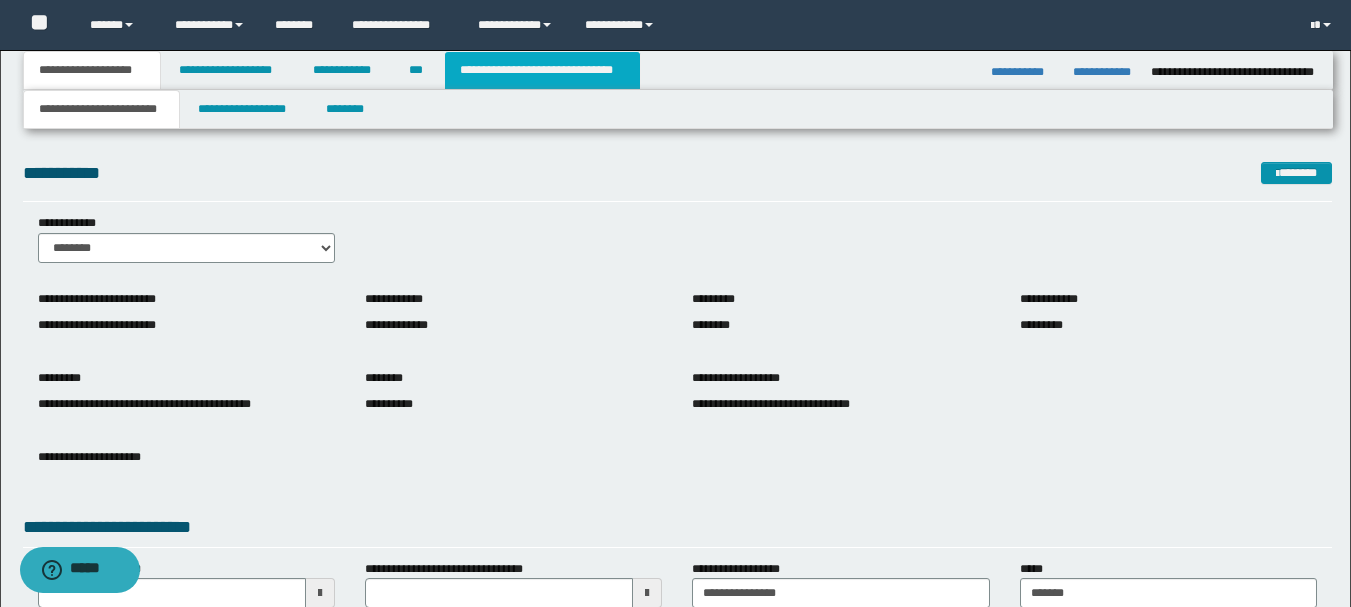 click on "**********" at bounding box center [542, 70] 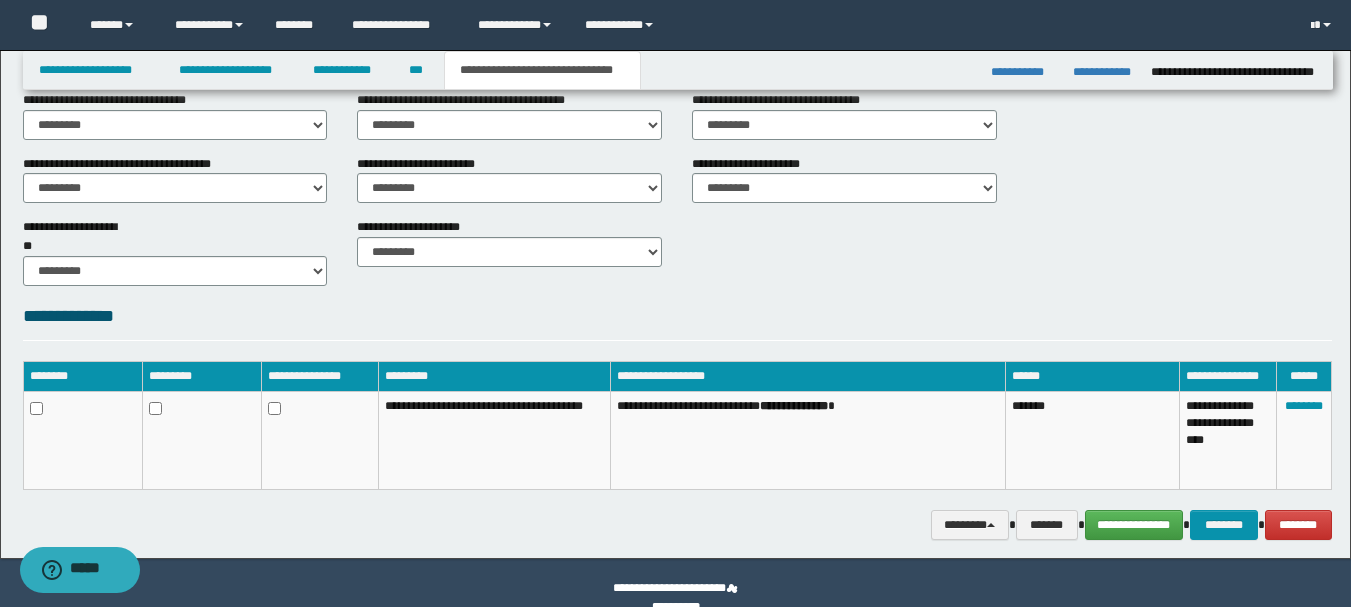 scroll, scrollTop: 786, scrollLeft: 0, axis: vertical 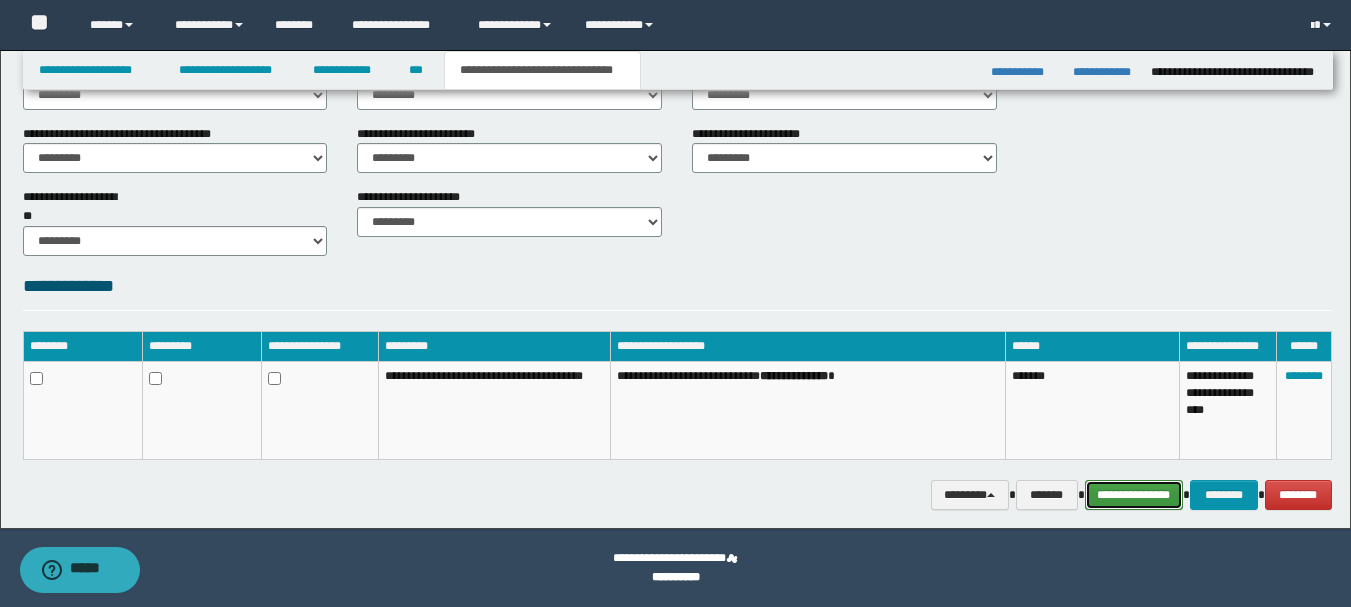click on "**********" at bounding box center [1134, 495] 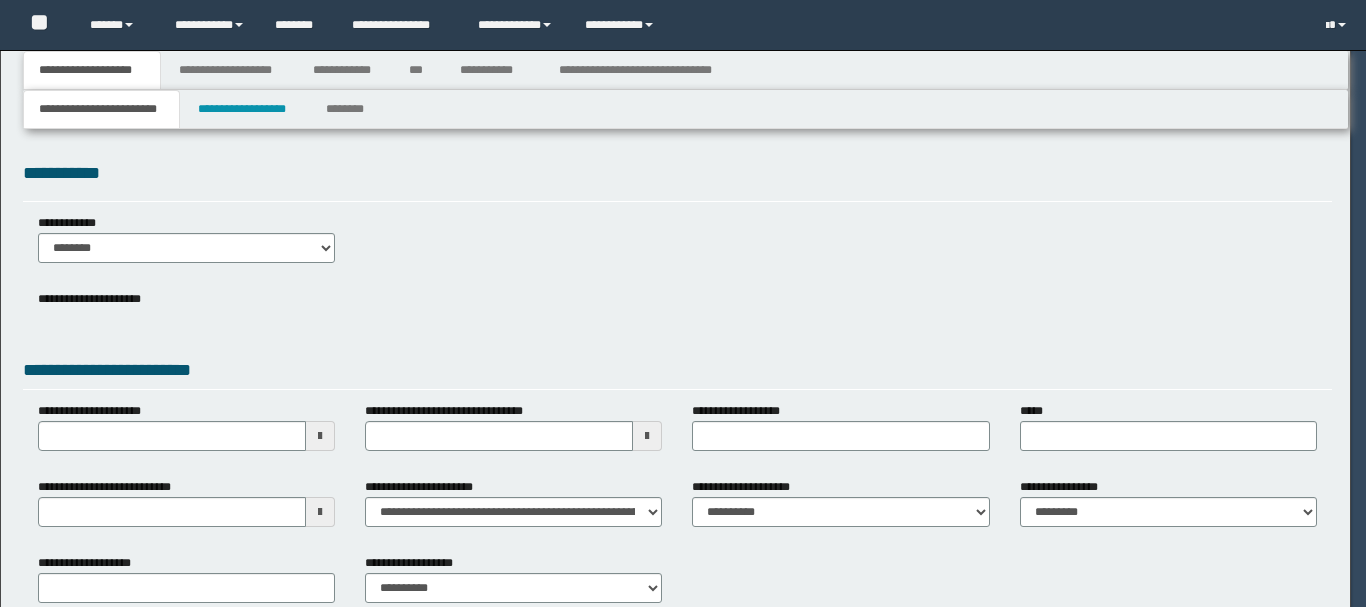 scroll, scrollTop: 0, scrollLeft: 0, axis: both 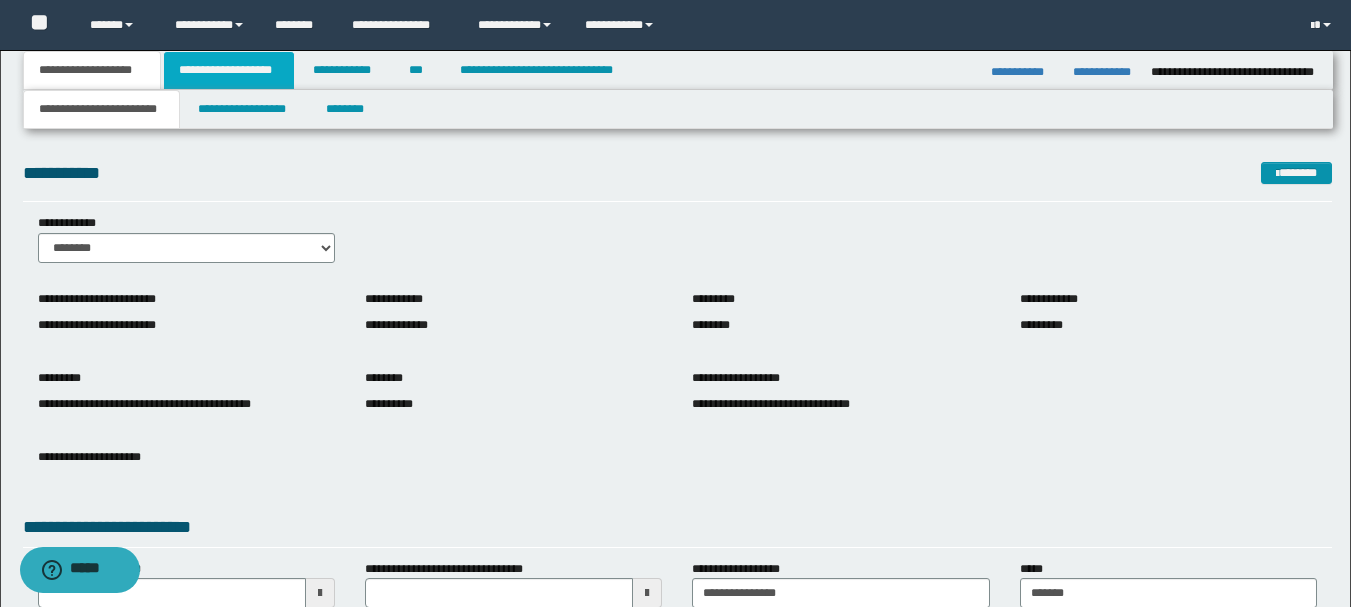 click on "**********" at bounding box center [229, 70] 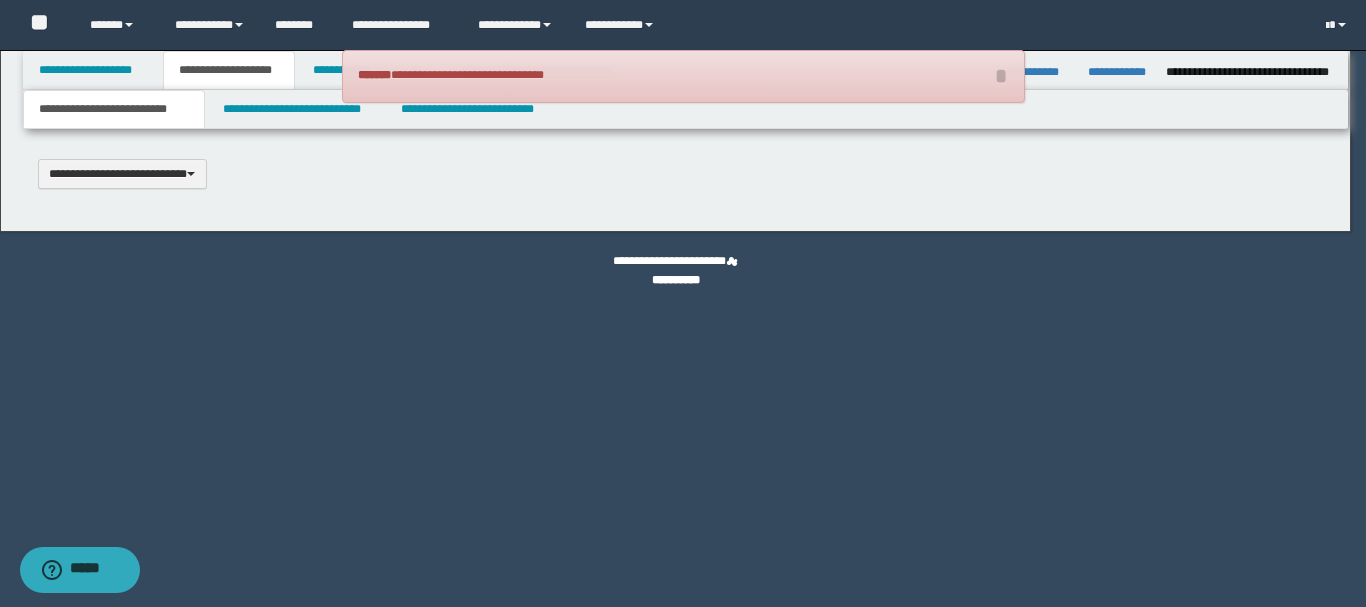 type 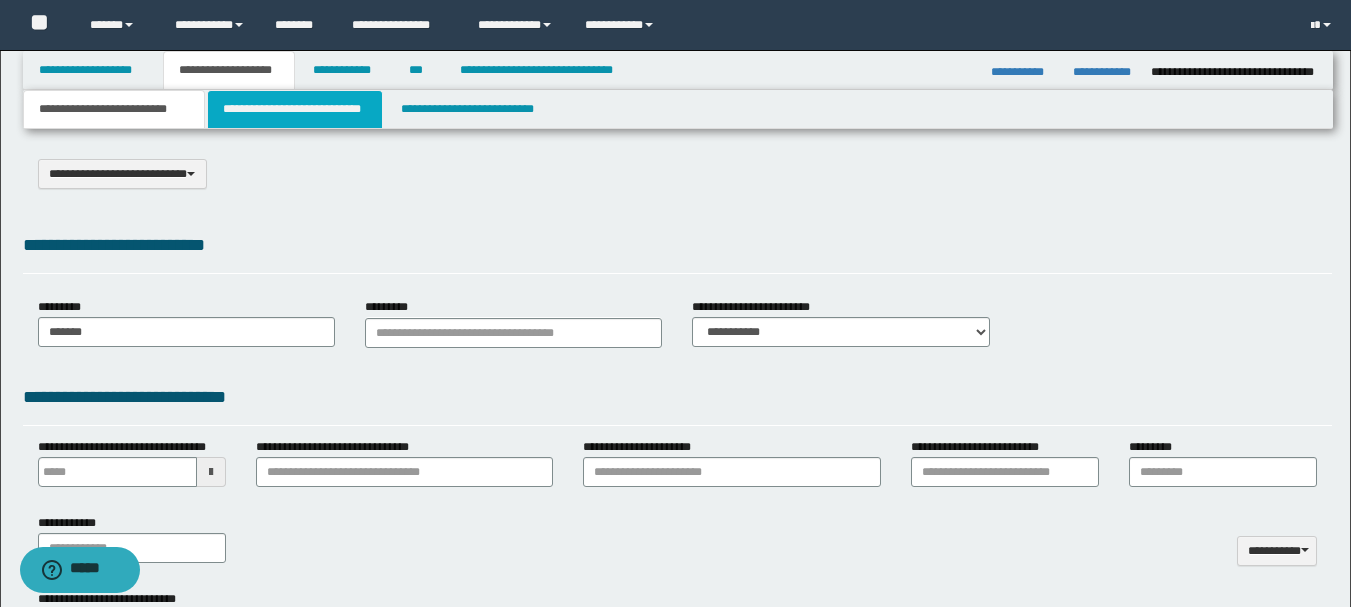 click on "**********" at bounding box center (295, 109) 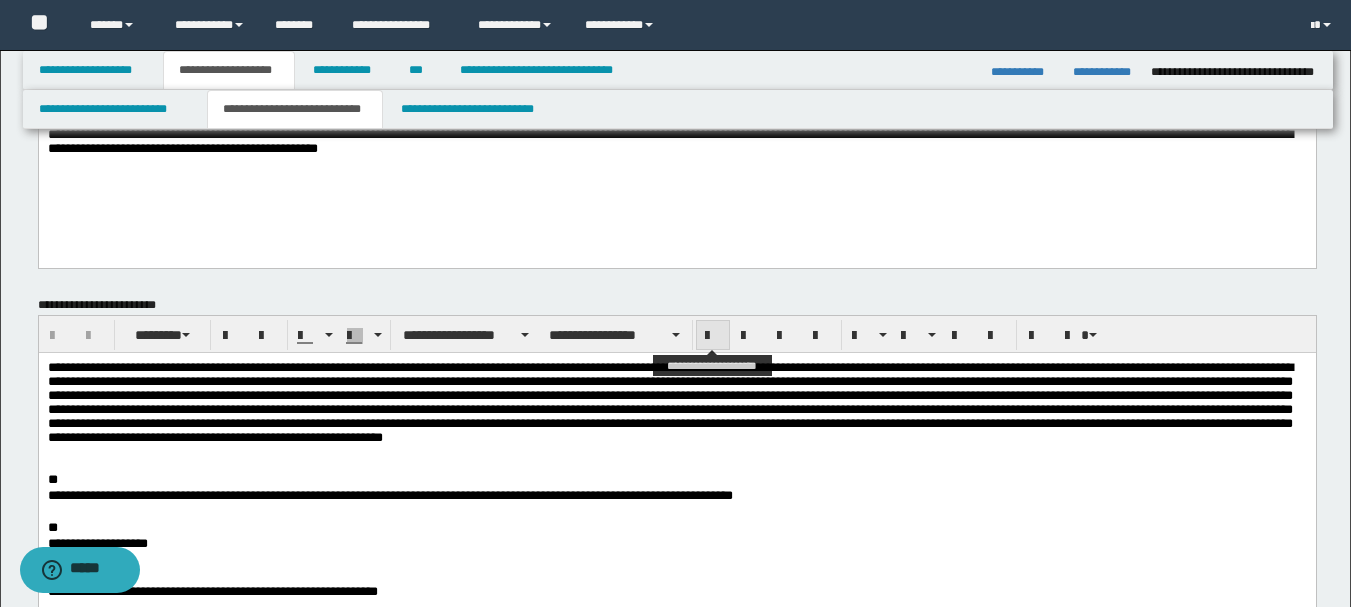 scroll, scrollTop: 200, scrollLeft: 0, axis: vertical 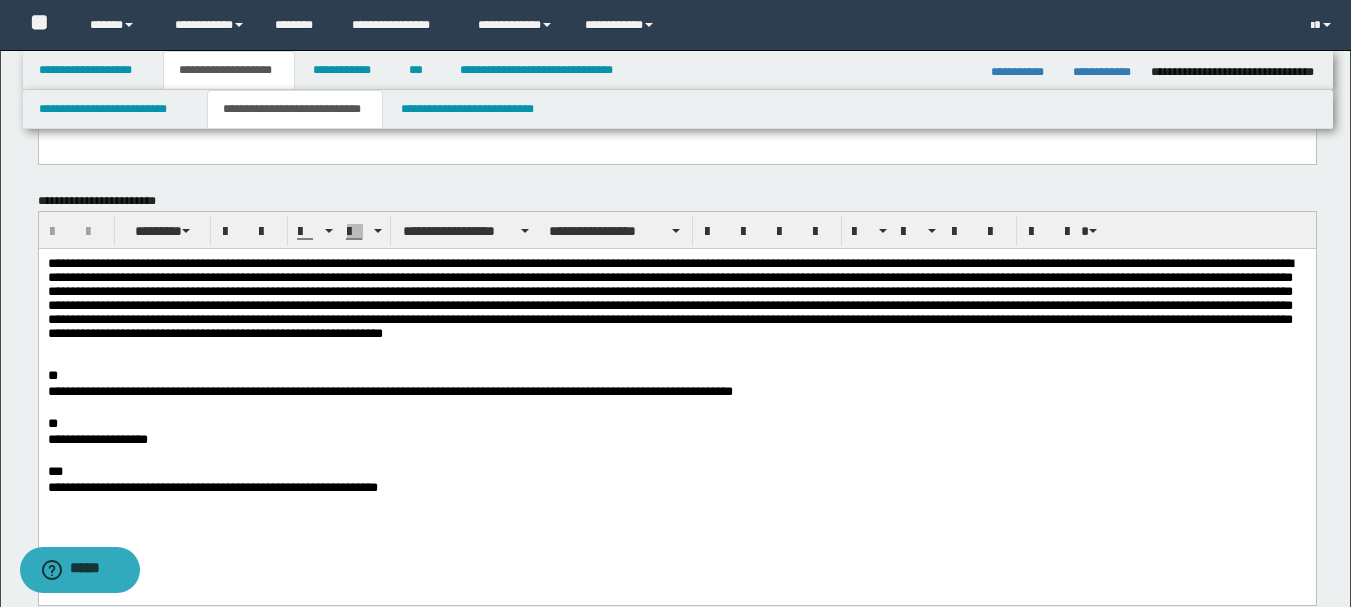 click on "**********" at bounding box center [676, 392] 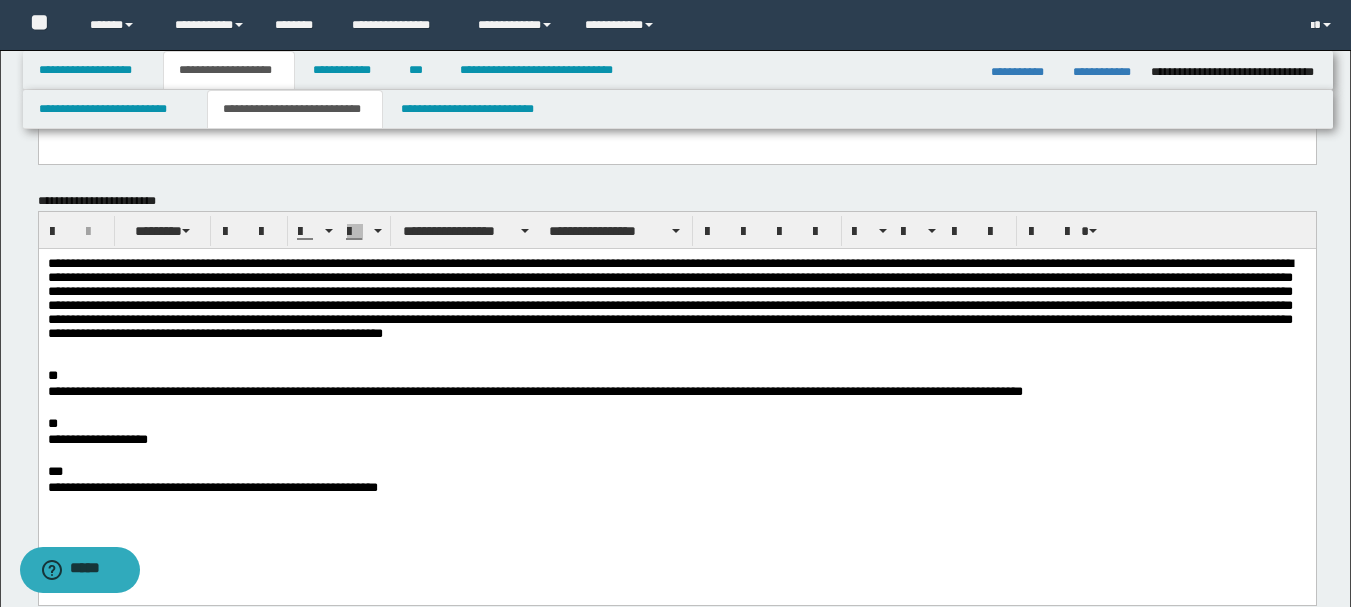 click on "**********" at bounding box center (676, 440) 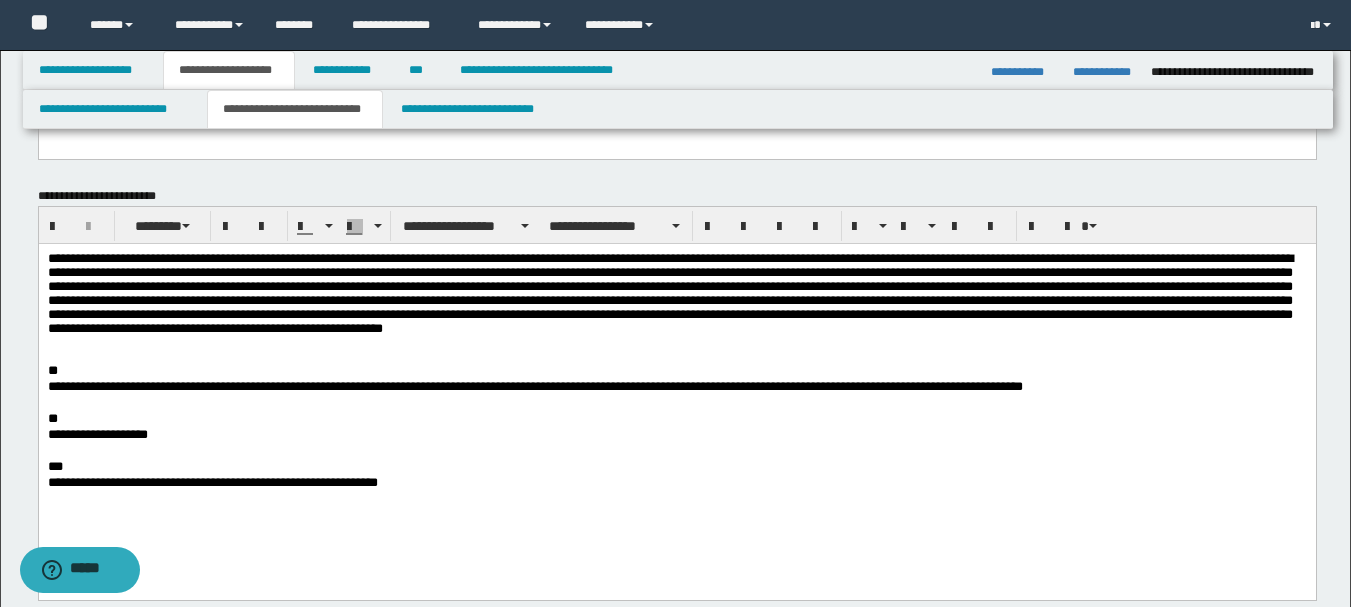scroll, scrollTop: 200, scrollLeft: 0, axis: vertical 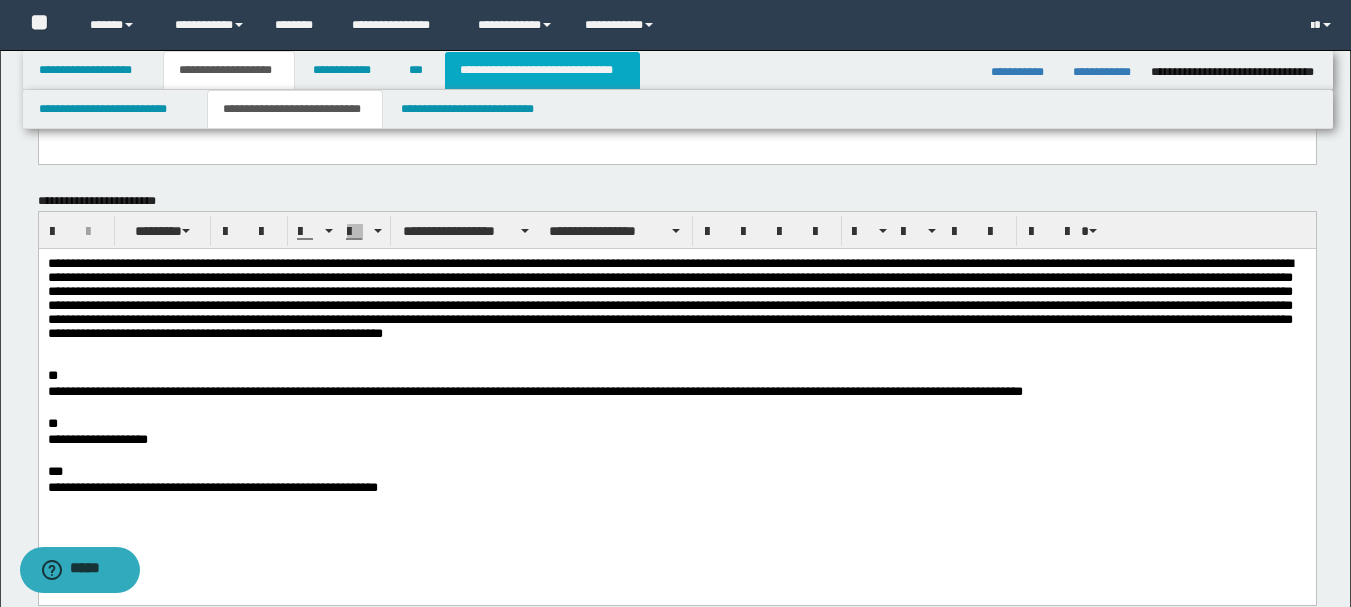 click on "**********" at bounding box center (542, 70) 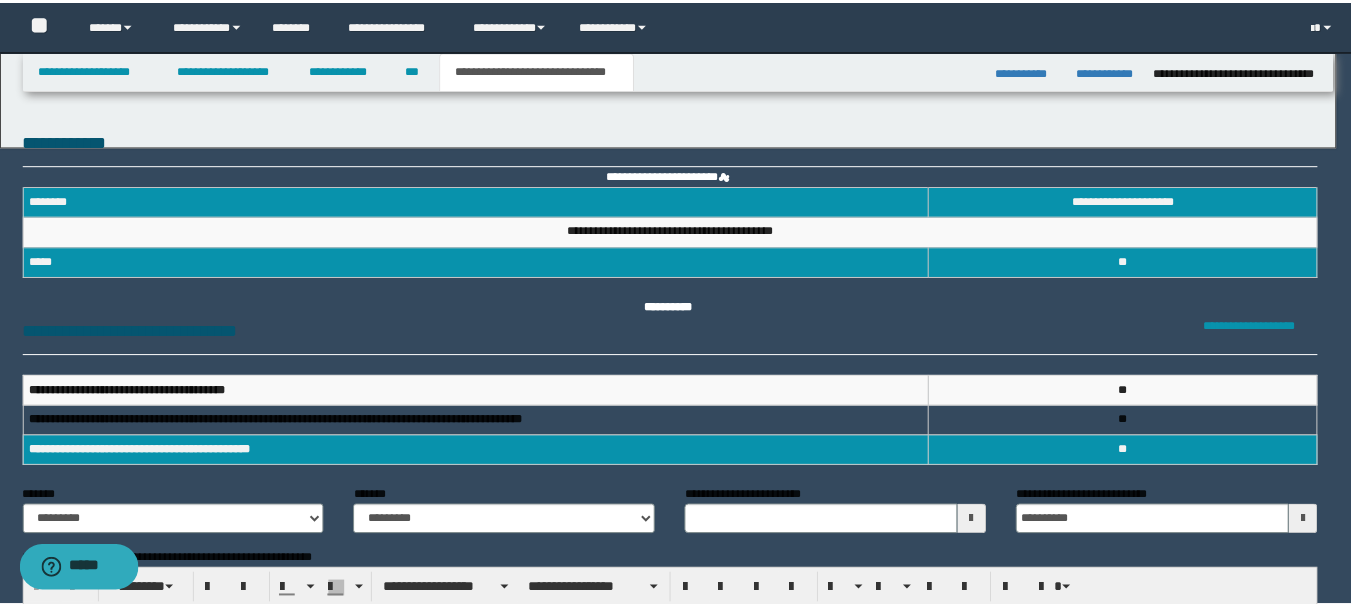 scroll, scrollTop: 0, scrollLeft: 0, axis: both 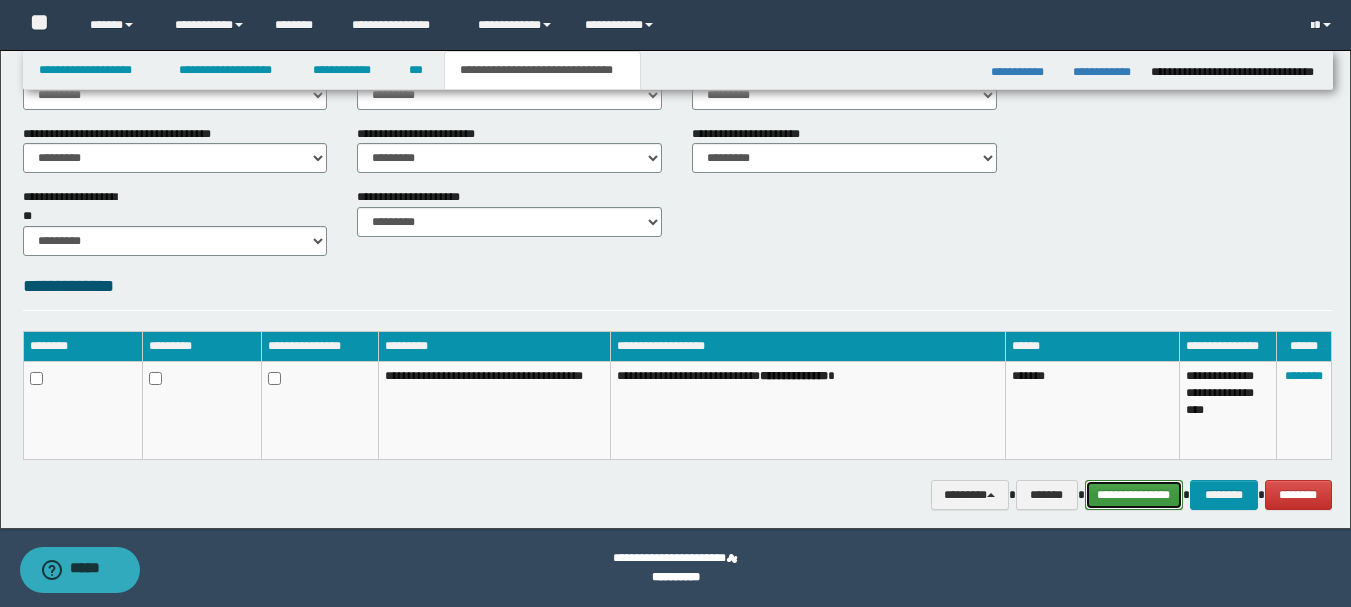 click on "**********" at bounding box center (1134, 495) 